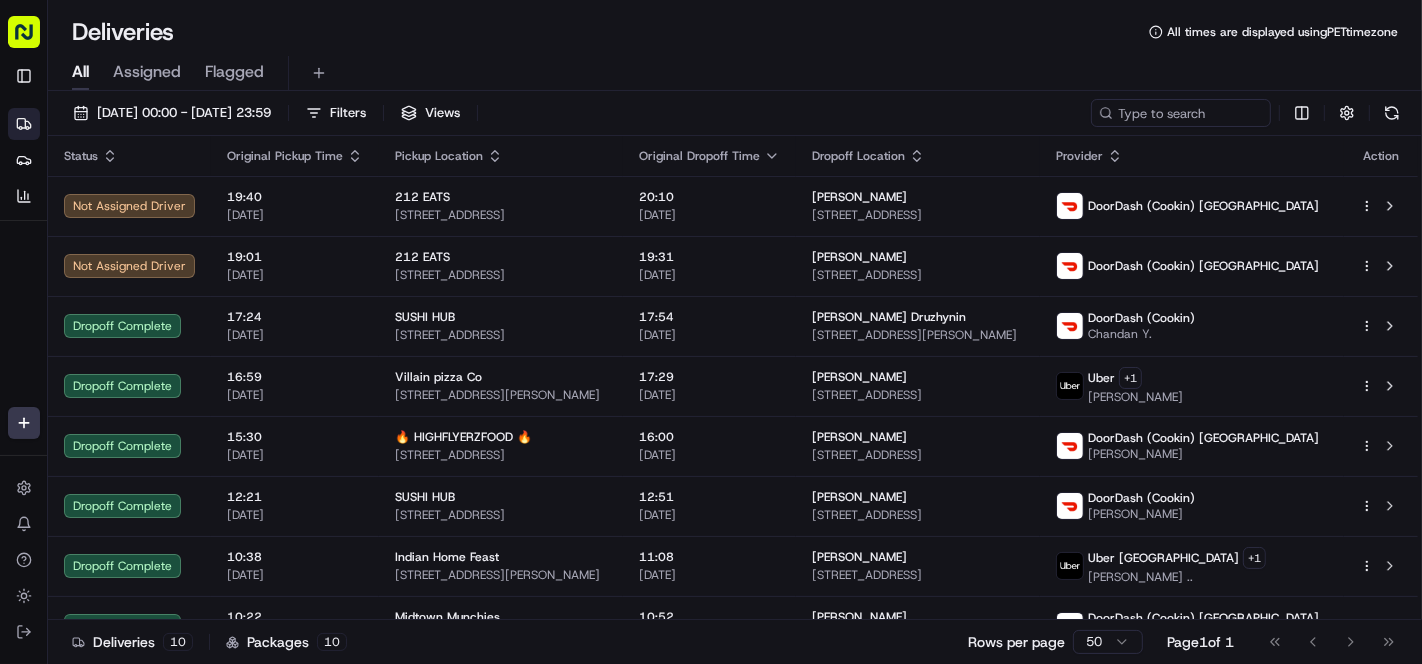 scroll, scrollTop: 0, scrollLeft: 0, axis: both 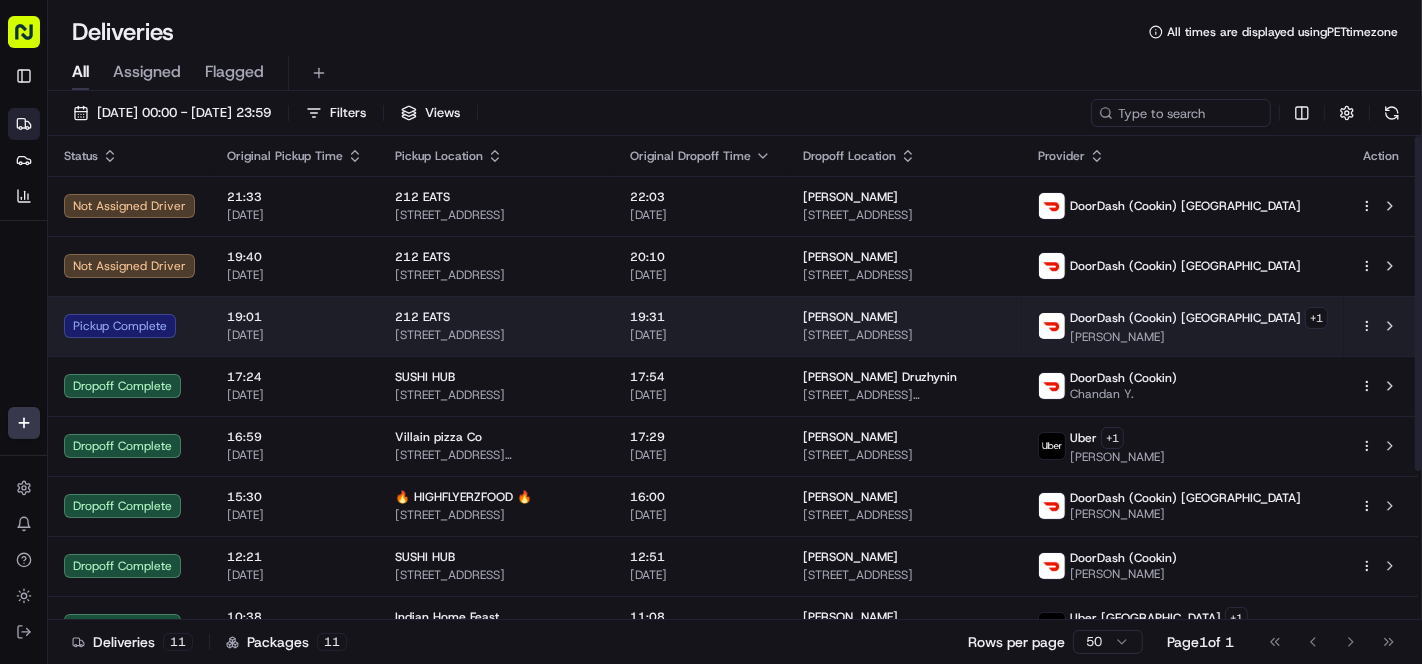 click on "212 EATS" at bounding box center (496, 317) 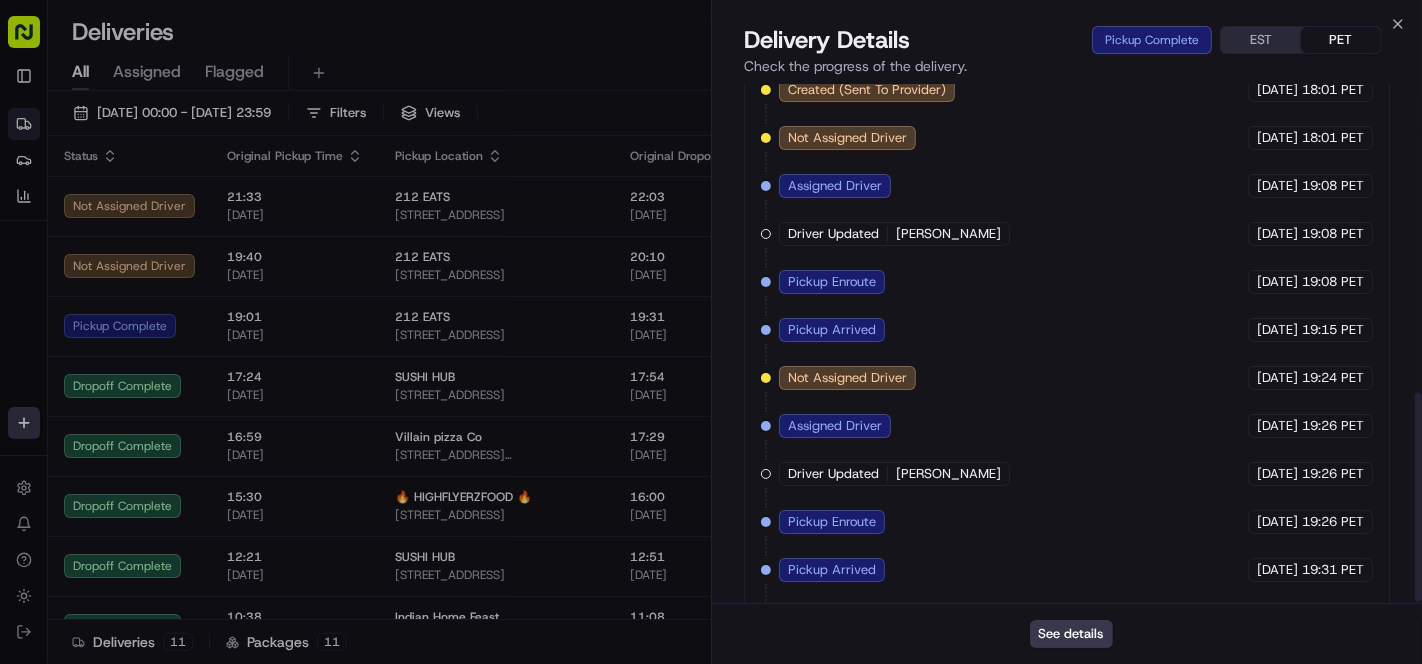 scroll, scrollTop: 765, scrollLeft: 0, axis: vertical 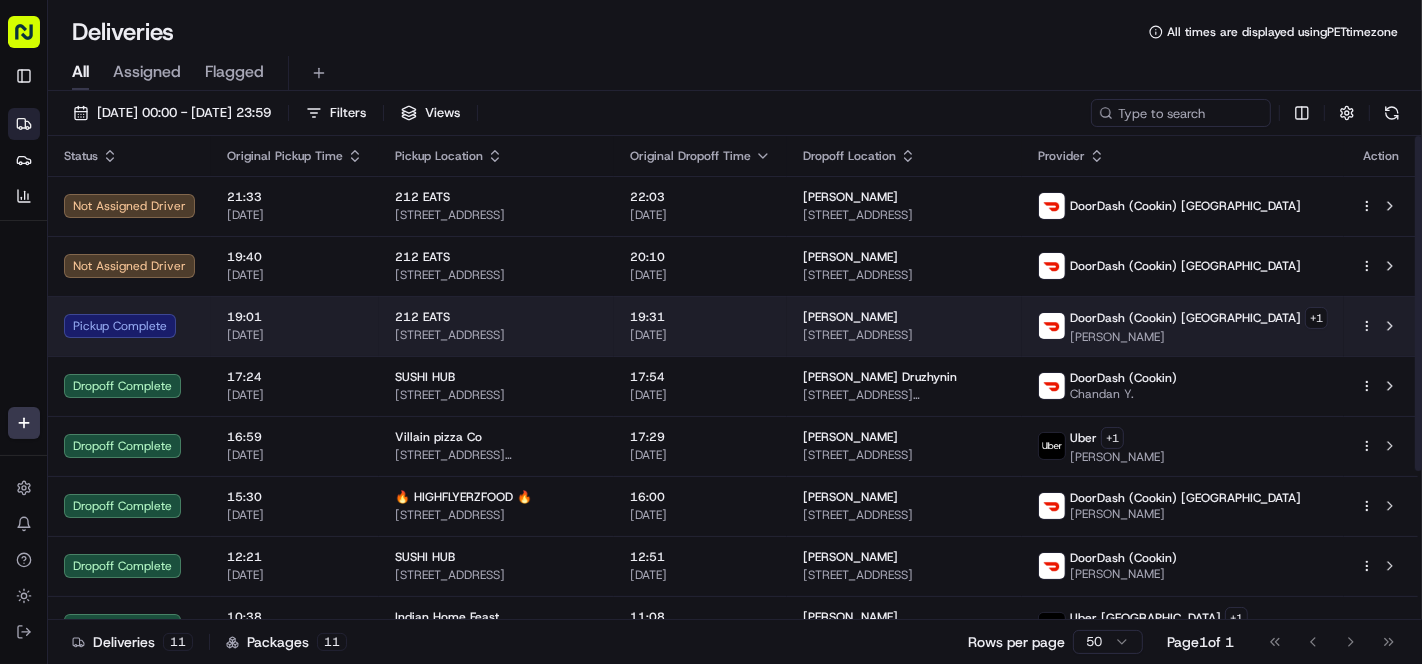 click on "[DATE]" at bounding box center (700, 335) 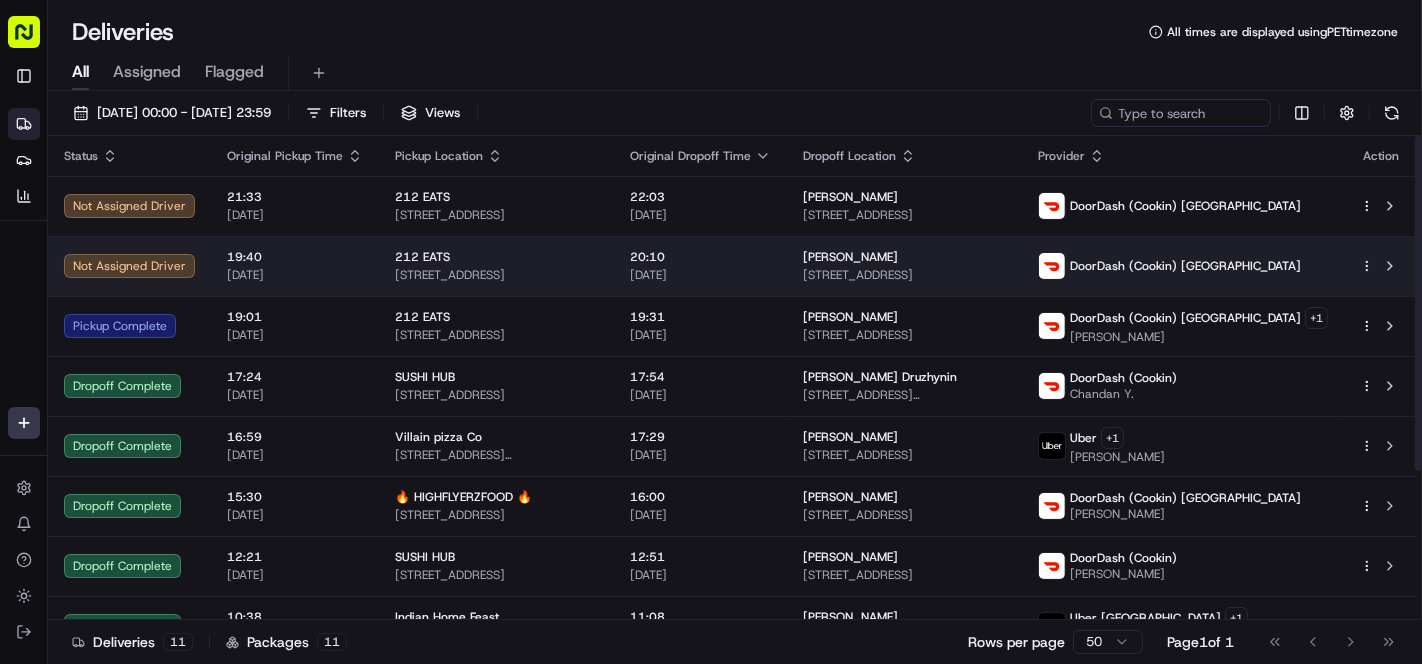 click on "212 EATS" at bounding box center (496, 257) 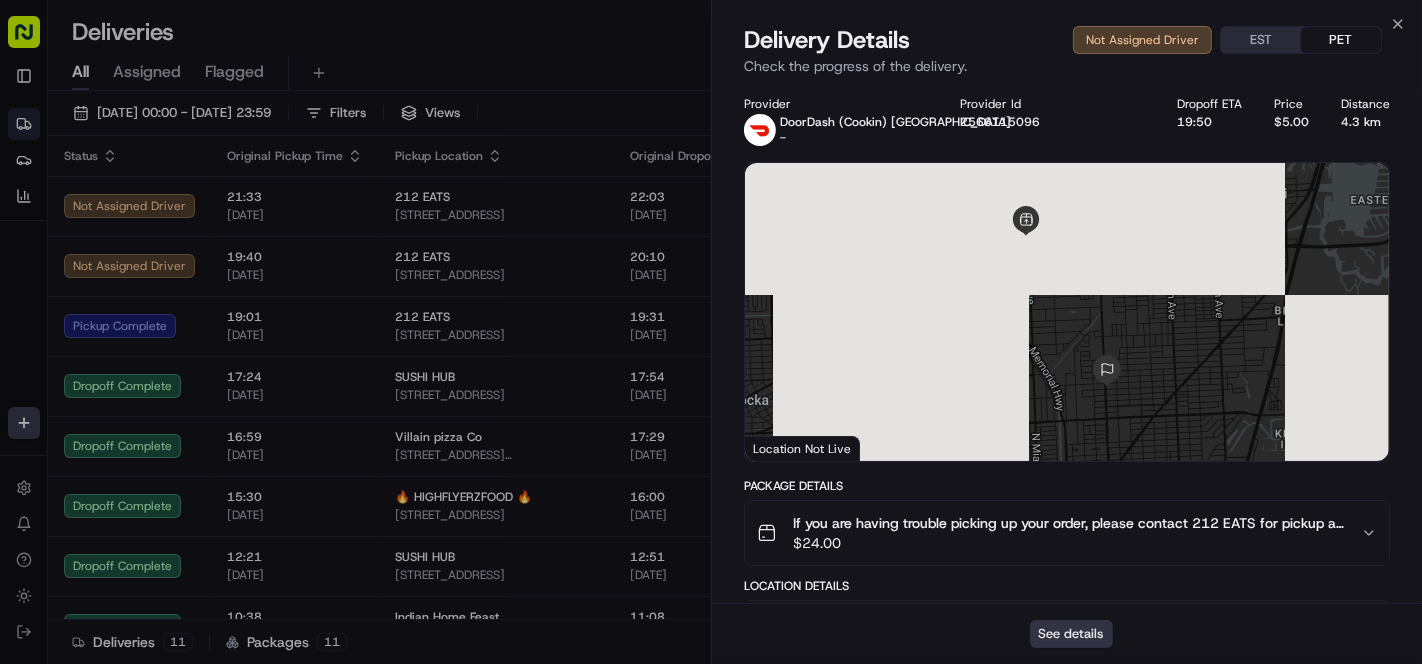 click on "See details" at bounding box center (1071, 634) 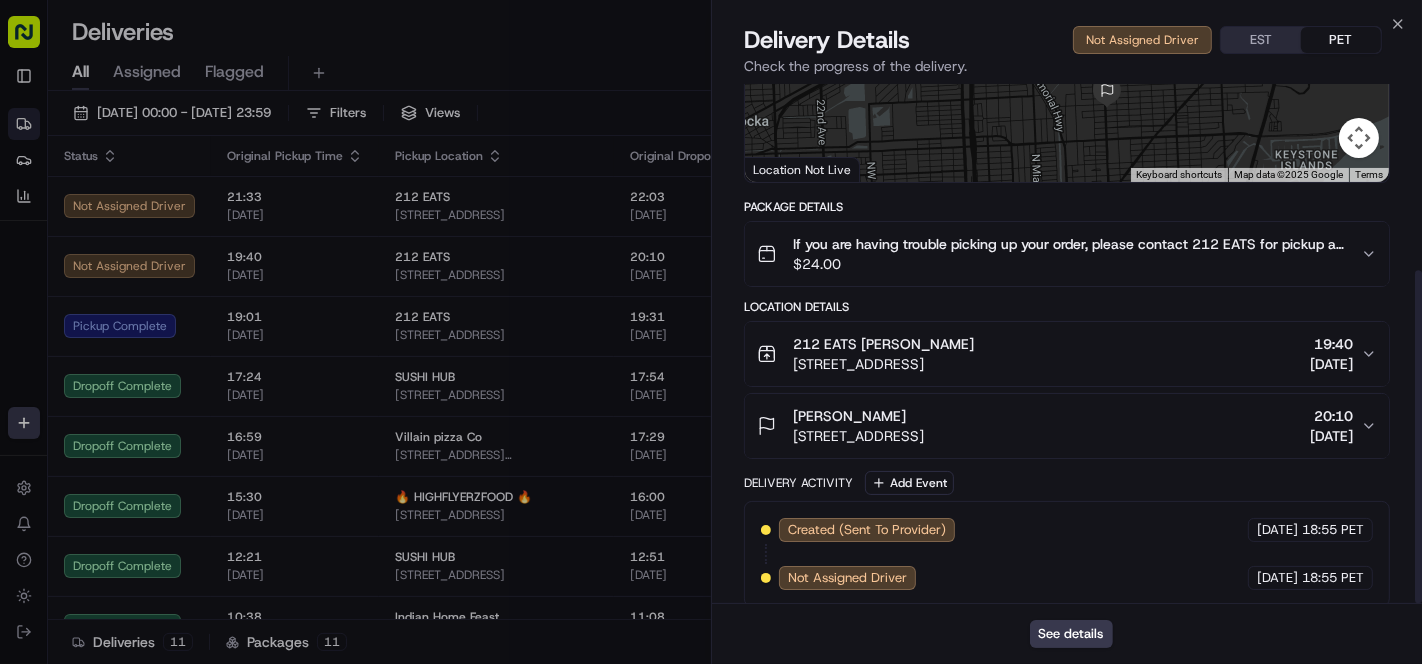 scroll, scrollTop: 290, scrollLeft: 0, axis: vertical 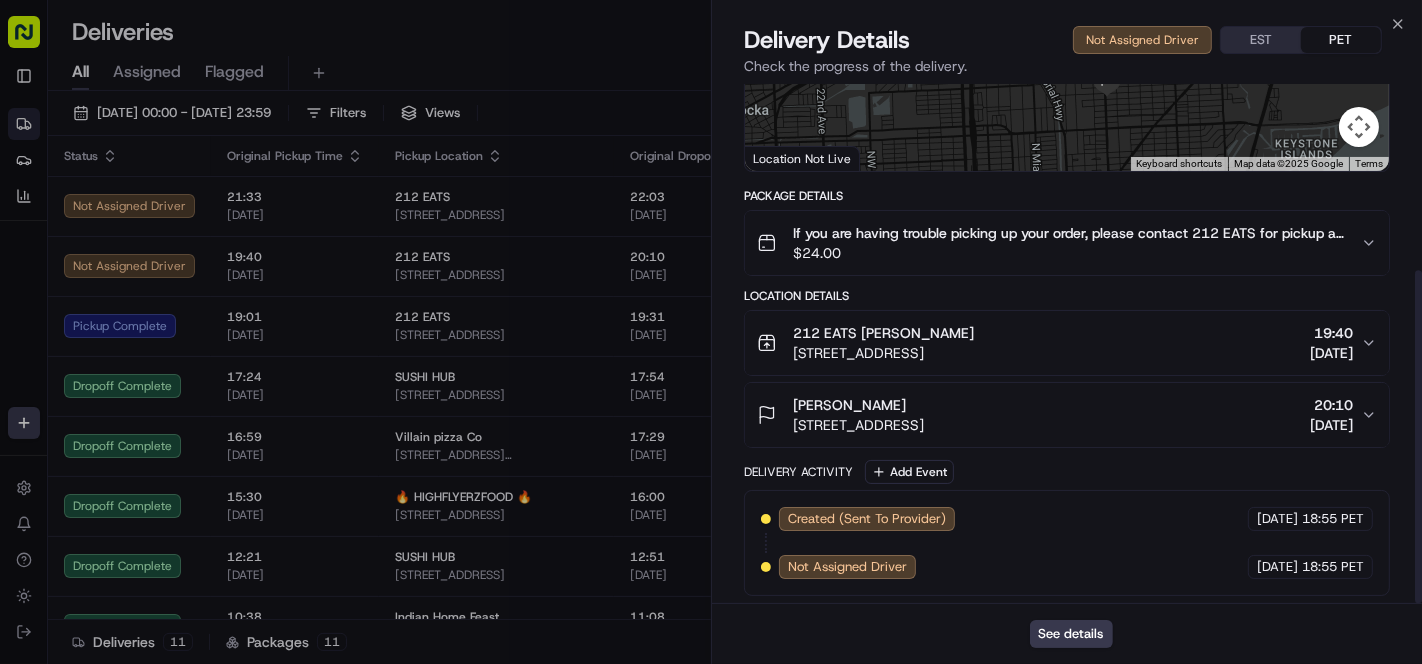 click on "If you are having trouble picking up your order, please contact 212 EATS for  pickup at +12094204874. Please do not contact the drop-off recipient for any  pick-up issues. $ 24.00" at bounding box center [1067, 243] 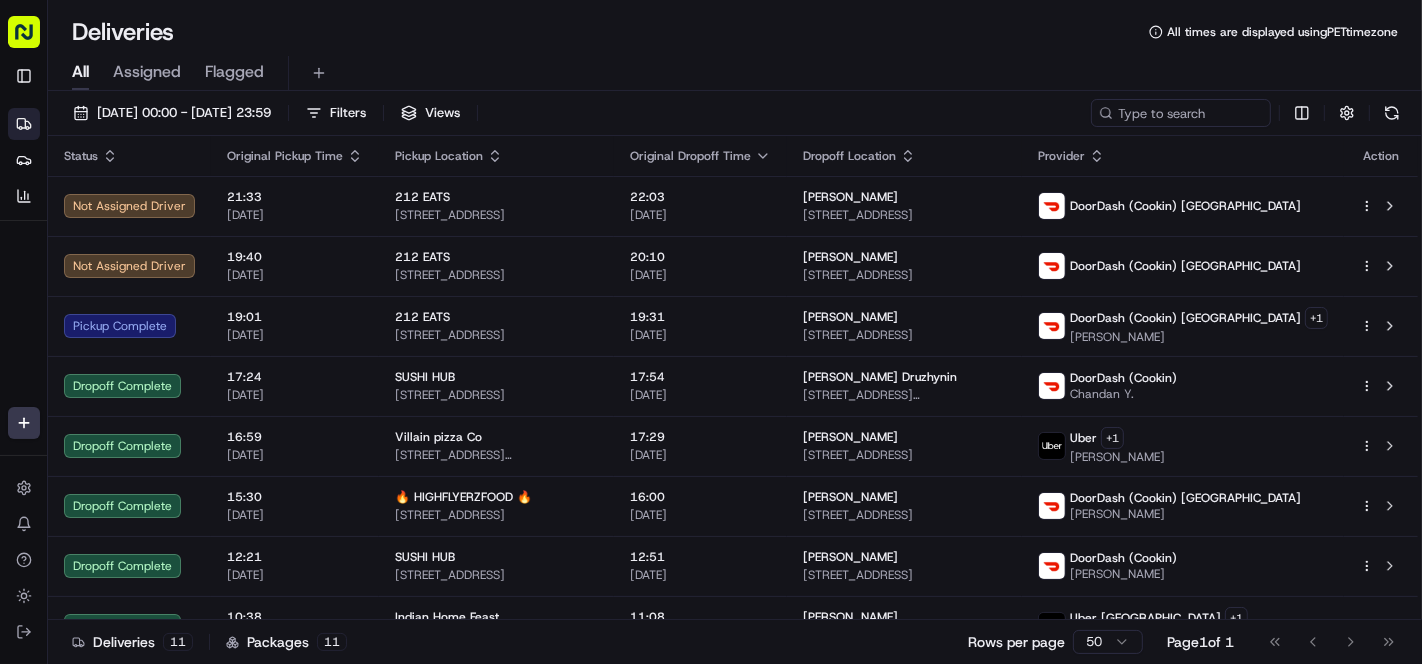 click on "Deliveries All times are displayed using  PET  timezone" at bounding box center (735, 32) 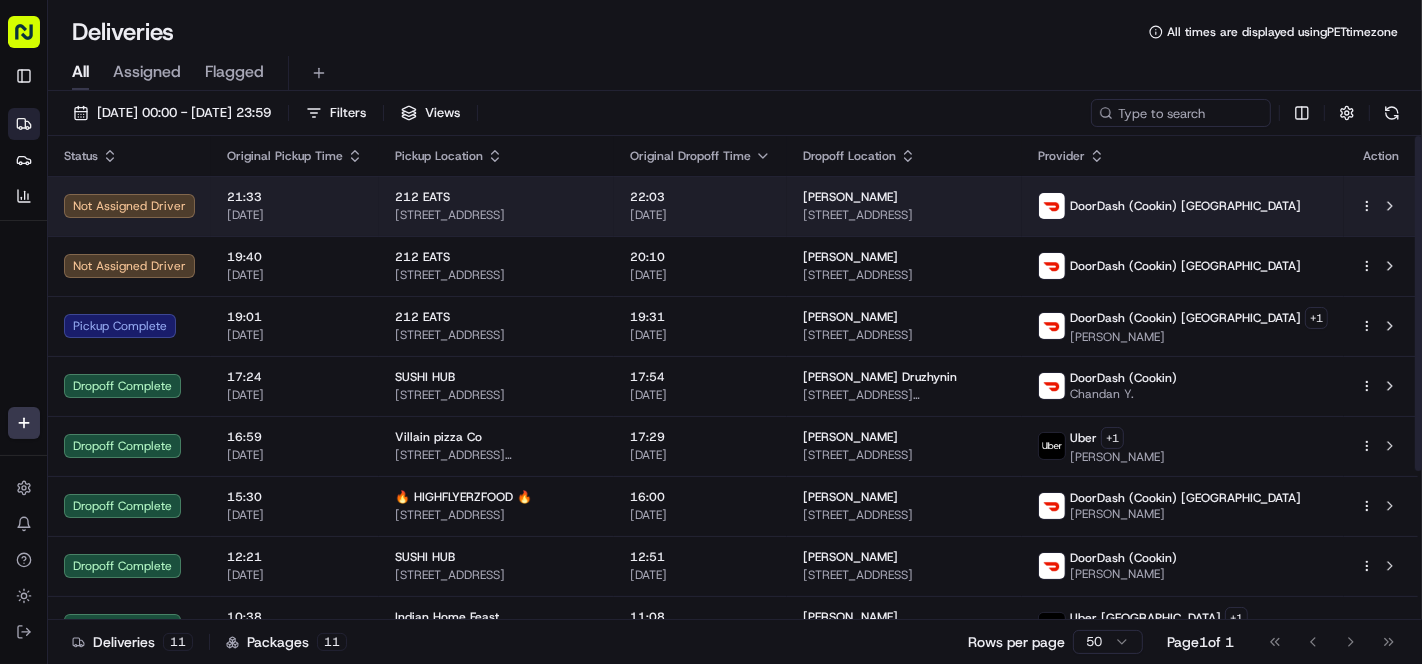 click on "[STREET_ADDRESS]" at bounding box center (496, 215) 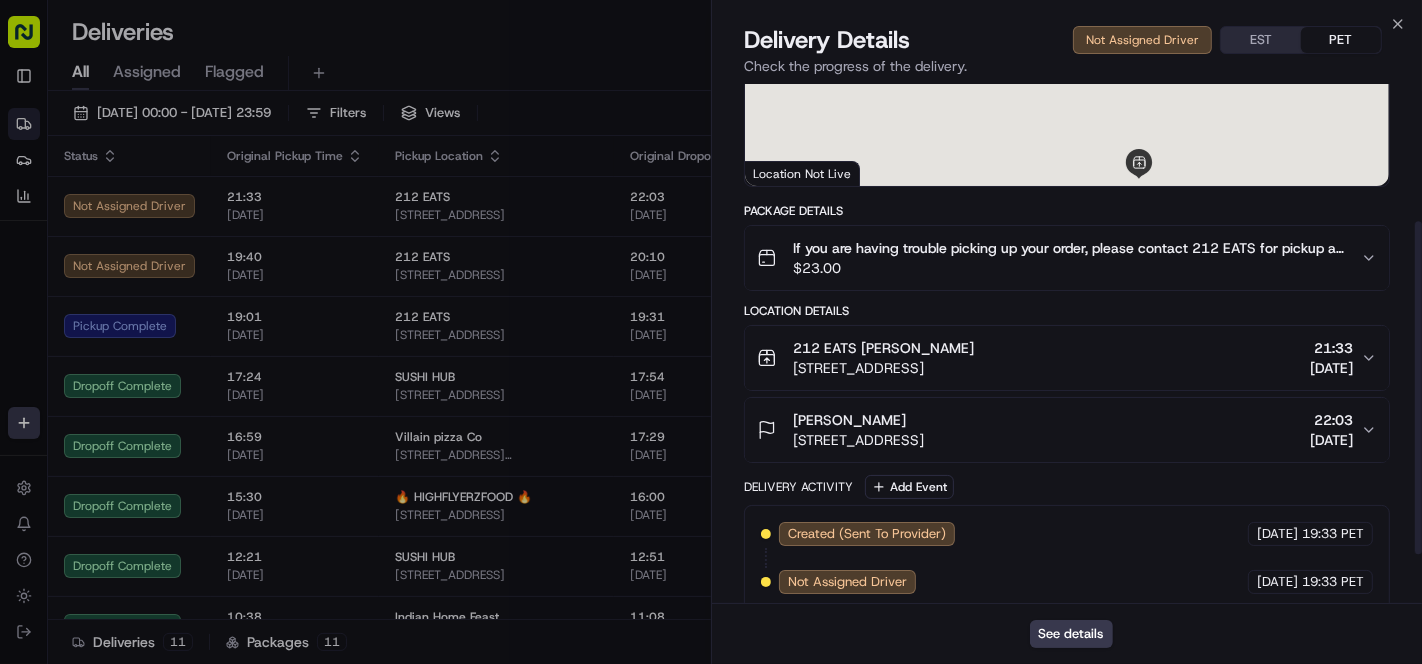scroll, scrollTop: 290, scrollLeft: 0, axis: vertical 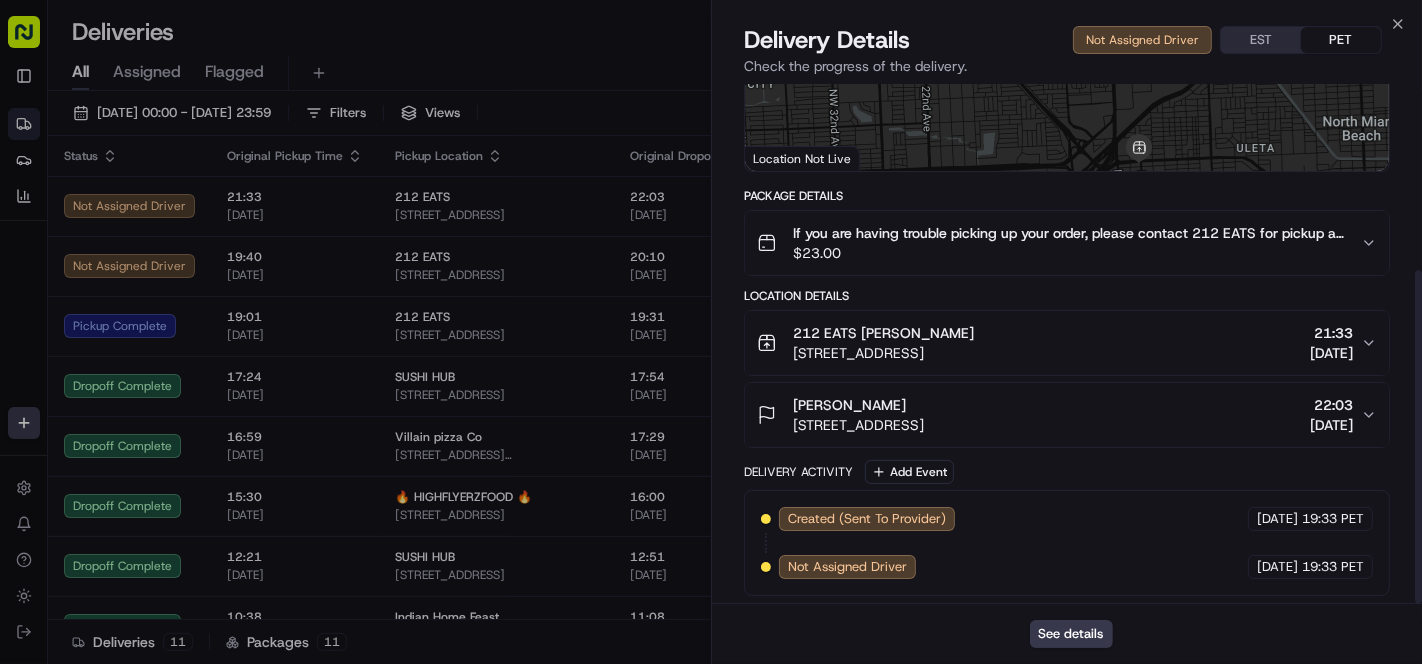 click on "If you are having trouble picking up your order, please contact 212 EATS for  pickup at +12094204874. Please do not contact the drop-off recipient for any  pick-up issues. $ 23.00" at bounding box center [1067, 243] 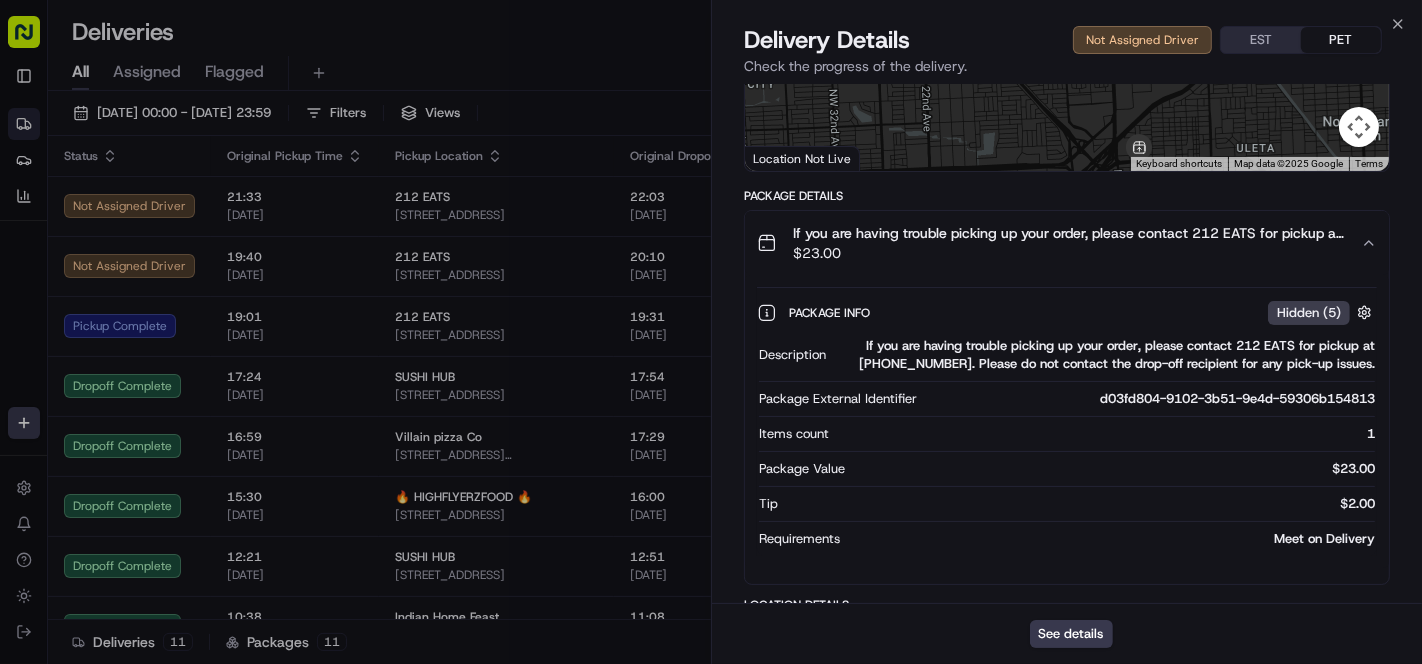 click on "$ 23.00" at bounding box center [1069, 253] 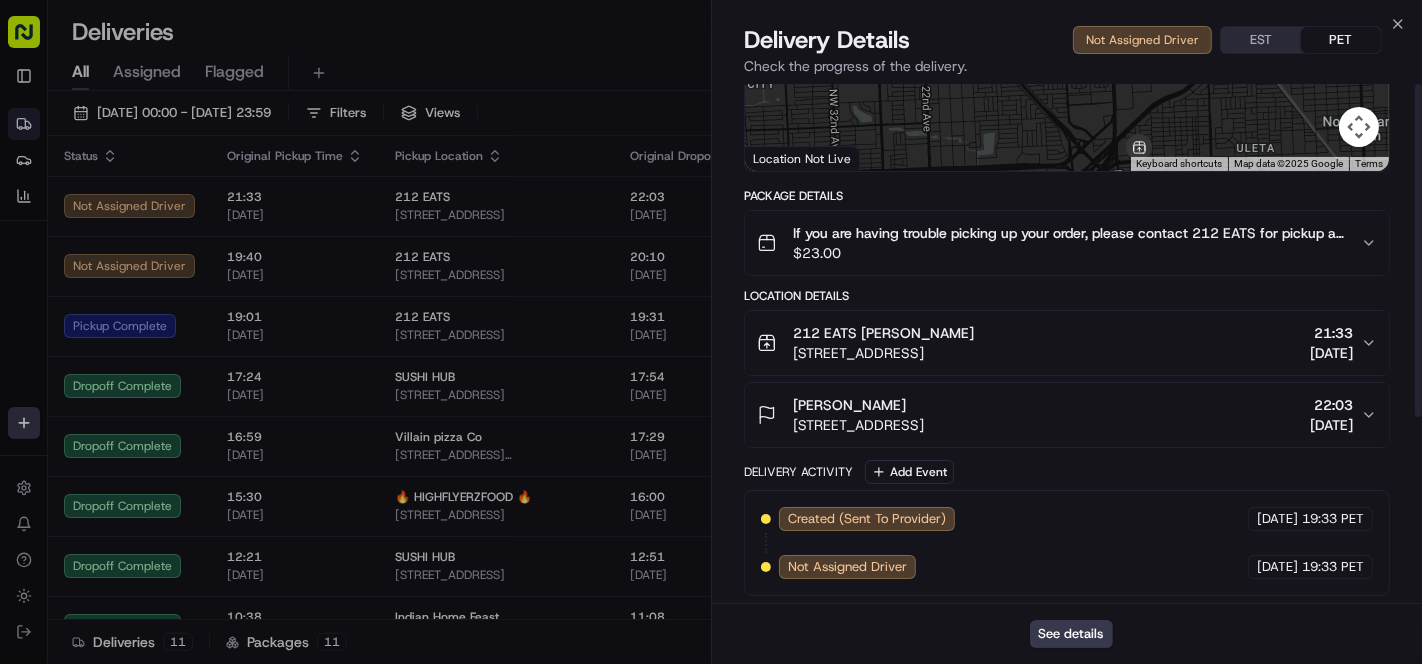 scroll, scrollTop: 0, scrollLeft: 0, axis: both 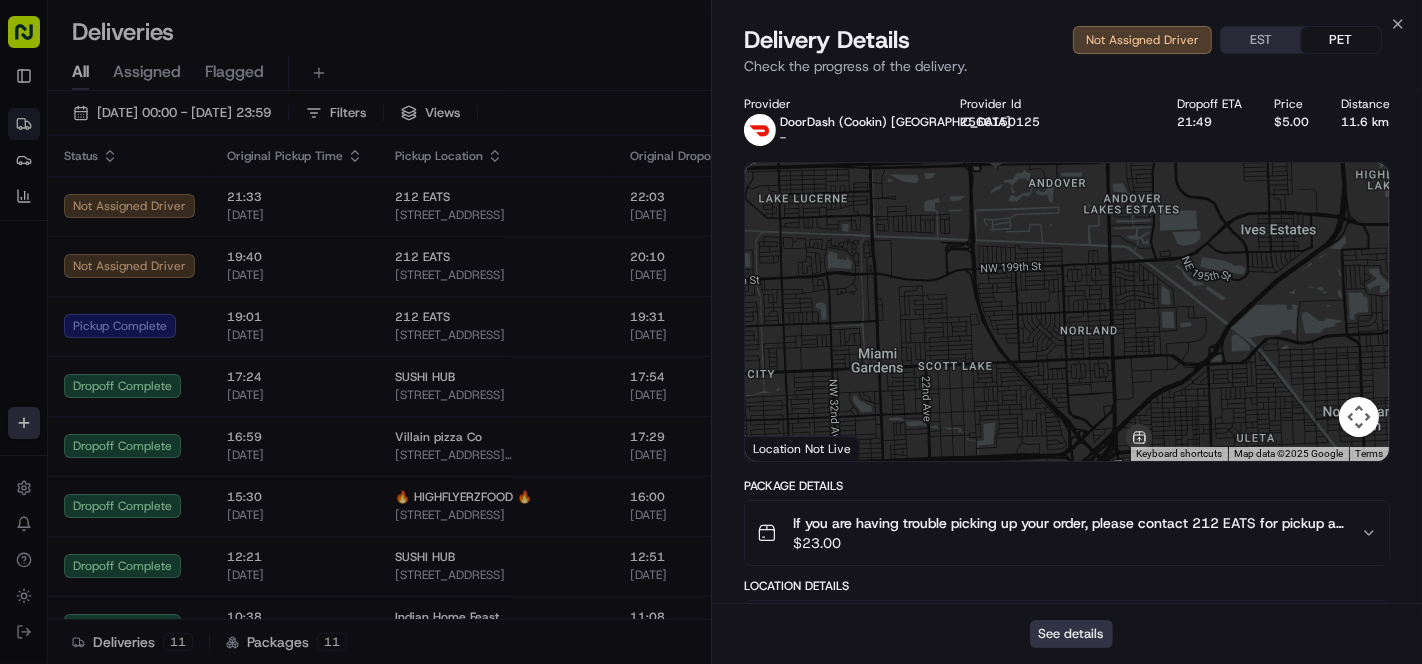click on "See details" at bounding box center (1071, 634) 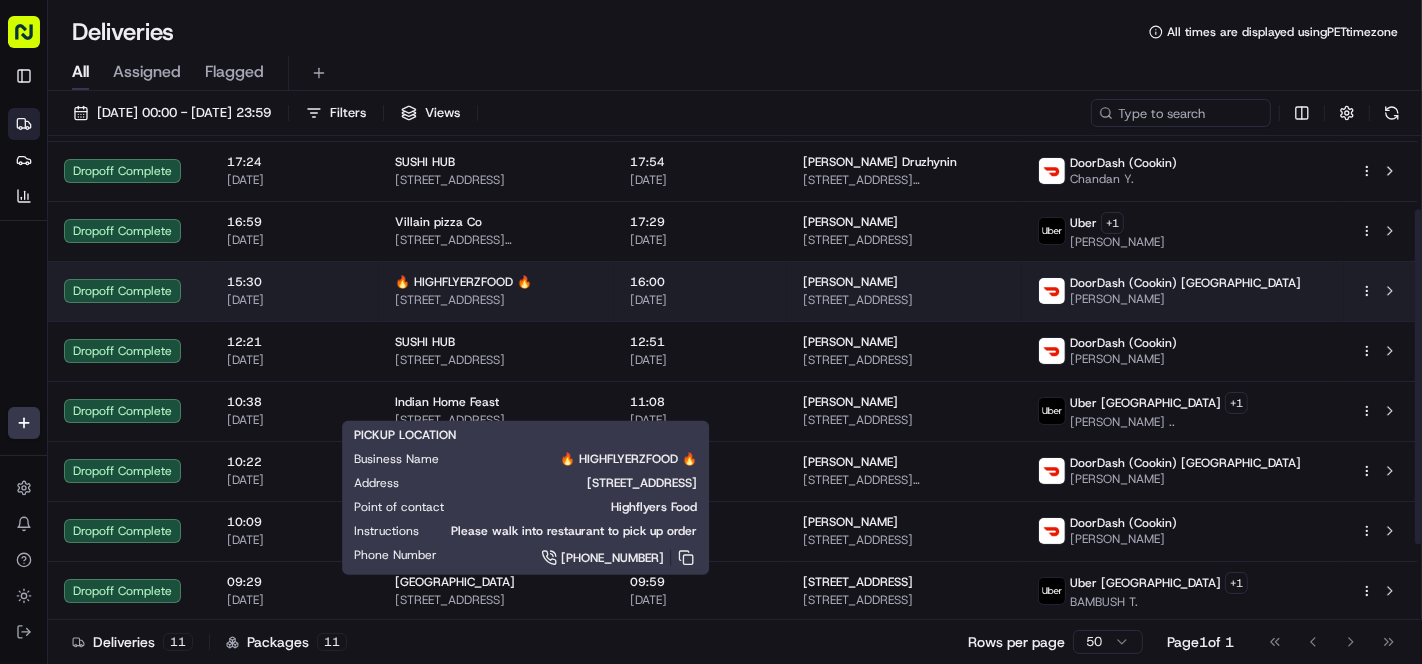 scroll, scrollTop: 0, scrollLeft: 0, axis: both 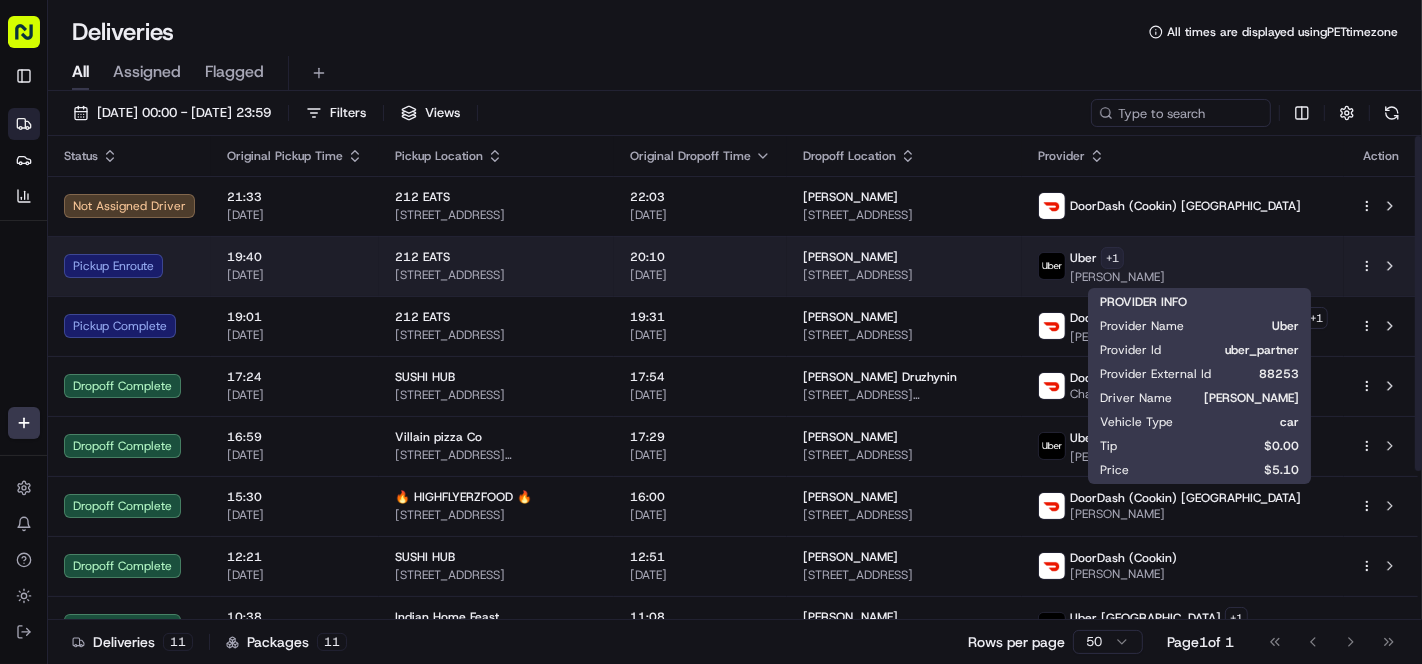 click on "Cookin App renata@cookin.com Toggle Sidebar Deliveries Providers Analytics Favorites Main Menu Members & Organization Organization Users Roles Preferences Customization Tracking Orchestration Automations Locations Pickup Locations Dropoff Locations Billing Billing Refund Requests Integrations Notification Triggers Webhooks API Keys Request Logs Create Settings Notifications Chat with us! Toggle Theme Log out Deliveries All times are displayed using  PET  timezone All Assigned Flagged 15/07/2025 00:00 - 15/07/2025 23:59 Filters Views Status Original Pickup Time Pickup Location Original Dropoff Time Dropoff Location Provider Action Not Assigned Driver 21:33 15/07/2025 212 EATS 10 NW 167th St, North Miami Beach, FL 33169, USA 22:03 15/07/2025 Valerie Joseph 1358 NW 214 Terrace, Miami Gardens, FL 33169, USA DoorDash (Cookin) US Pickup Enroute 19:40 15/07/2025 212 EATS 10 NW 167th St, North Miami Beach, FL 33169, USA 20:10 15/07/2025 Alex Lexima 14005 NE 6th Ave, North Miami, FL 33161, USA Uber + 1" at bounding box center [711, 332] 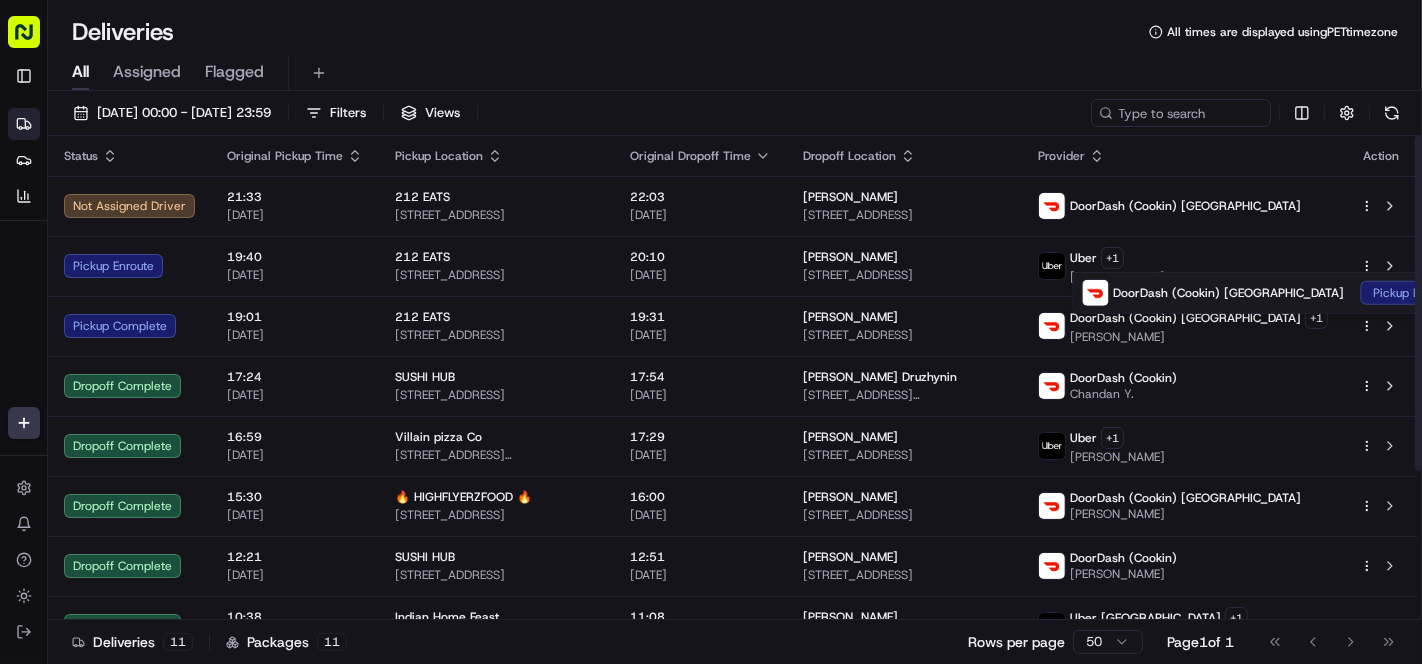 click on "Cookin App renata@cookin.com Toggle Sidebar Deliveries Providers Analytics Favorites Main Menu Members & Organization Organization Users Roles Preferences Customization Tracking Orchestration Automations Locations Pickup Locations Dropoff Locations Billing Billing Refund Requests Integrations Notification Triggers Webhooks API Keys Request Logs Create Settings Notifications Chat with us! Toggle Theme Log out Deliveries All times are displayed using  PET  timezone All Assigned Flagged 15/07/2025 00:00 - 15/07/2025 23:59 Filters Views Status Original Pickup Time Pickup Location Original Dropoff Time Dropoff Location Provider Action Not Assigned Driver 21:33 15/07/2025 212 EATS 10 NW 167th St, North Miami Beach, FL 33169, USA 22:03 15/07/2025 Valerie Joseph 1358 NW 214 Terrace, Miami Gardens, FL 33169, USA DoorDash (Cookin) US Pickup Enroute 19:40 15/07/2025 212 EATS 10 NW 167th St, North Miami Beach, FL 33169, USA 20:10 15/07/2025 Alex Lexima 14005 NE 6th Ave, North Miami, FL 33161, USA Uber + 1" at bounding box center (711, 332) 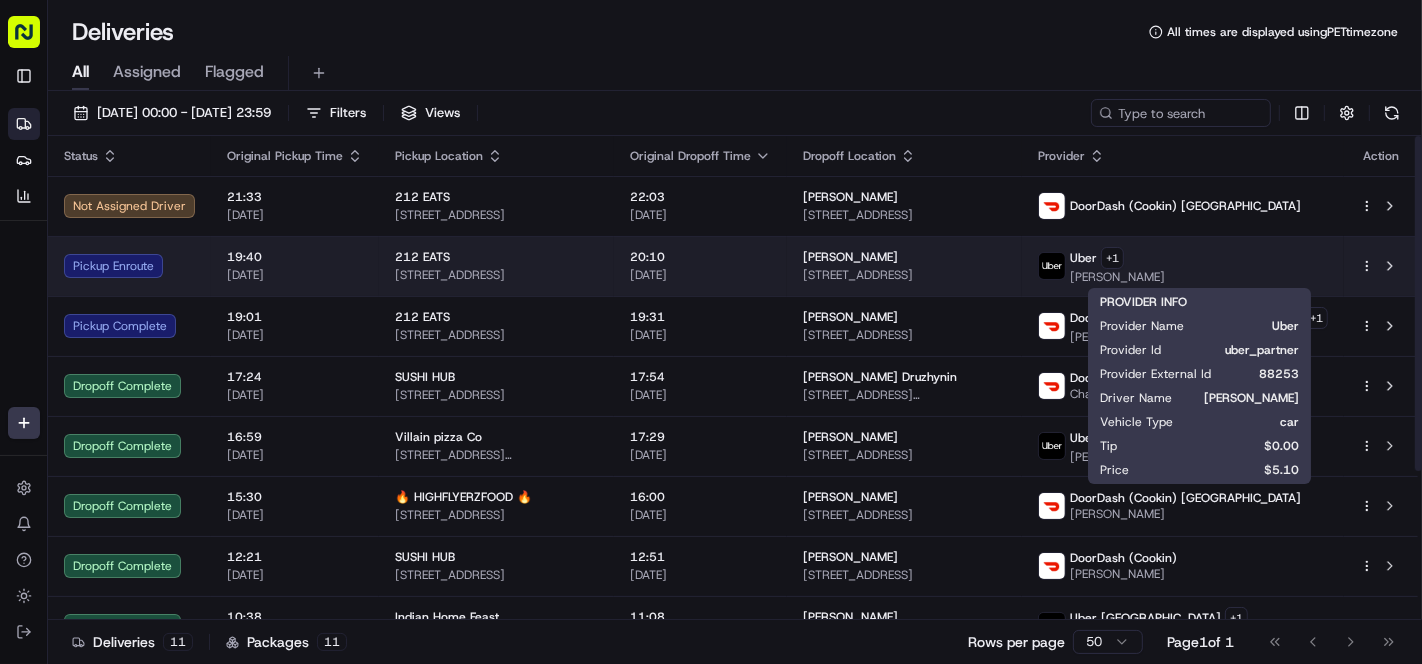 click on "Uber" at bounding box center [1083, 258] 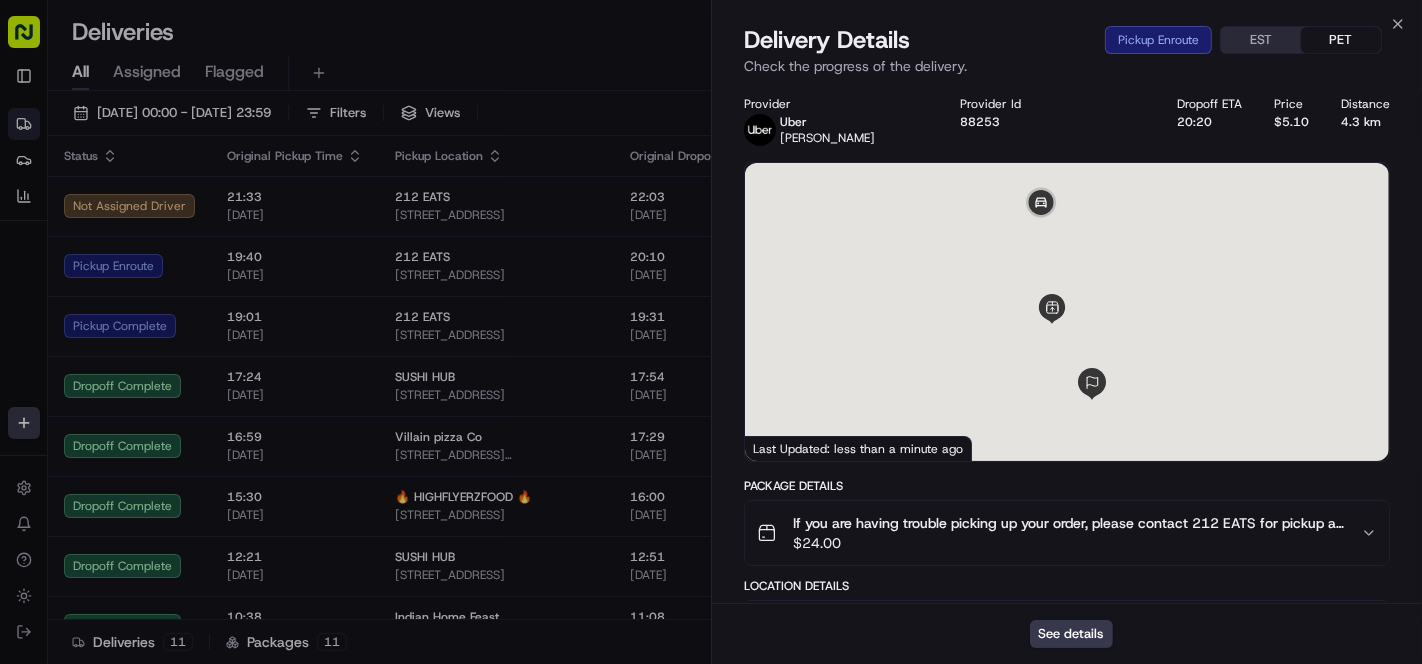 click at bounding box center (1067, 312) 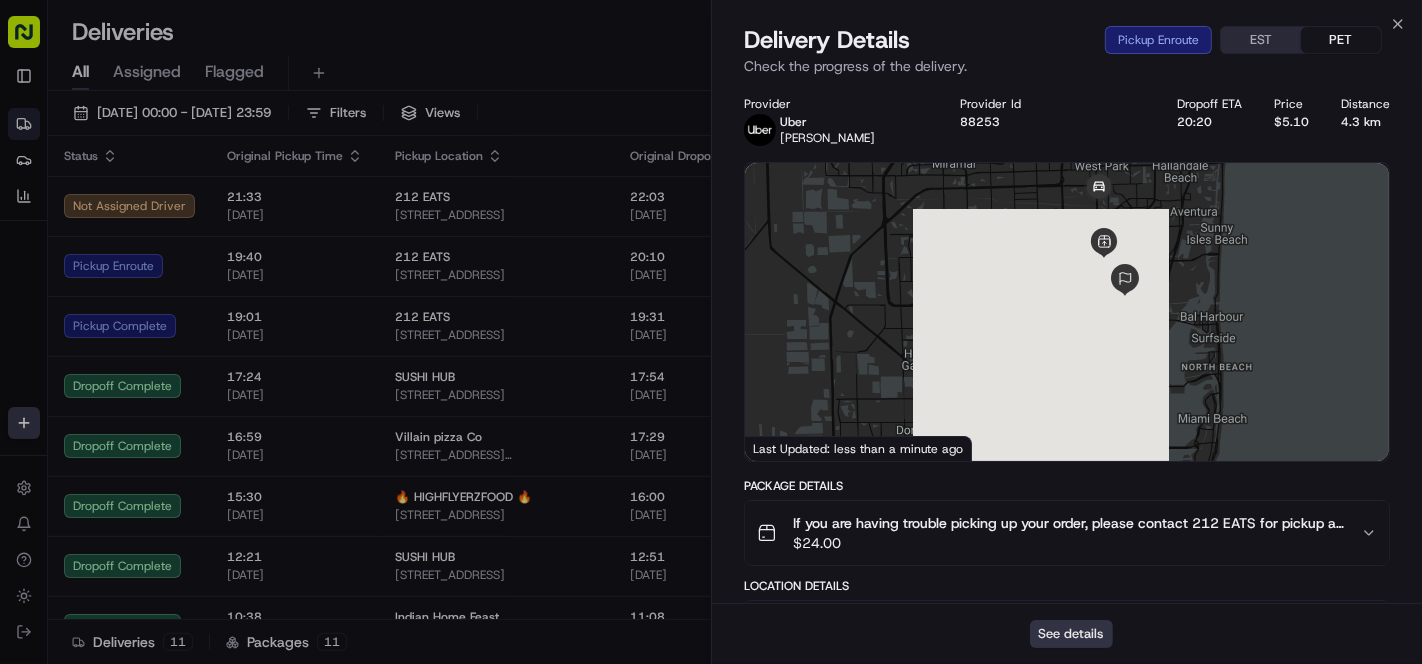 click on "See details" at bounding box center [1071, 634] 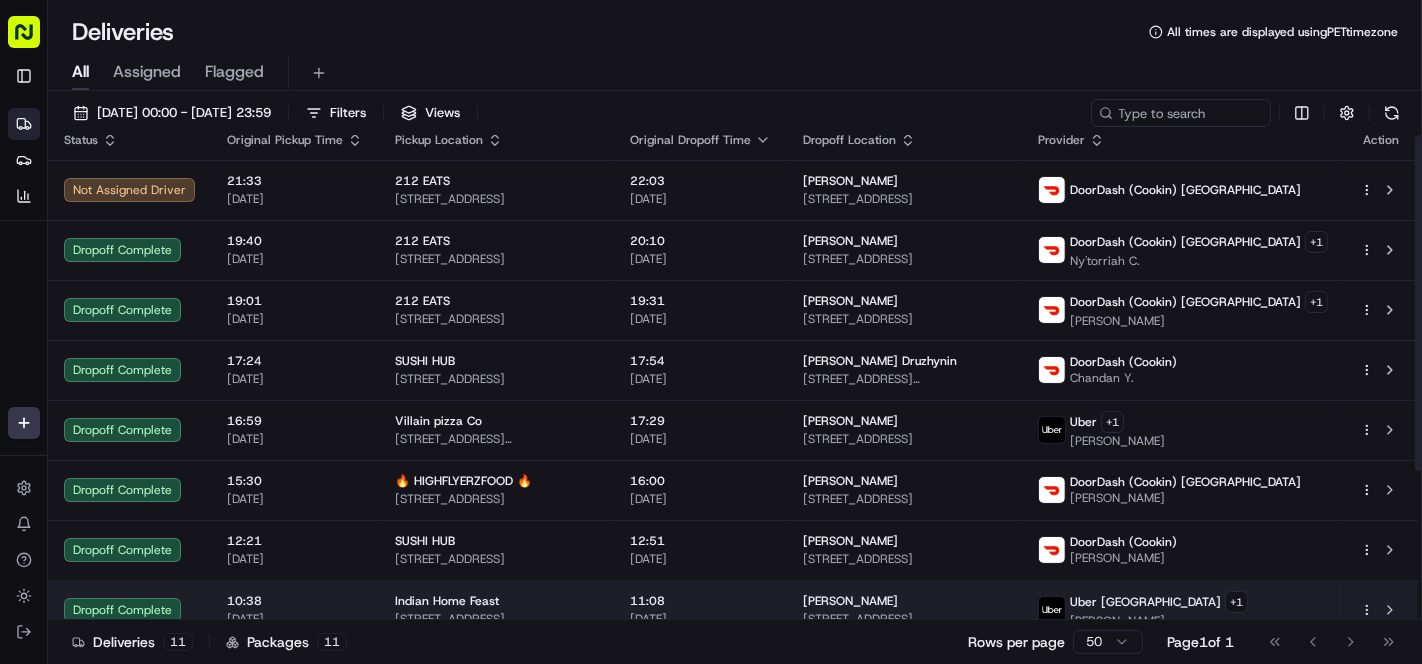 scroll, scrollTop: 0, scrollLeft: 0, axis: both 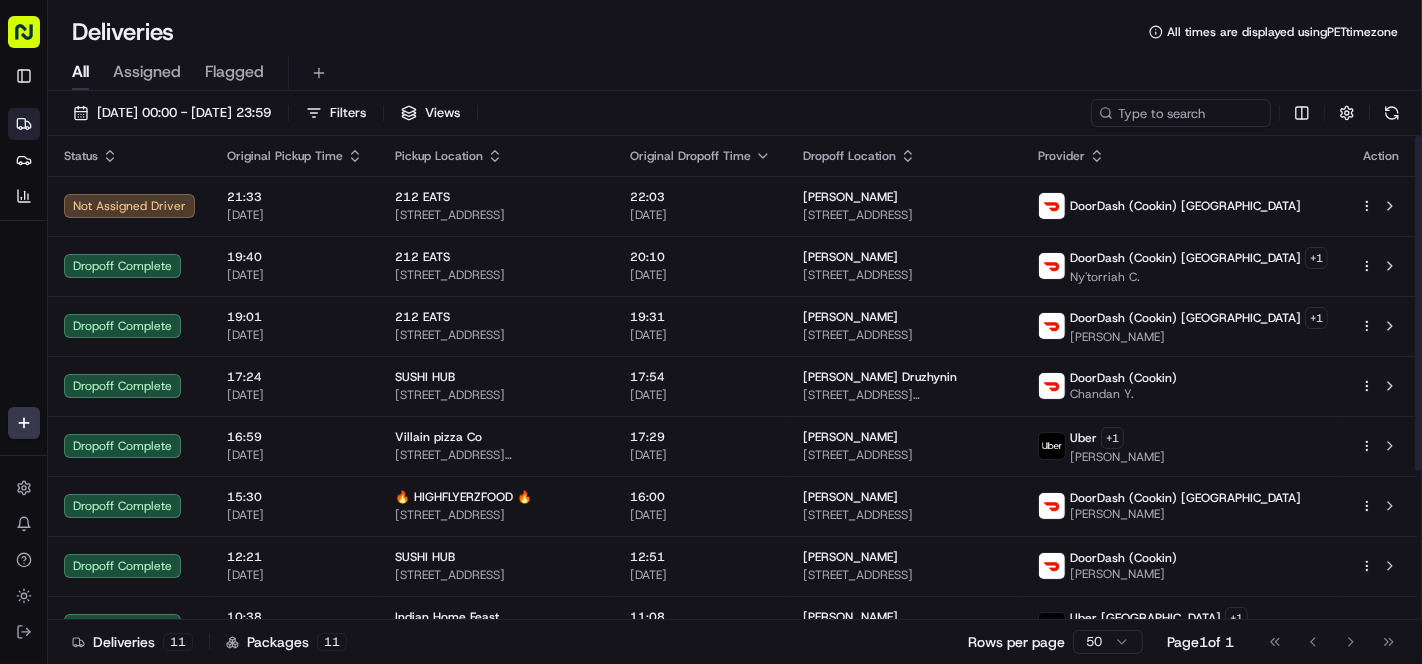 click on "All Assigned Flagged" at bounding box center (735, 73) 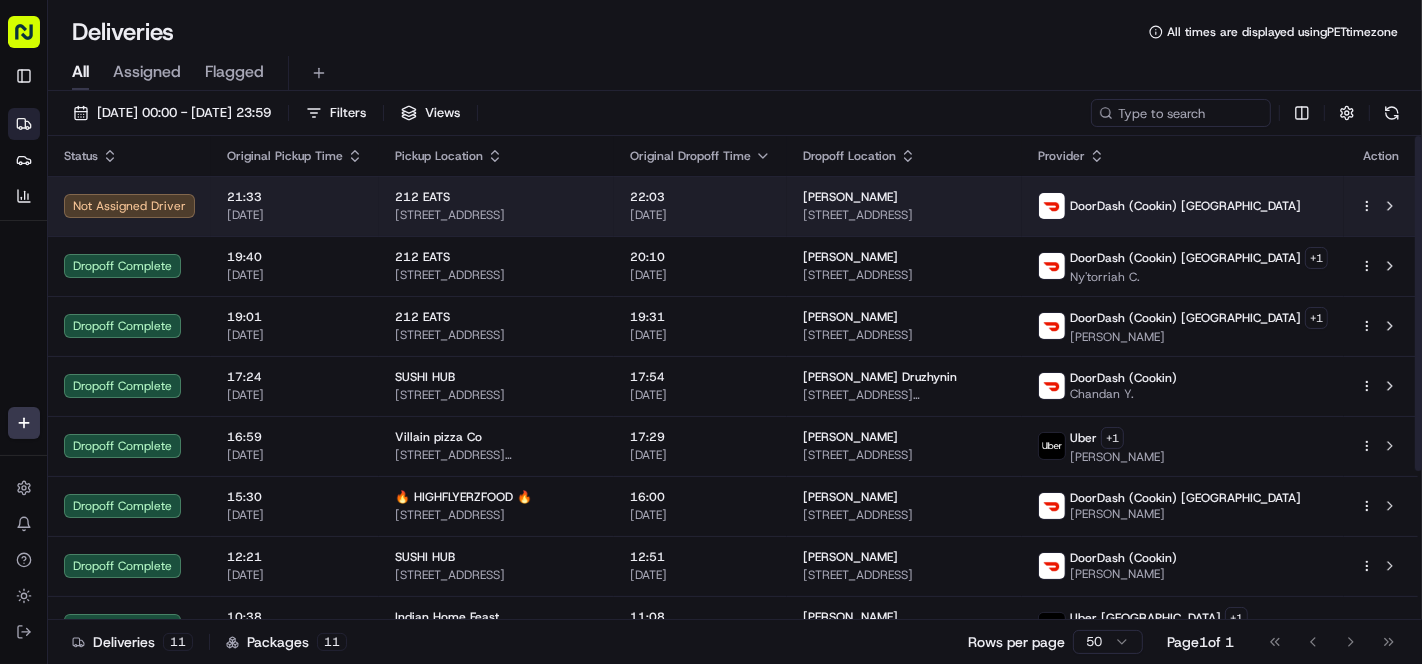 click on "212 EATS" at bounding box center [422, 197] 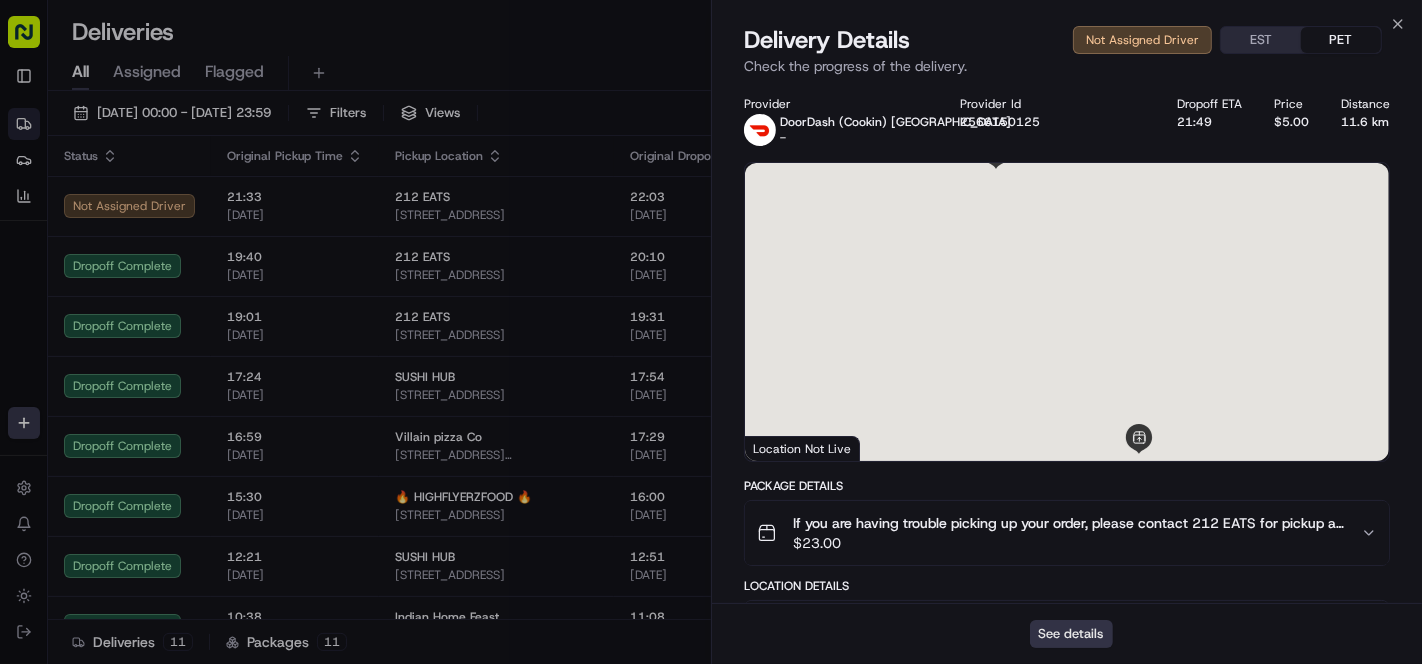 click on "See details" at bounding box center [1071, 634] 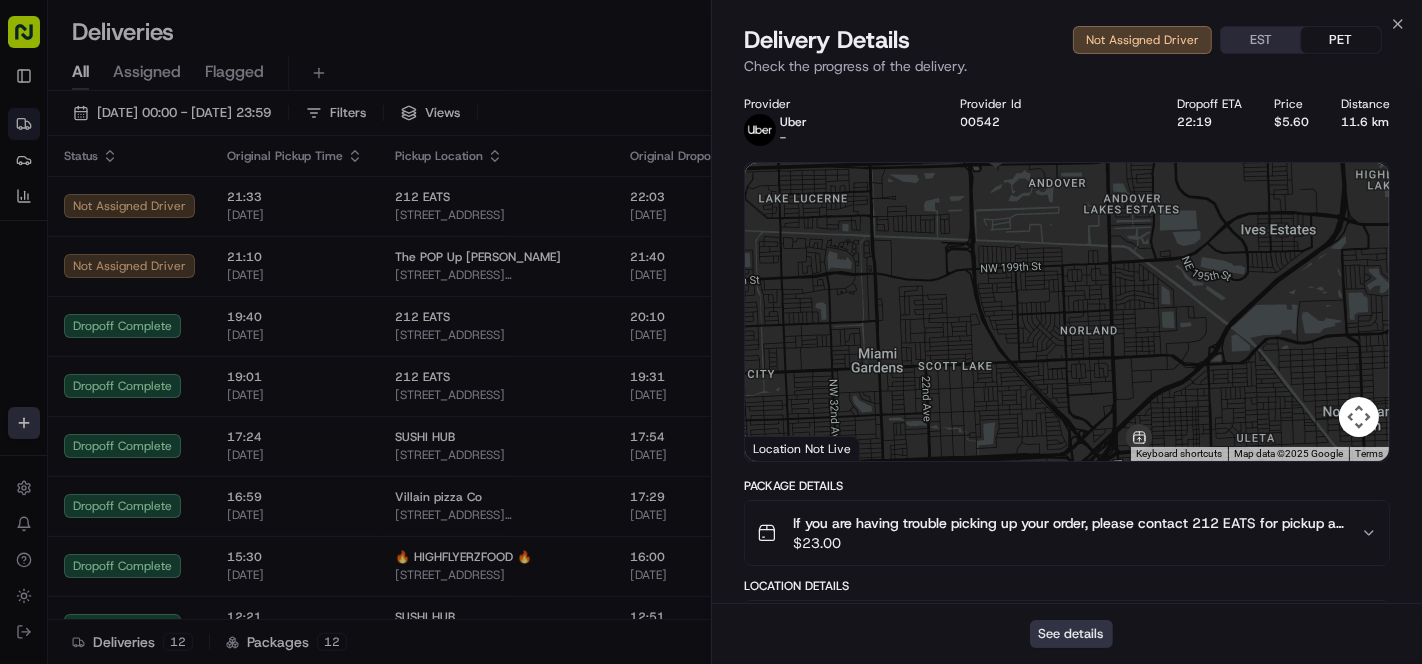 click on "See details" at bounding box center [1071, 634] 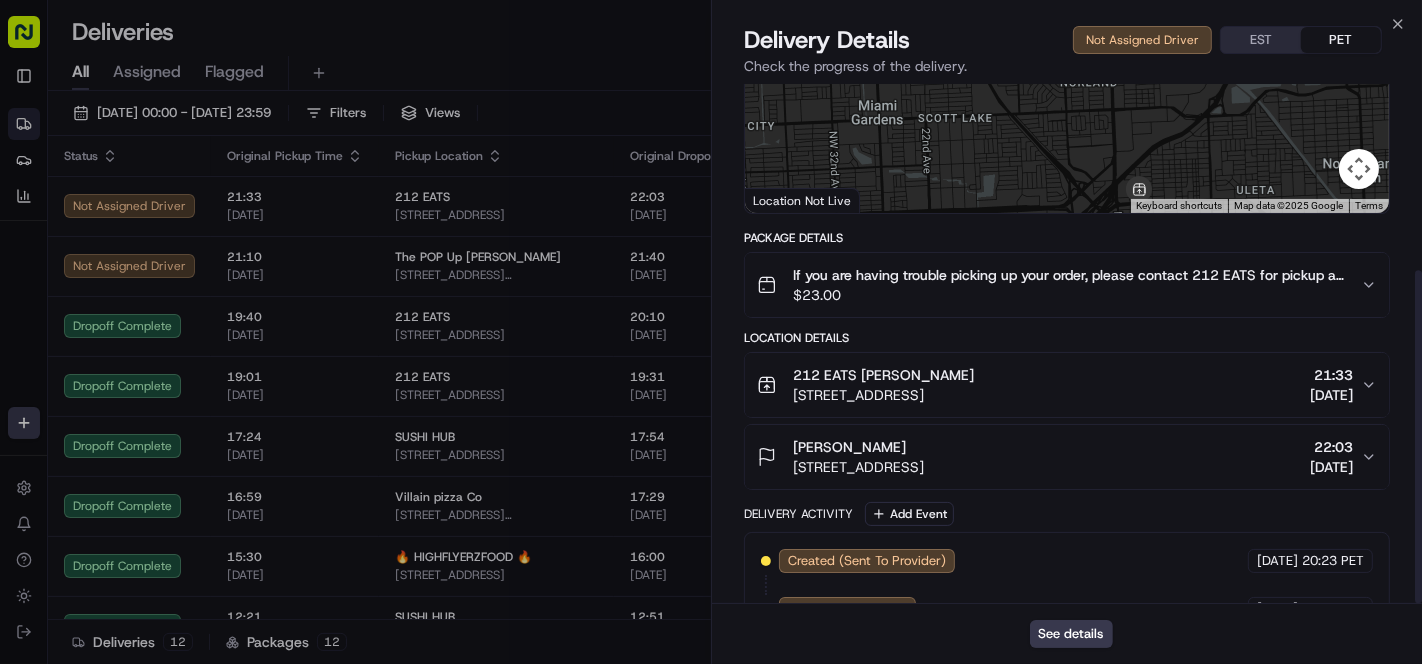 scroll, scrollTop: 290, scrollLeft: 0, axis: vertical 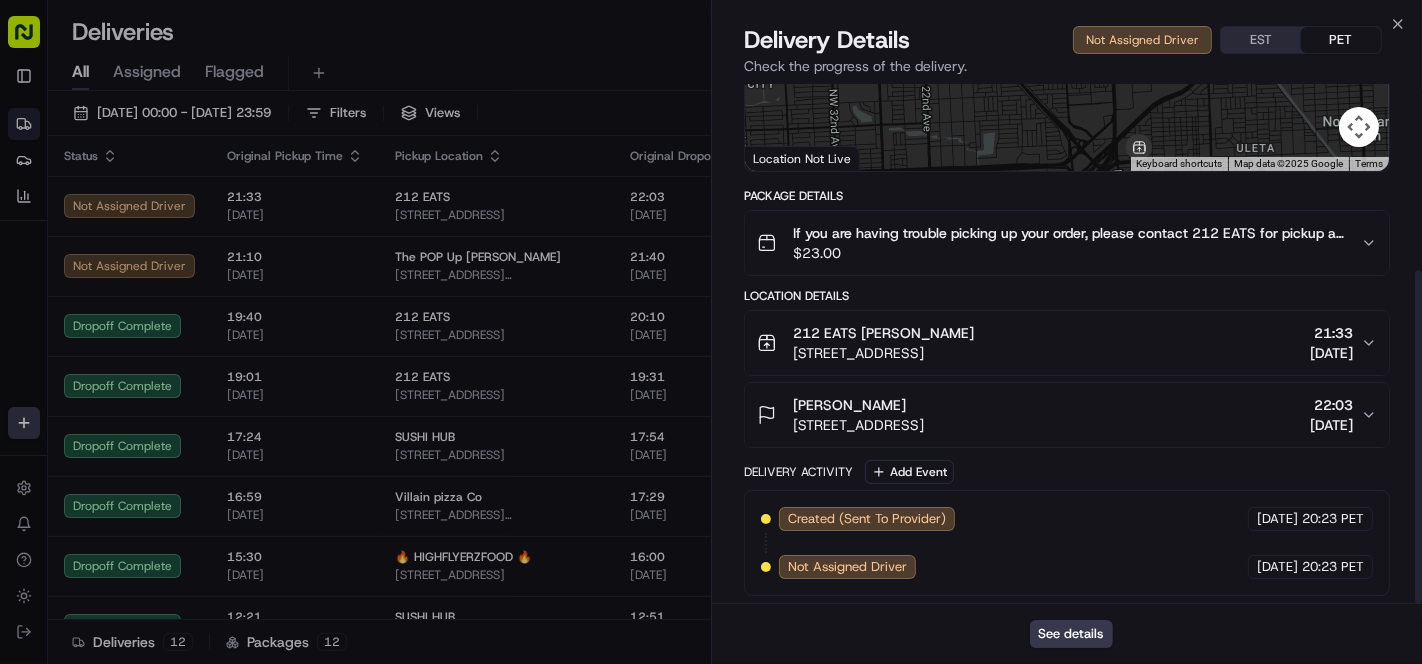 click on "$ 23.00" at bounding box center [1069, 253] 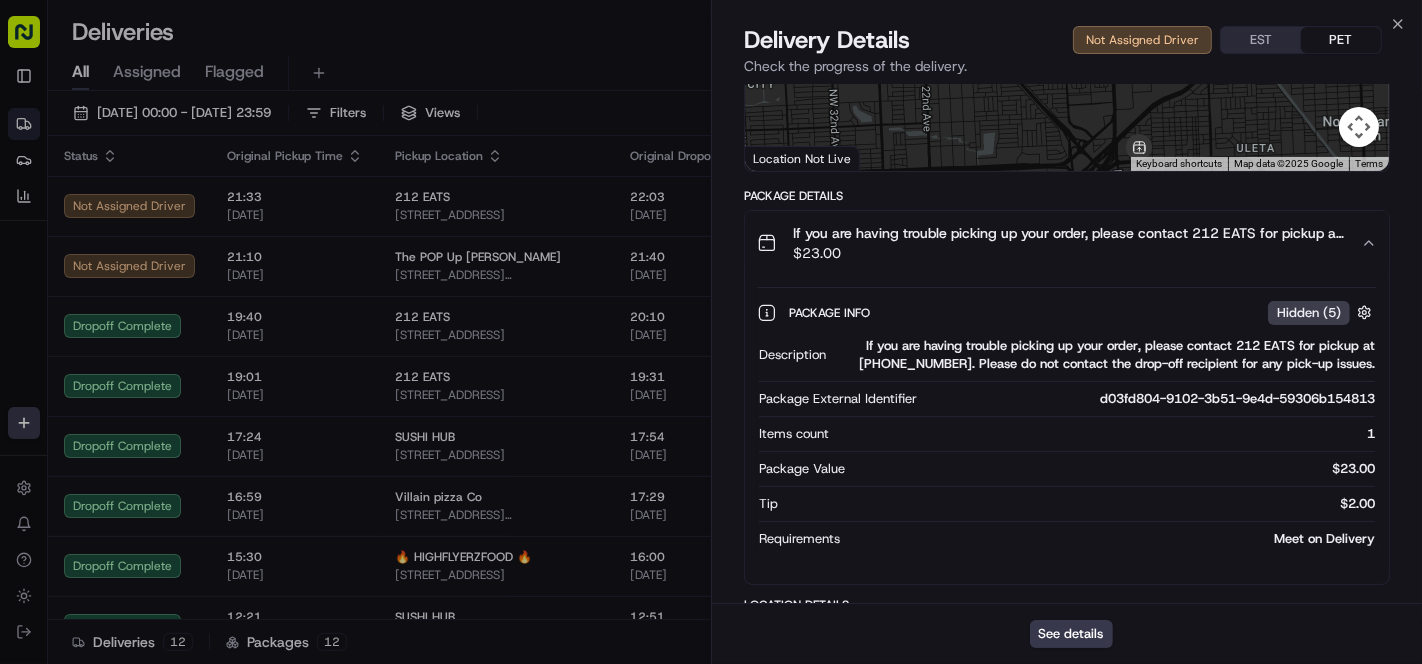 click on "If you are having trouble picking up your order, please contact 212 EATS for  pickup at [PHONE_NUMBER]. Please do not contact the drop-off recipient for any  pick-up issues." at bounding box center (1069, 233) 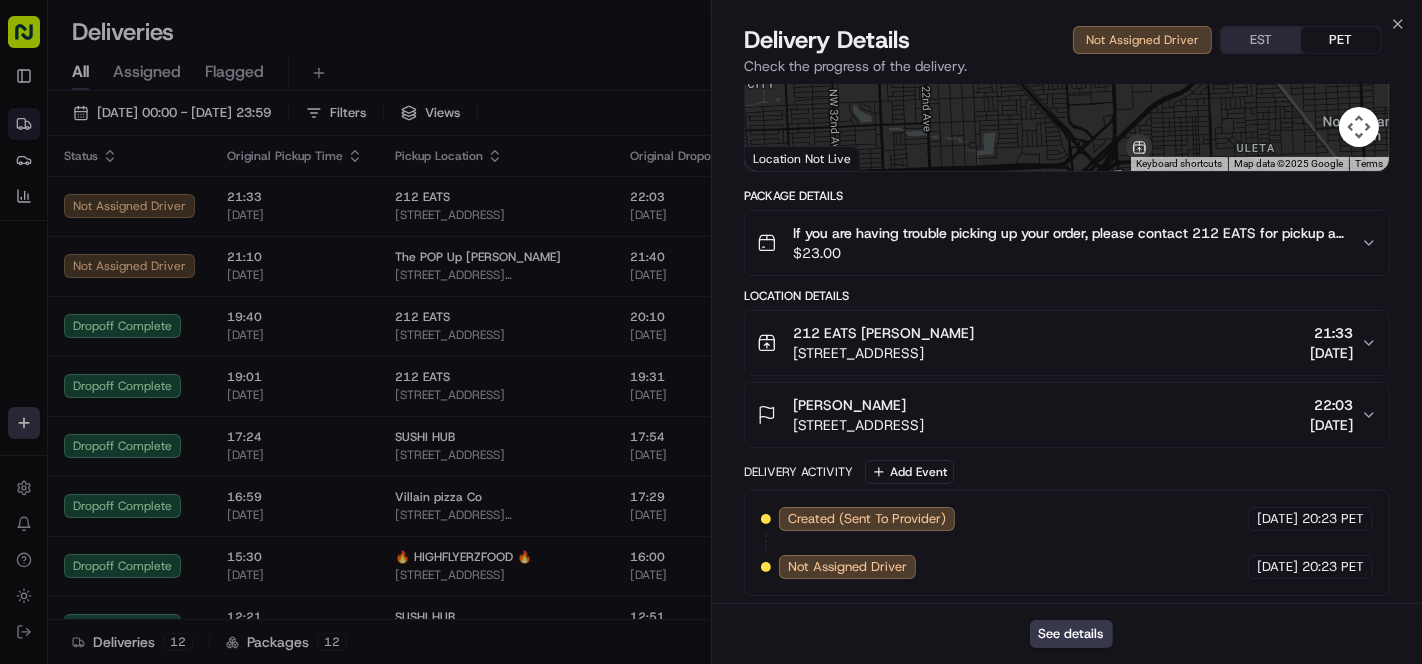 click on "$ 23.00" at bounding box center [1069, 253] 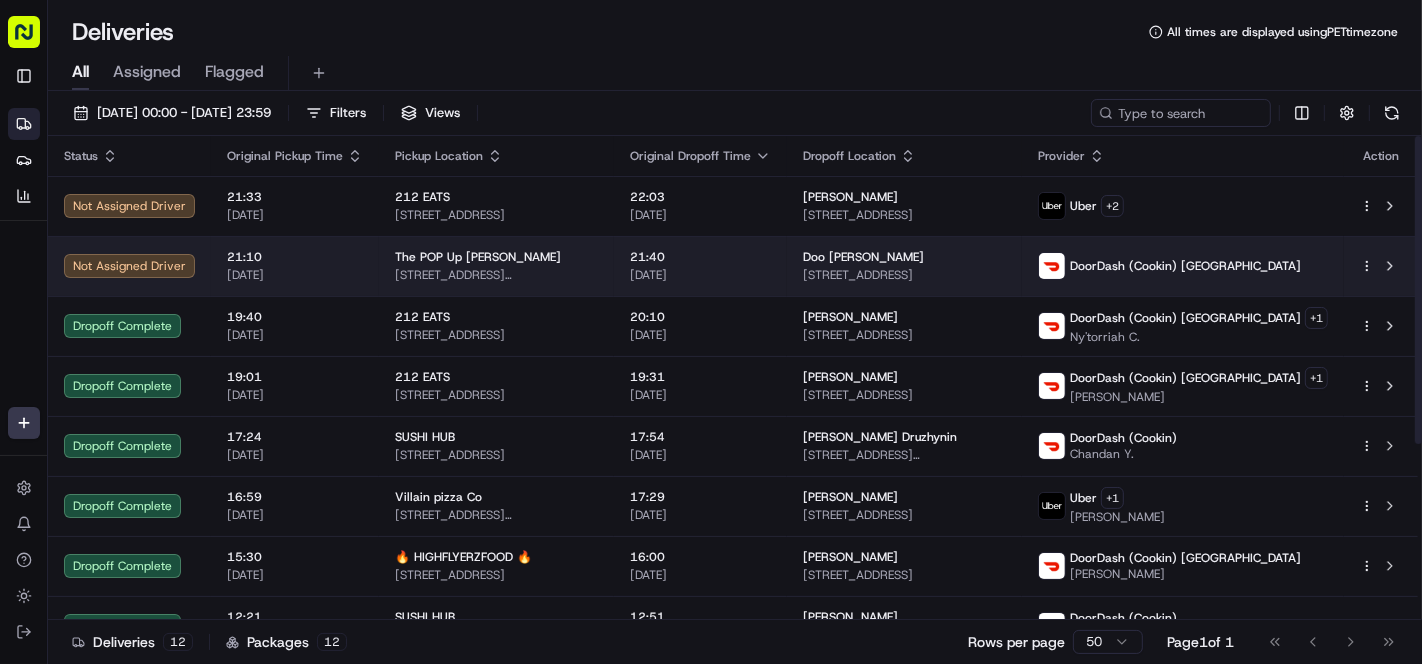 click on "[DATE]" at bounding box center (700, 275) 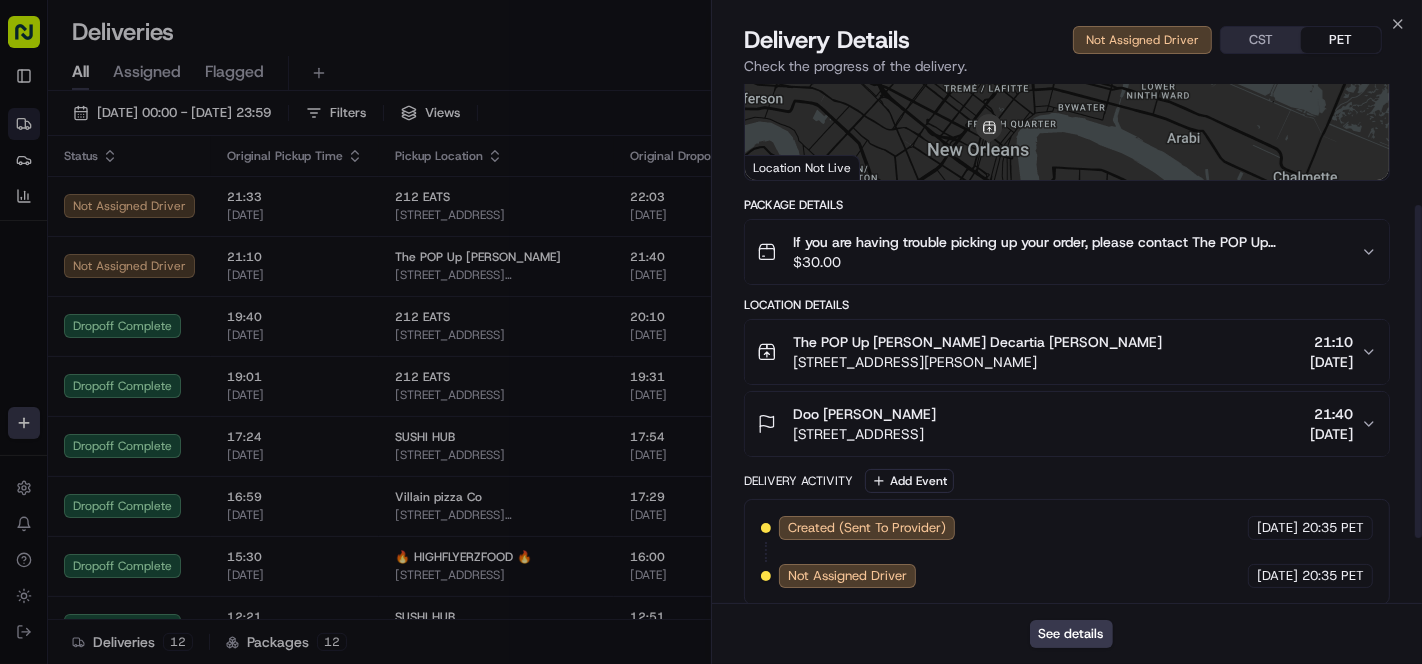 scroll, scrollTop: 290, scrollLeft: 0, axis: vertical 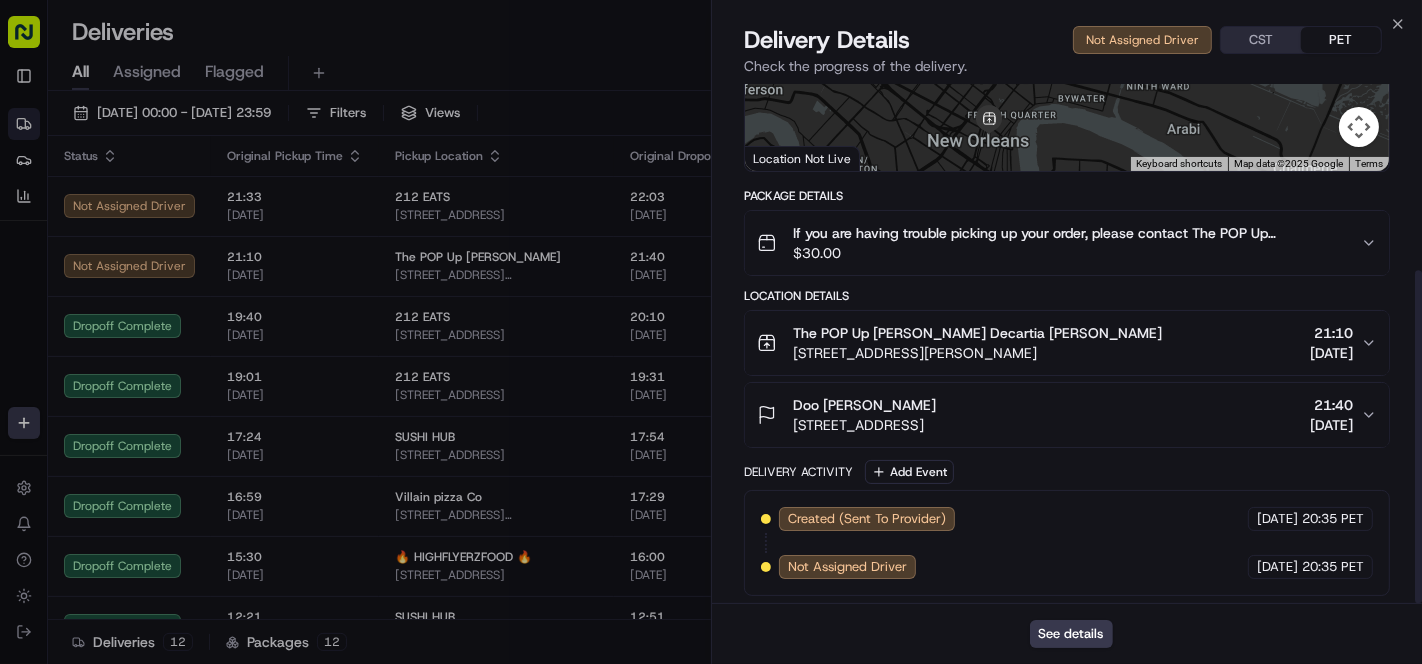 click on "If you are having trouble picking up your order, please contact The POP Up nola for  pickup at +15047581108. Please do not contact the drop-off recipient for any  pick-up issues." at bounding box center [1069, 233] 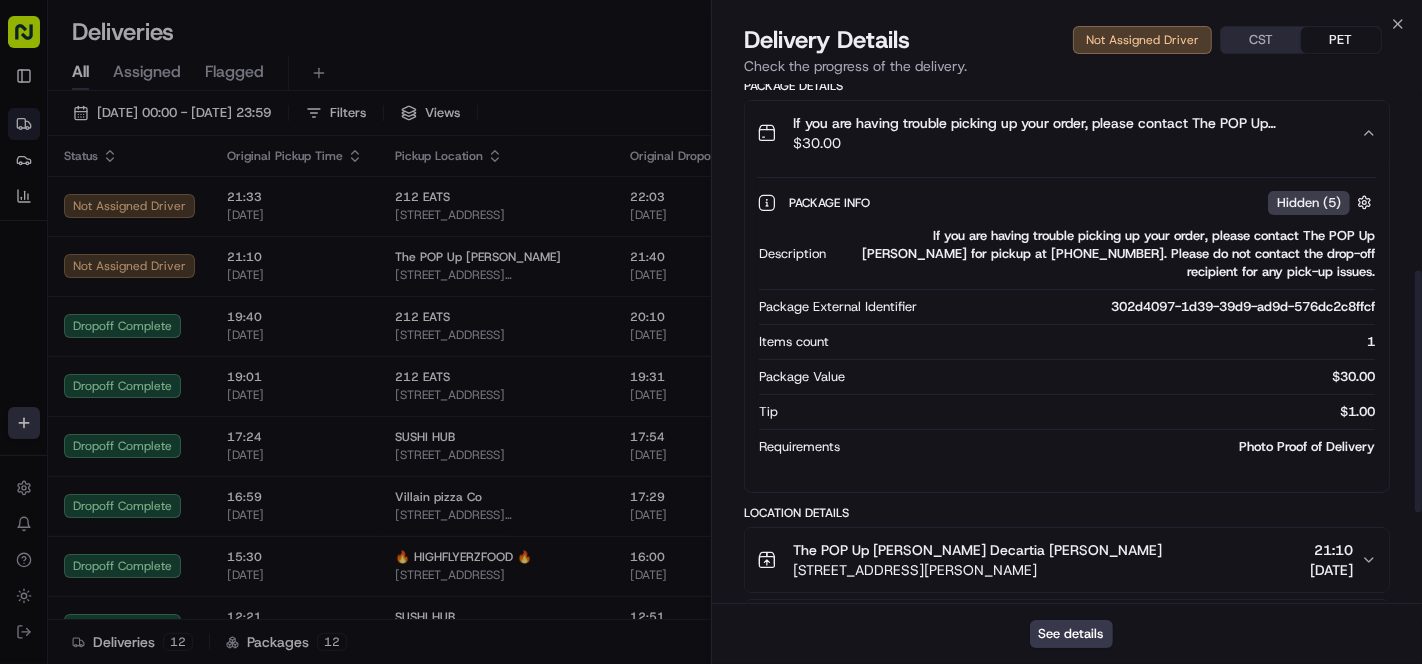 scroll, scrollTop: 401, scrollLeft: 0, axis: vertical 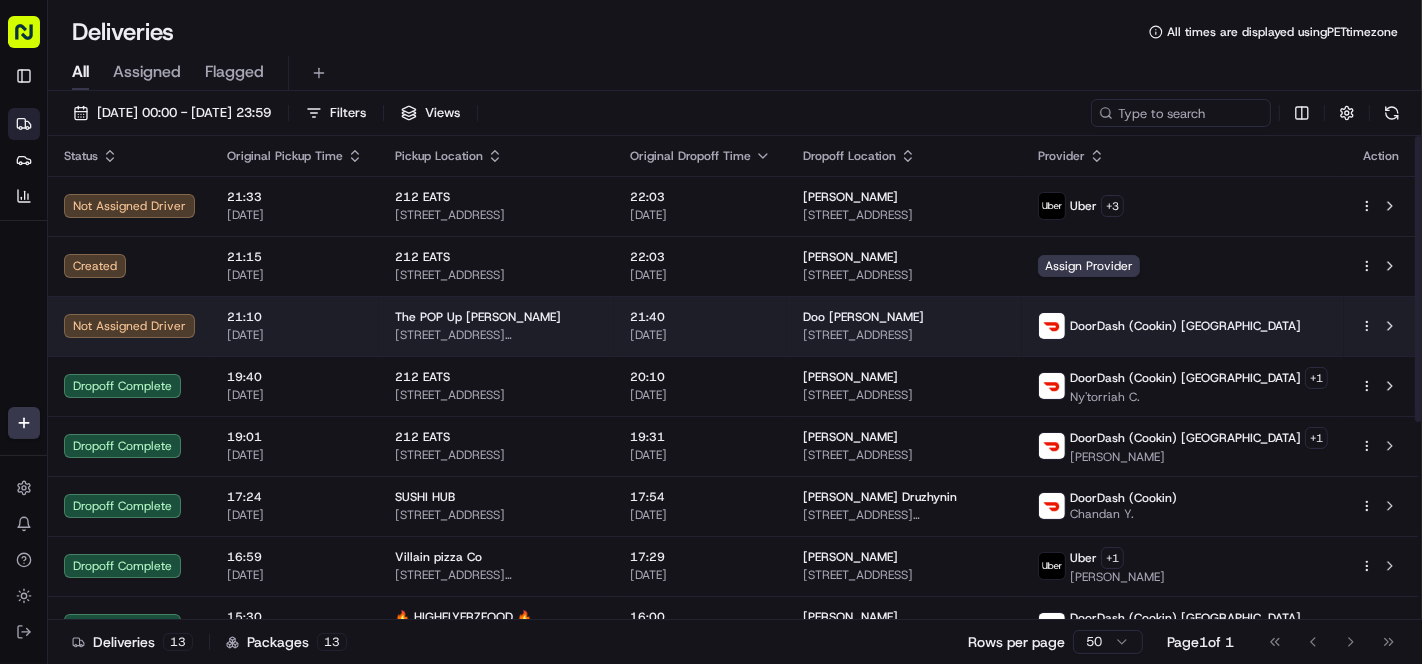 click on "21:40 15/07/2025" at bounding box center (700, 326) 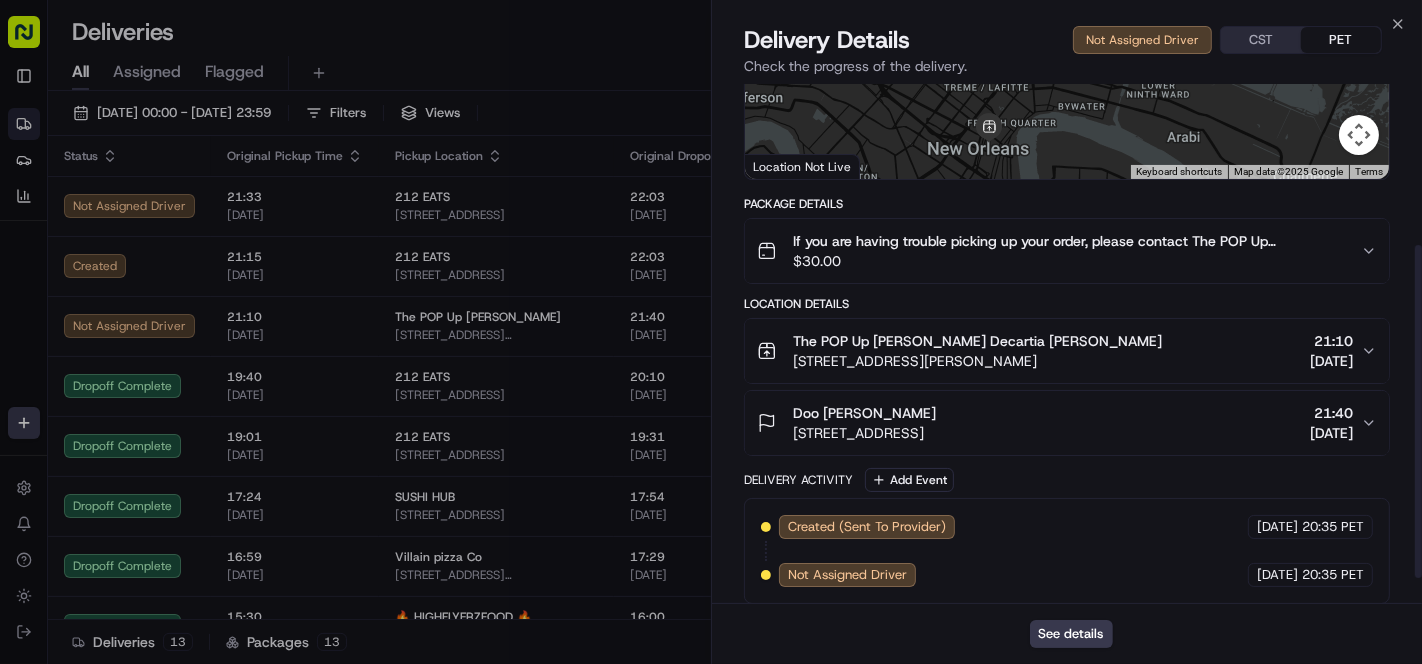 scroll, scrollTop: 290, scrollLeft: 0, axis: vertical 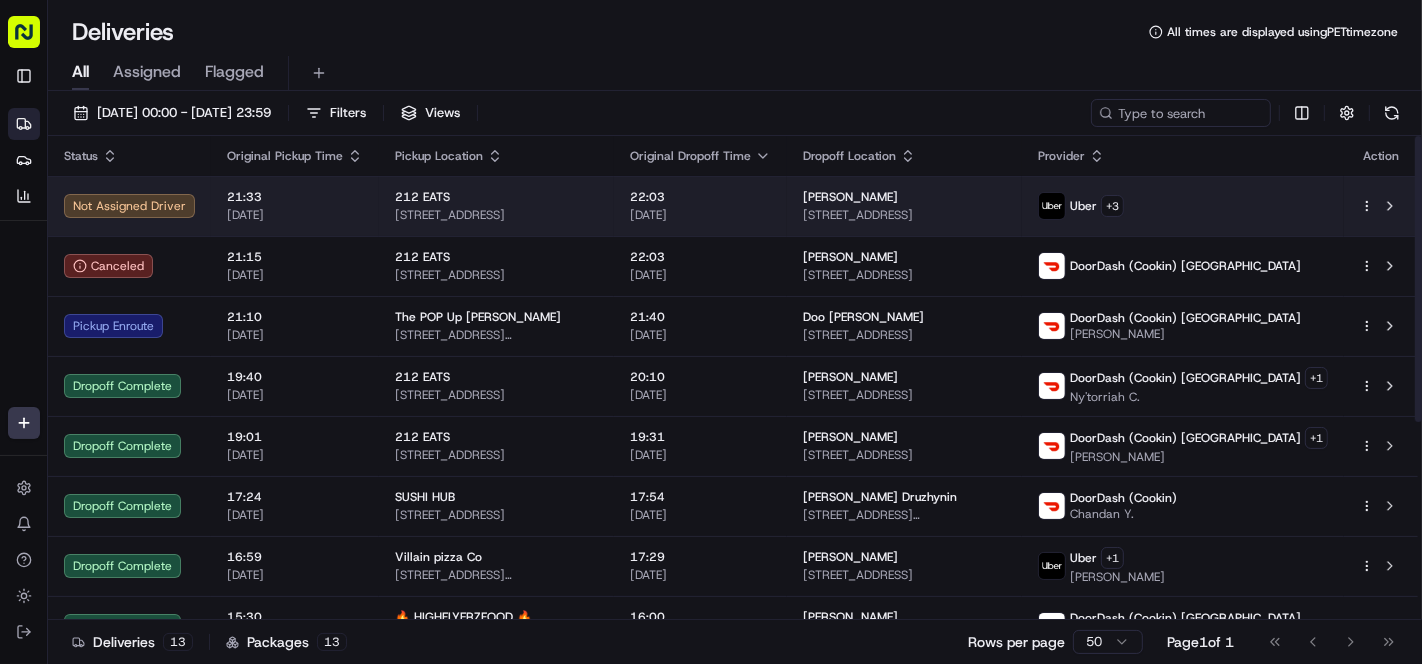 click on "[STREET_ADDRESS]" at bounding box center [496, 215] 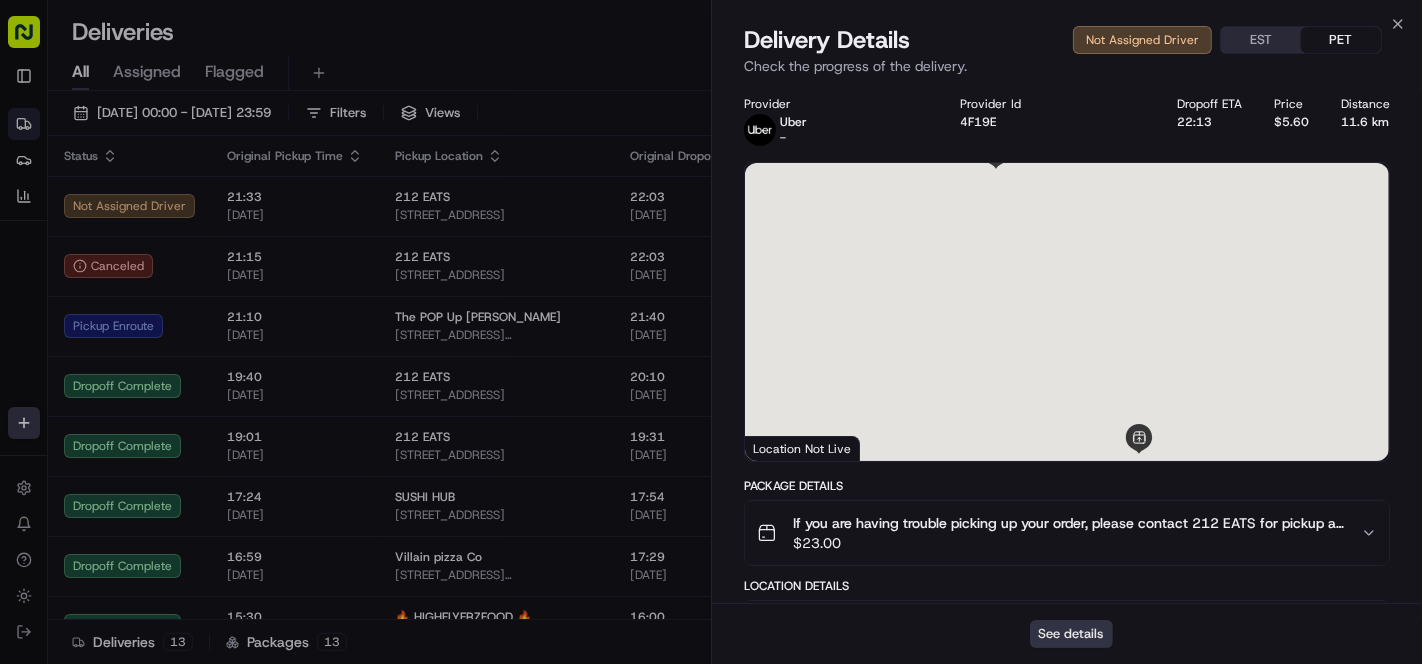 click on "See details" at bounding box center (1071, 634) 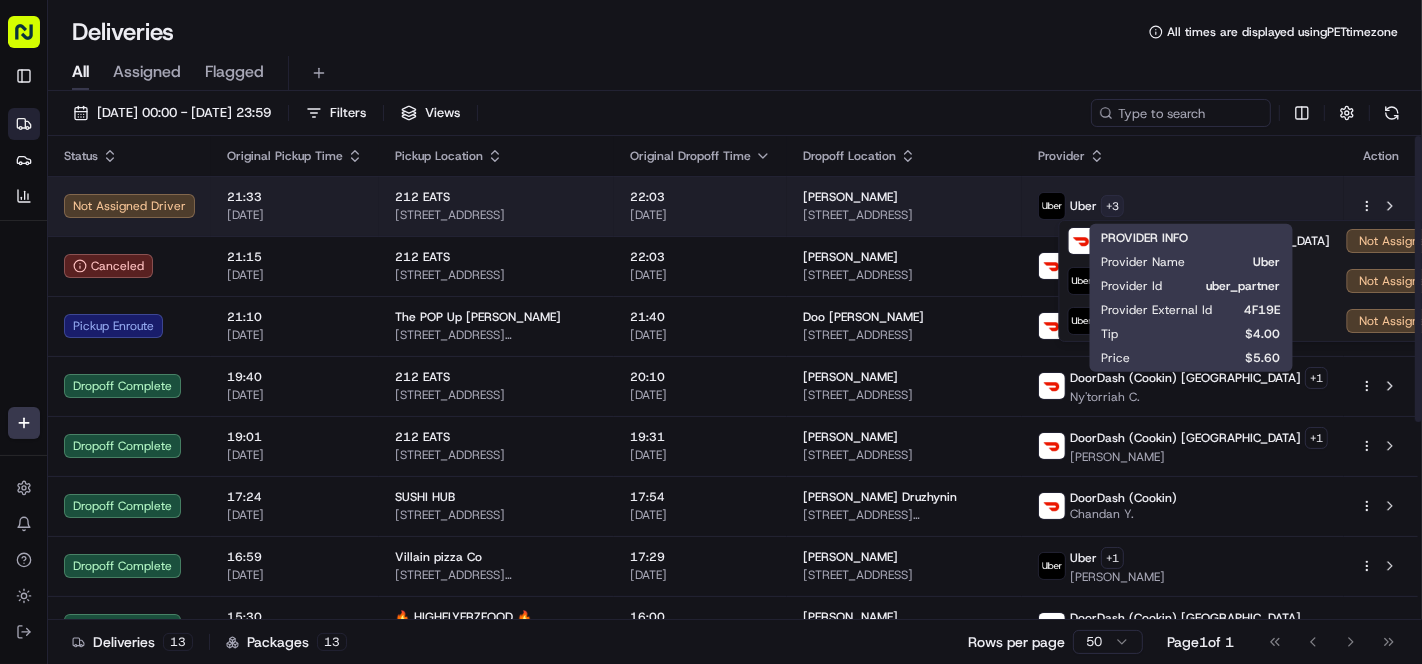 click on "Cookin App renata@cookin.com Toggle Sidebar Deliveries Providers Analytics Favorites Main Menu Members & Organization Organization Users Roles Preferences Customization Tracking Orchestration Automations Locations Pickup Locations Dropoff Locations Billing Billing Refund Requests Integrations Notification Triggers Webhooks API Keys Request Logs Create Settings Notifications Chat with us! Toggle Theme Log out Deliveries All times are displayed using  PET  timezone All Assigned Flagged 15/07/2025 00:00 - 15/07/2025 23:59 Filters Views Status Original Pickup Time Pickup Location Original Dropoff Time Dropoff Location Provider Action Not Assigned Driver 21:33 15/07/2025 212 EATS 10 NW 167th St, North Miami Beach, FL 33169, USA 22:03 15/07/2025 Valerie Joseph 1358 NW 214 Terrace, Miami Gardens, FL 33169, USA Uber + 3 Canceled 21:15 15/07/2025 212 EATS 10 NW 167th St, North Miami Beach, FL 33169, USA 22:03 15/07/2025 Valerie Joseph 1358 NW 214 Terrace, Miami Gardens, FL 33169, USA Pickup Enroute + 1" at bounding box center [711, 332] 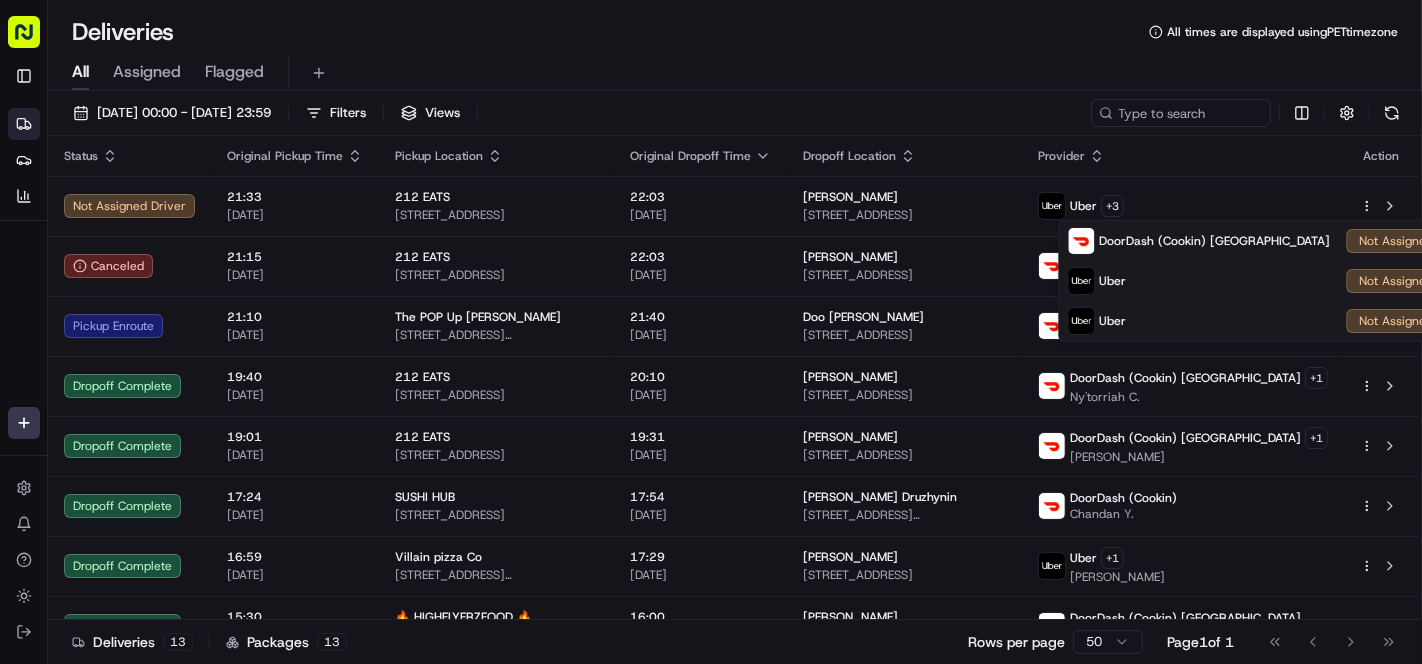 click on "Cookin App renata@cookin.com Toggle Sidebar Deliveries Providers Analytics Favorites Main Menu Members & Organization Organization Users Roles Preferences Customization Tracking Orchestration Automations Locations Pickup Locations Dropoff Locations Billing Billing Refund Requests Integrations Notification Triggers Webhooks API Keys Request Logs Create Settings Notifications Chat with us! Toggle Theme Log out Deliveries All times are displayed using  PET  timezone All Assigned Flagged 15/07/2025 00:00 - 15/07/2025 23:59 Filters Views Status Original Pickup Time Pickup Location Original Dropoff Time Dropoff Location Provider Action Not Assigned Driver 21:33 15/07/2025 212 EATS 10 NW 167th St, North Miami Beach, FL 33169, USA 22:03 15/07/2025 Valerie Joseph 1358 NW 214 Terrace, Miami Gardens, FL 33169, USA Uber + 3 Canceled 21:15 15/07/2025 212 EATS 10 NW 167th St, North Miami Beach, FL 33169, USA 22:03 15/07/2025 Valerie Joseph 1358 NW 214 Terrace, Miami Gardens, FL 33169, USA Pickup Enroute + 1" at bounding box center [711, 332] 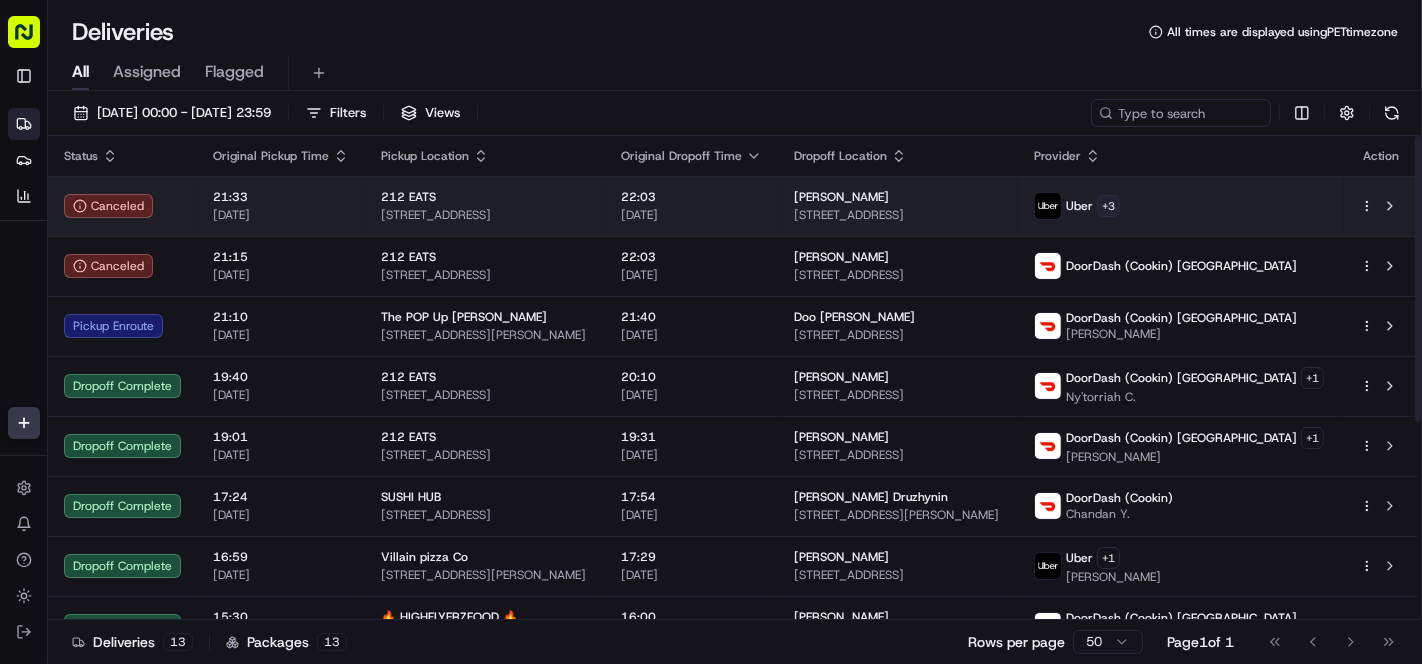 click on "Cookin App renata@cookin.com Toggle Sidebar Deliveries Providers Analytics Favorites Main Menu Members & Organization Organization Users Roles Preferences Customization Tracking Orchestration Automations Locations Pickup Locations Dropoff Locations Billing Billing Refund Requests Integrations Notification Triggers Webhooks API Keys Request Logs Create Settings Notifications Chat with us! Toggle Theme Log out Deliveries All times are displayed using  PET  timezone All Assigned Flagged 15/07/2025 00:00 - 15/07/2025 23:59 Filters Views Status Original Pickup Time Pickup Location Original Dropoff Time Dropoff Location Provider Action Canceled 21:33 15/07/2025 212 EATS 10 NW 167th St, North Miami Beach, FL 33169, USA 22:03 15/07/2025 Valerie Joseph 1358 NW 214 Terrace, Miami Gardens, FL 33169, USA Uber + 3 Canceled 21:15 15/07/2025 212 EATS 10 NW 167th St, North Miami Beach, FL 33169, USA 22:03 15/07/2025 Valerie Joseph 1358 NW 214 Terrace, Miami Gardens, FL 33169, USA DoorDash (Cookin) US 21:10 +" at bounding box center (711, 332) 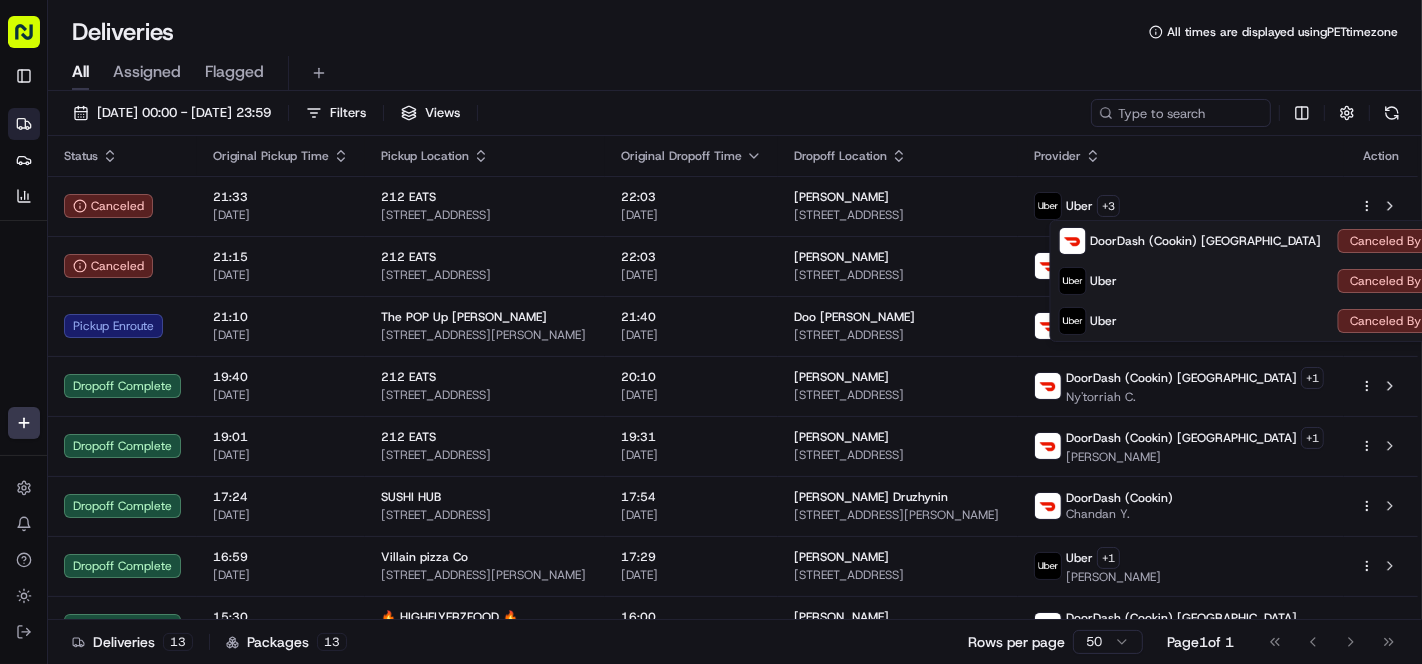 click on "Cookin App renata@cookin.com Toggle Sidebar Deliveries Providers Analytics Favorites Main Menu Members & Organization Organization Users Roles Preferences Customization Tracking Orchestration Automations Locations Pickup Locations Dropoff Locations Billing Billing Refund Requests Integrations Notification Triggers Webhooks API Keys Request Logs Create Settings Notifications Chat with us! Toggle Theme Log out Deliveries All times are displayed using  PET  timezone All Assigned Flagged 15/07/2025 00:00 - 15/07/2025 23:59 Filters Views Status Original Pickup Time Pickup Location Original Dropoff Time Dropoff Location Provider Action Canceled 21:33 15/07/2025 212 EATS 10 NW 167th St, North Miami Beach, FL 33169, USA 22:03 15/07/2025 Valerie Joseph 1358 NW 214 Terrace, Miami Gardens, FL 33169, USA Uber + 3 Canceled 21:15 15/07/2025 212 EATS 10 NW 167th St, North Miami Beach, FL 33169, USA 22:03 15/07/2025 Valerie Joseph 1358 NW 214 Terrace, Miami Gardens, FL 33169, USA DoorDash (Cookin) US 21:10 +" at bounding box center (711, 332) 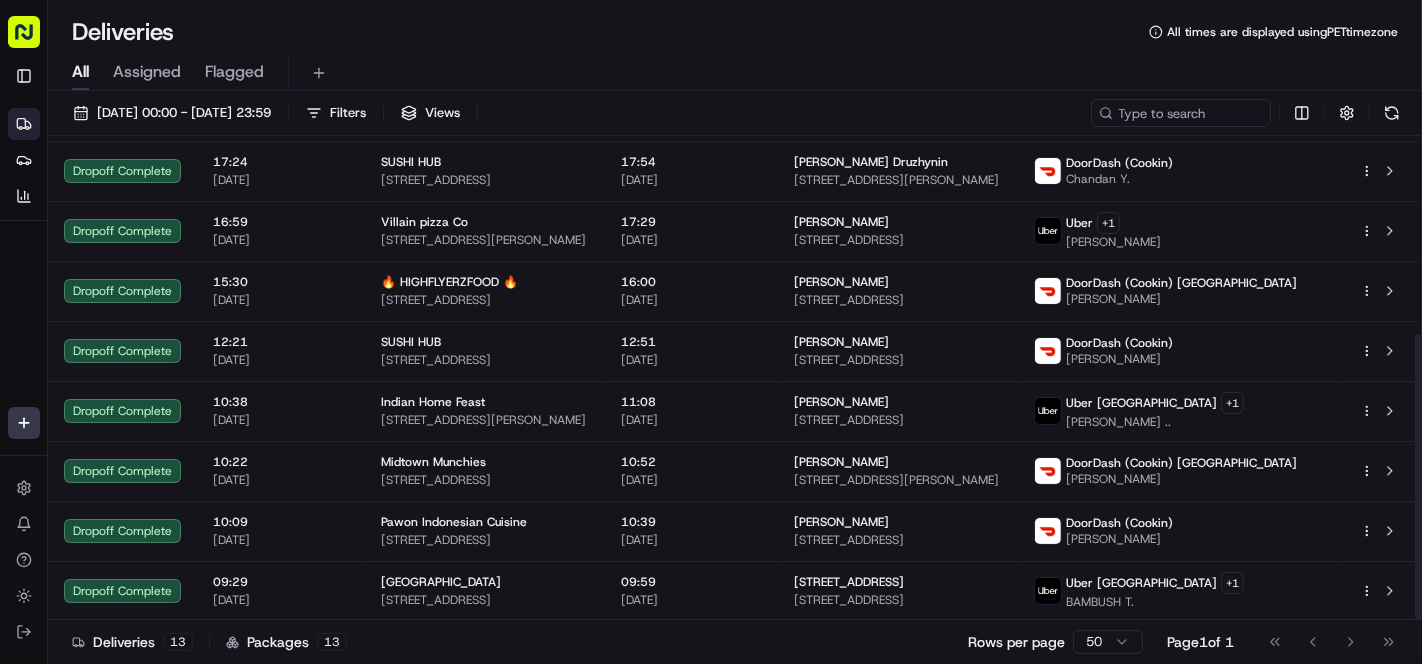 scroll, scrollTop: 0, scrollLeft: 0, axis: both 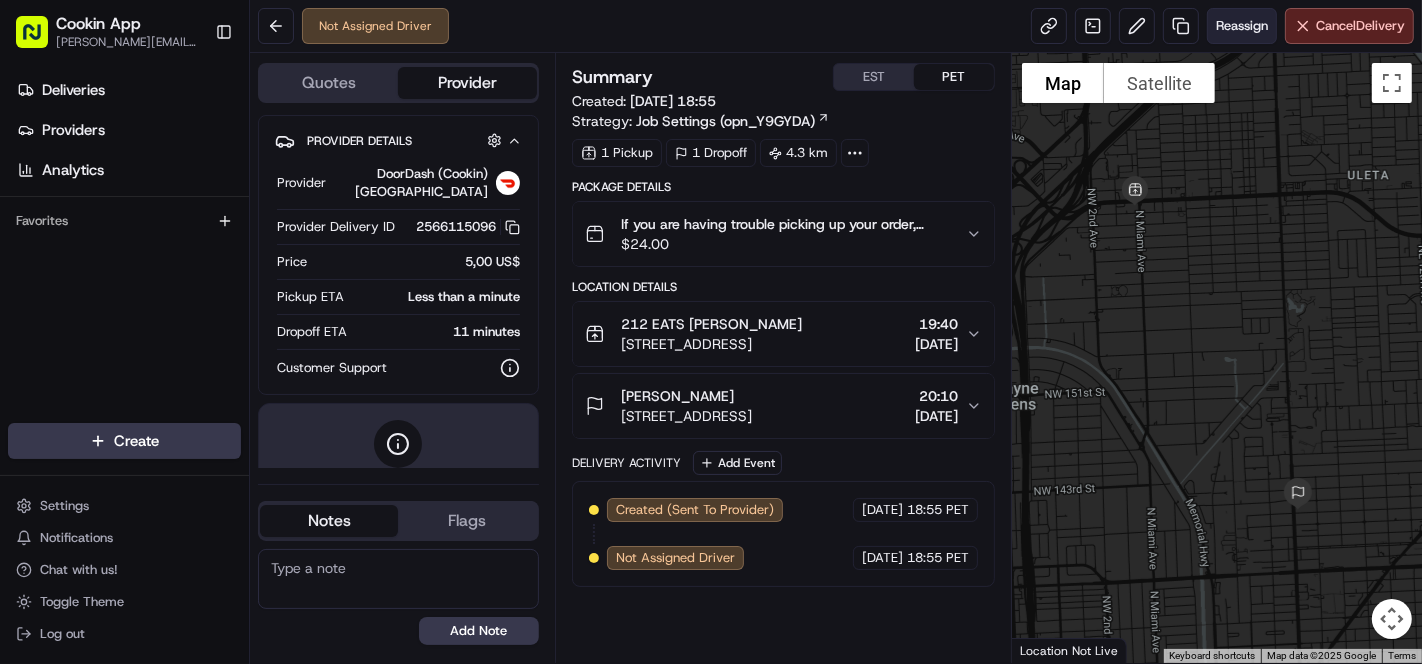 click on "Reassign" at bounding box center [1242, 26] 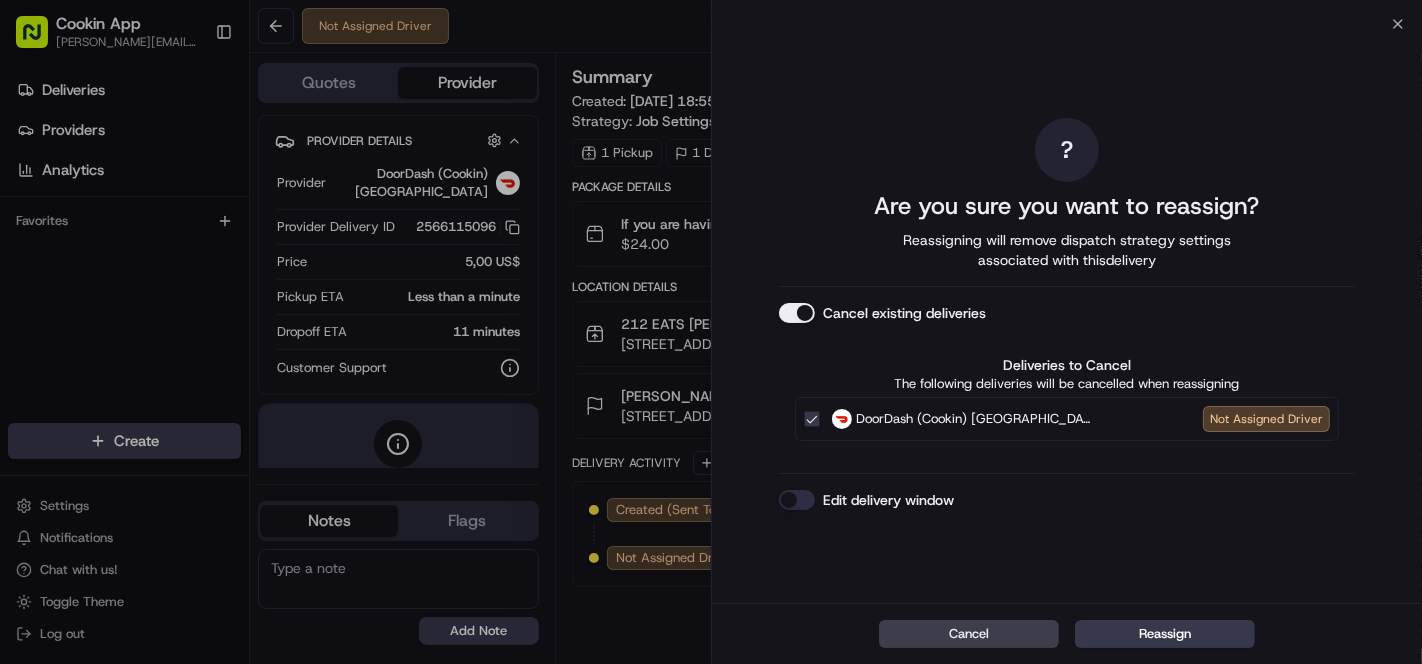 click on "Cancel existing deliveries" at bounding box center (797, 313) 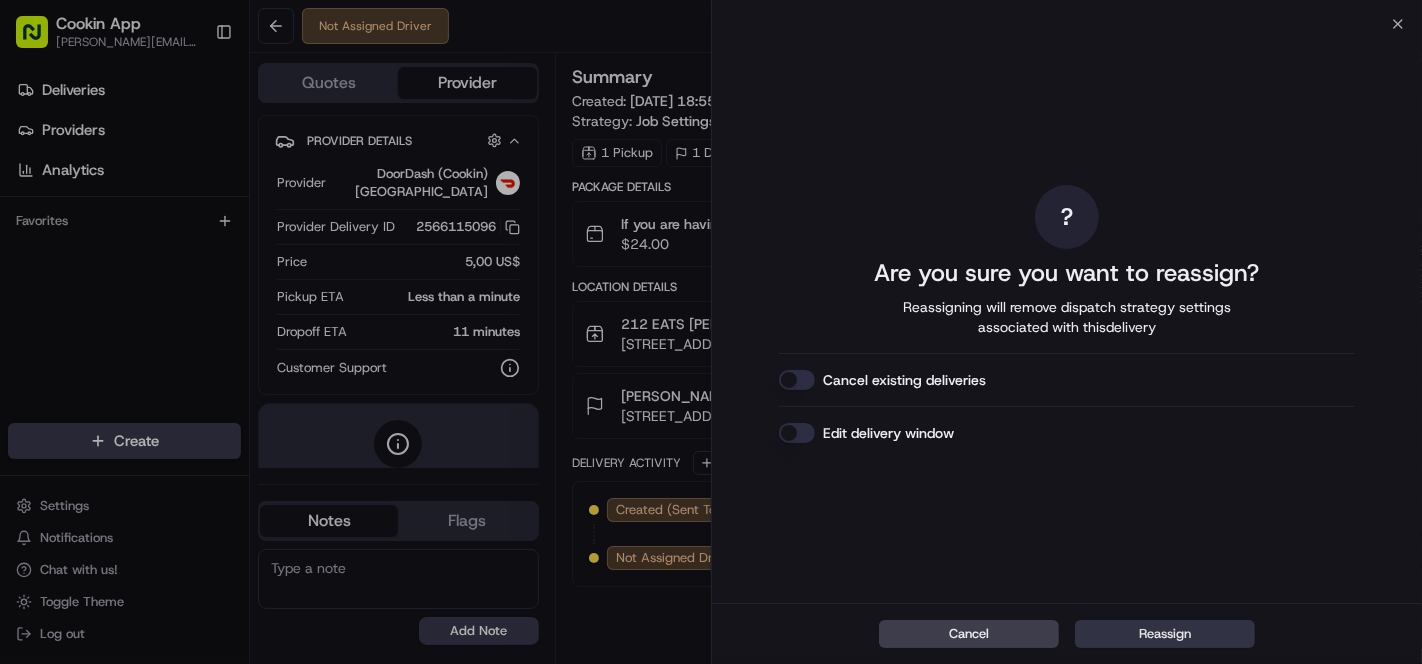 click on "Reassign" at bounding box center [1165, 634] 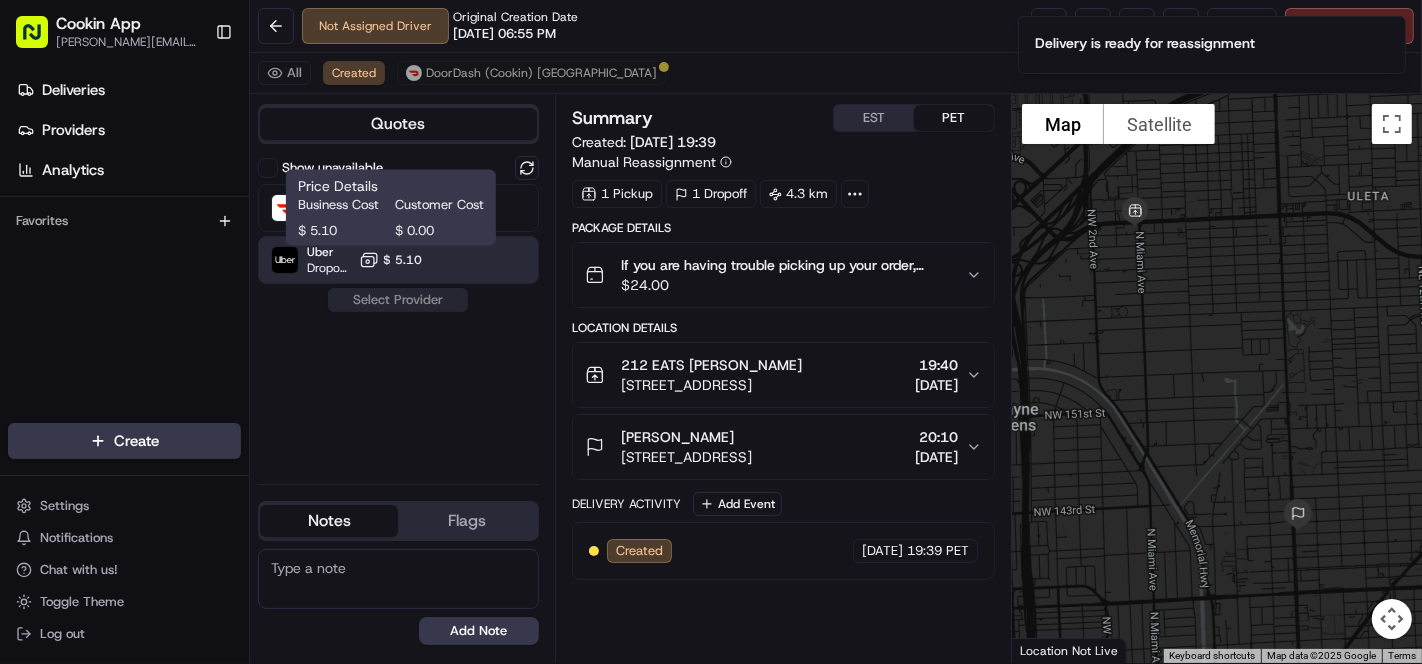 click on "$   5.10" at bounding box center (402, 260) 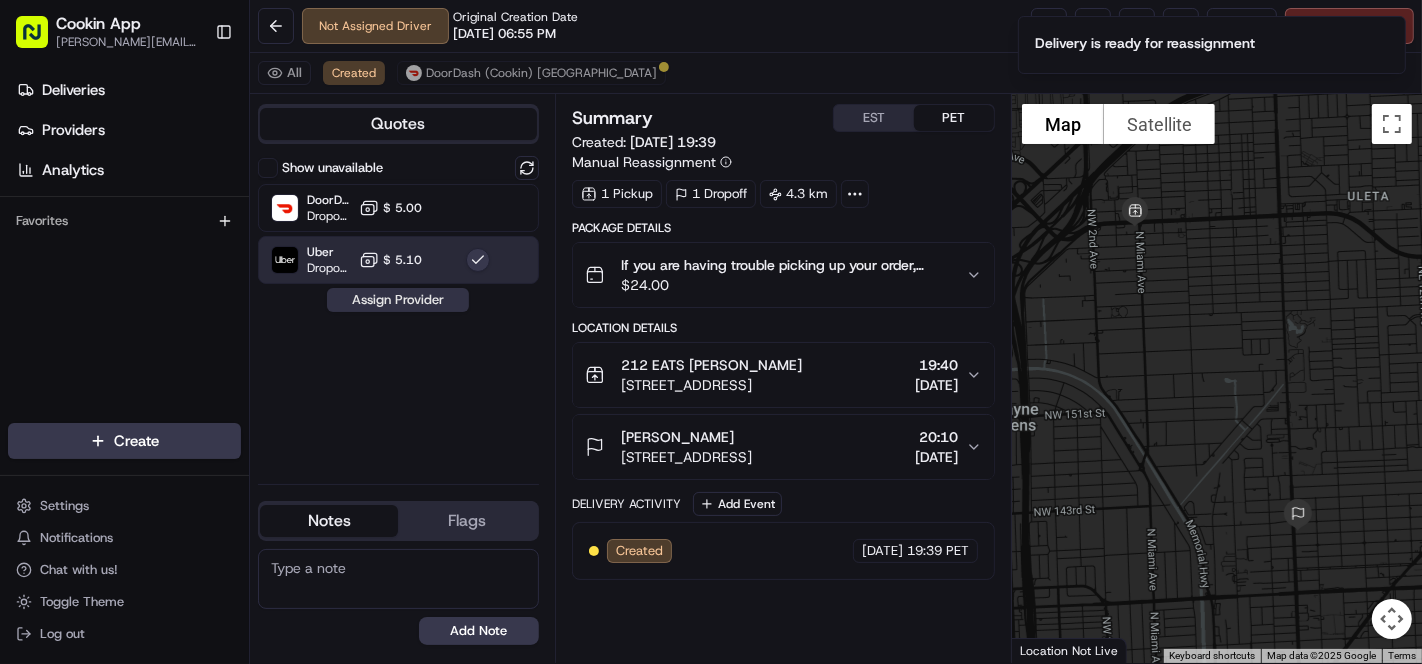 click on "Assign Provider" at bounding box center [398, 300] 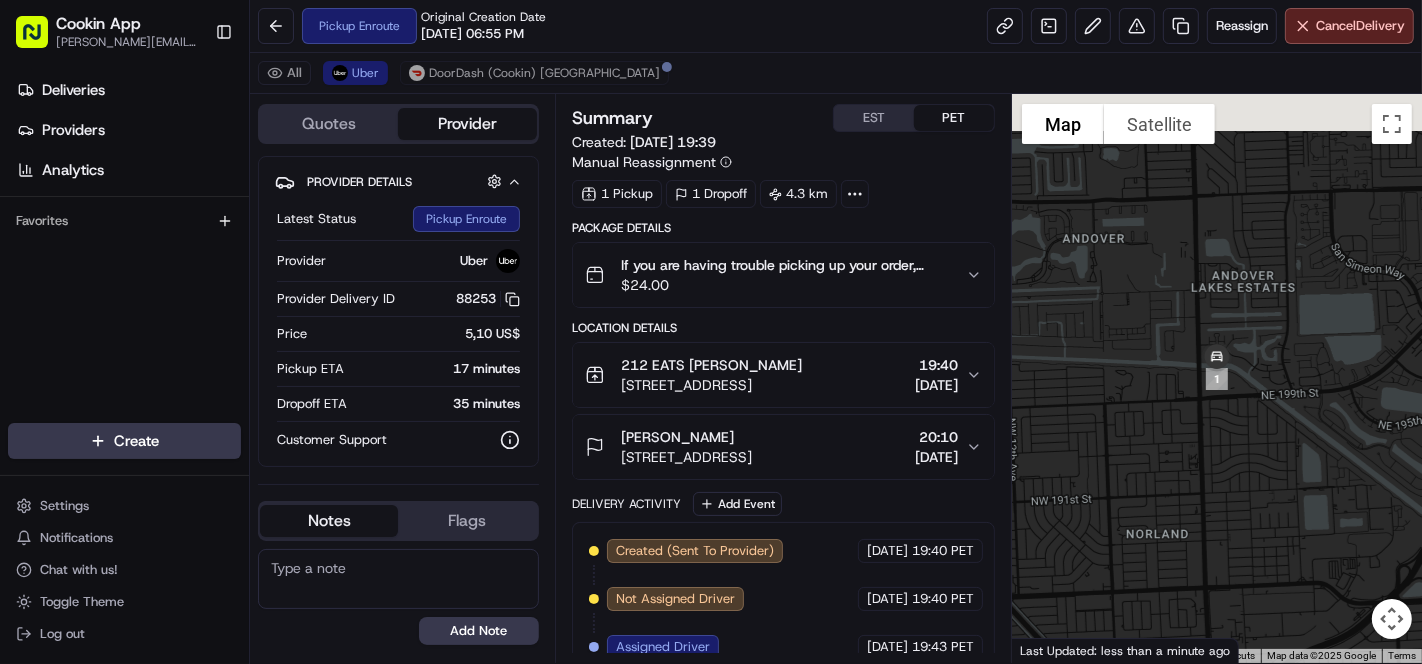 click on "Pickup Enroute Original Creation Date 07/15/2025 06:55 PM Reassign Cancel  Delivery" at bounding box center [836, 26] 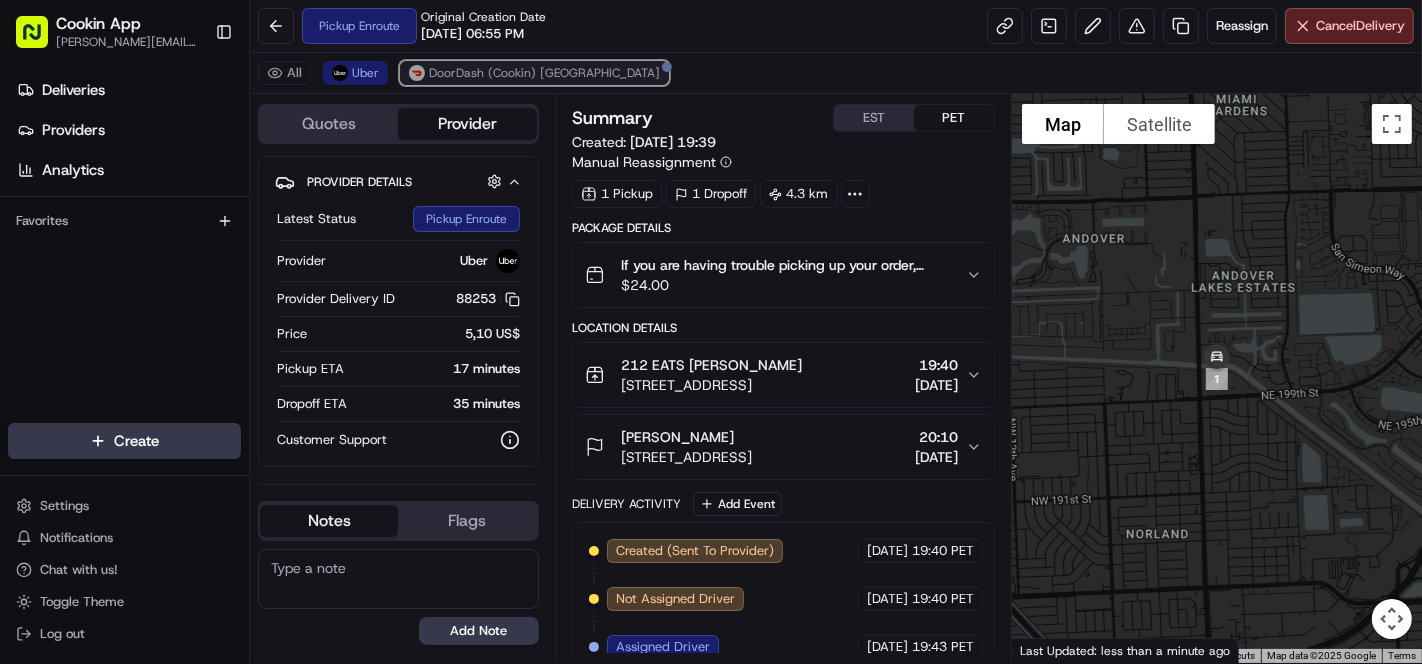 click on "DoorDash (Cookin) [GEOGRAPHIC_DATA]" at bounding box center [544, 73] 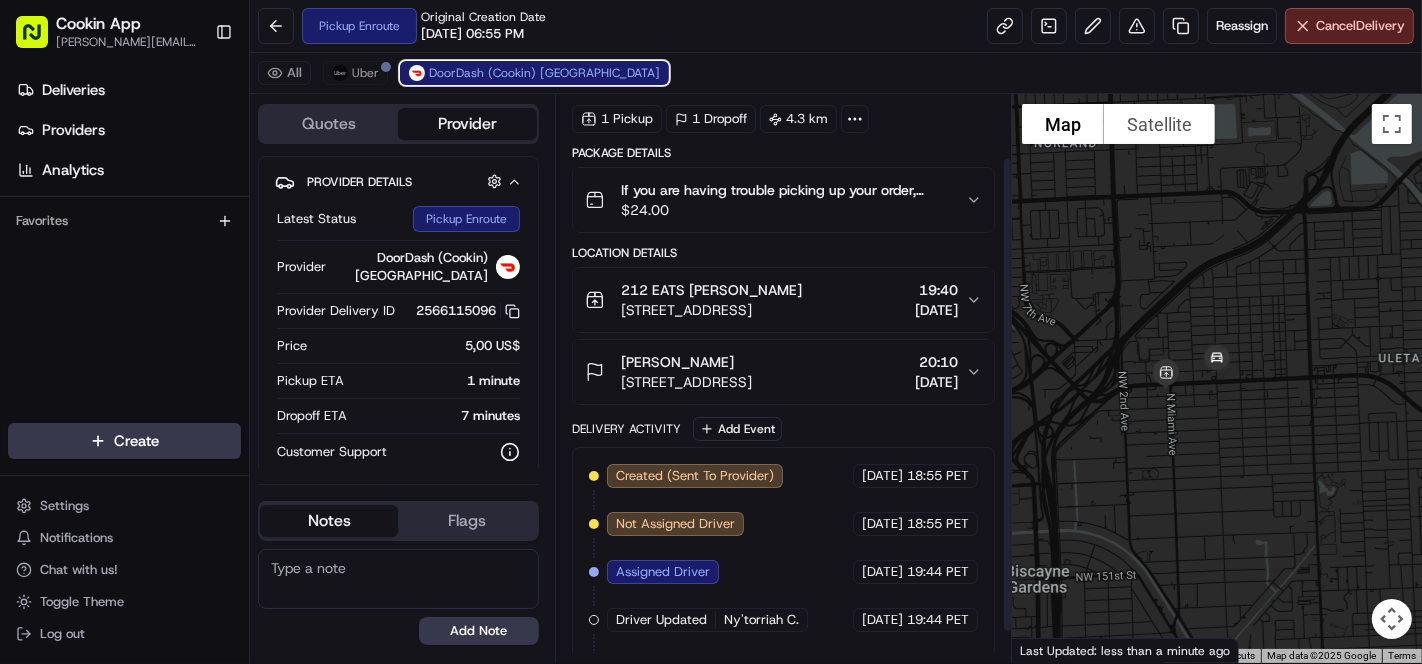 scroll, scrollTop: 112, scrollLeft: 0, axis: vertical 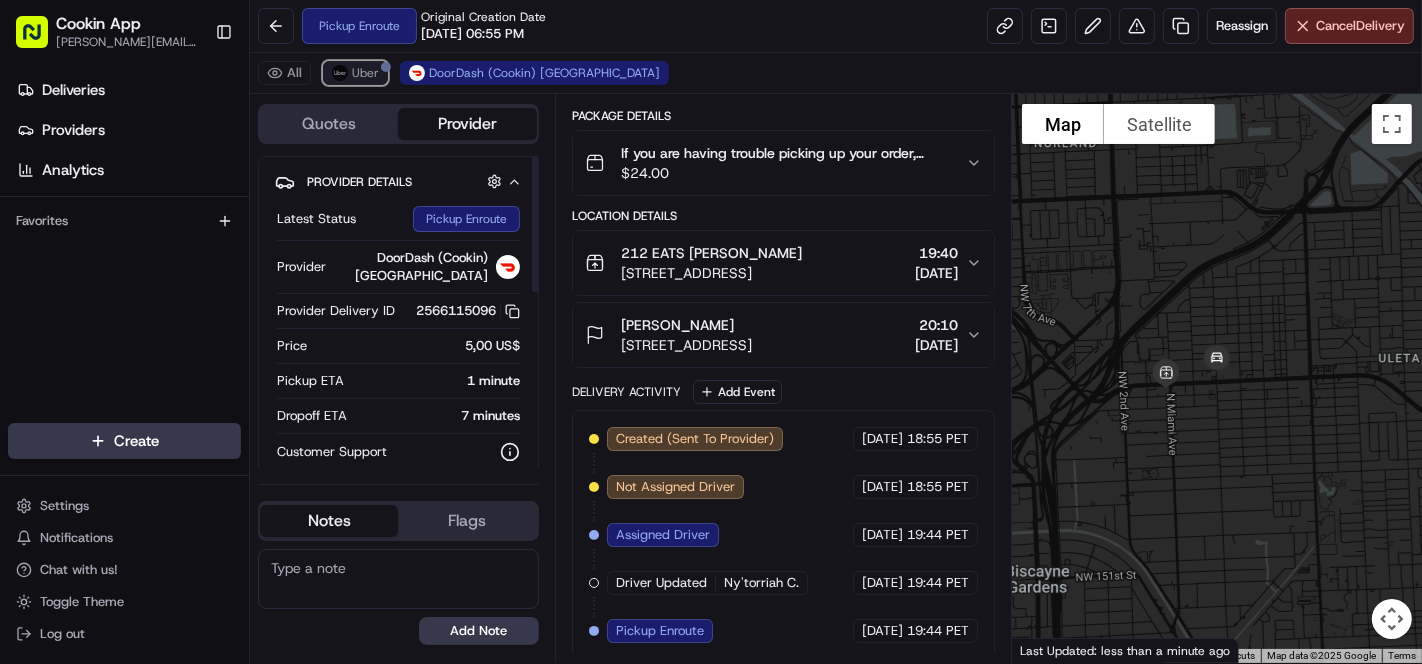 click on "Uber" at bounding box center (365, 73) 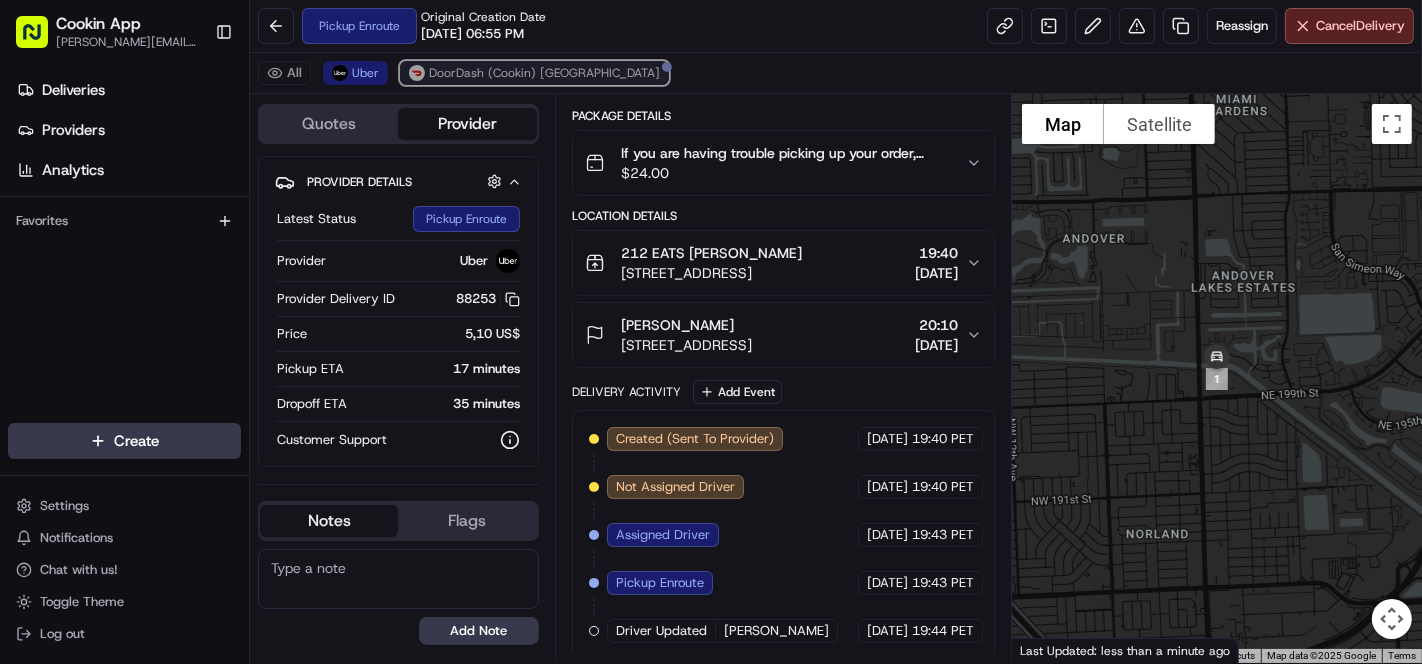 click on "DoorDash (Cookin) [GEOGRAPHIC_DATA]" at bounding box center [544, 73] 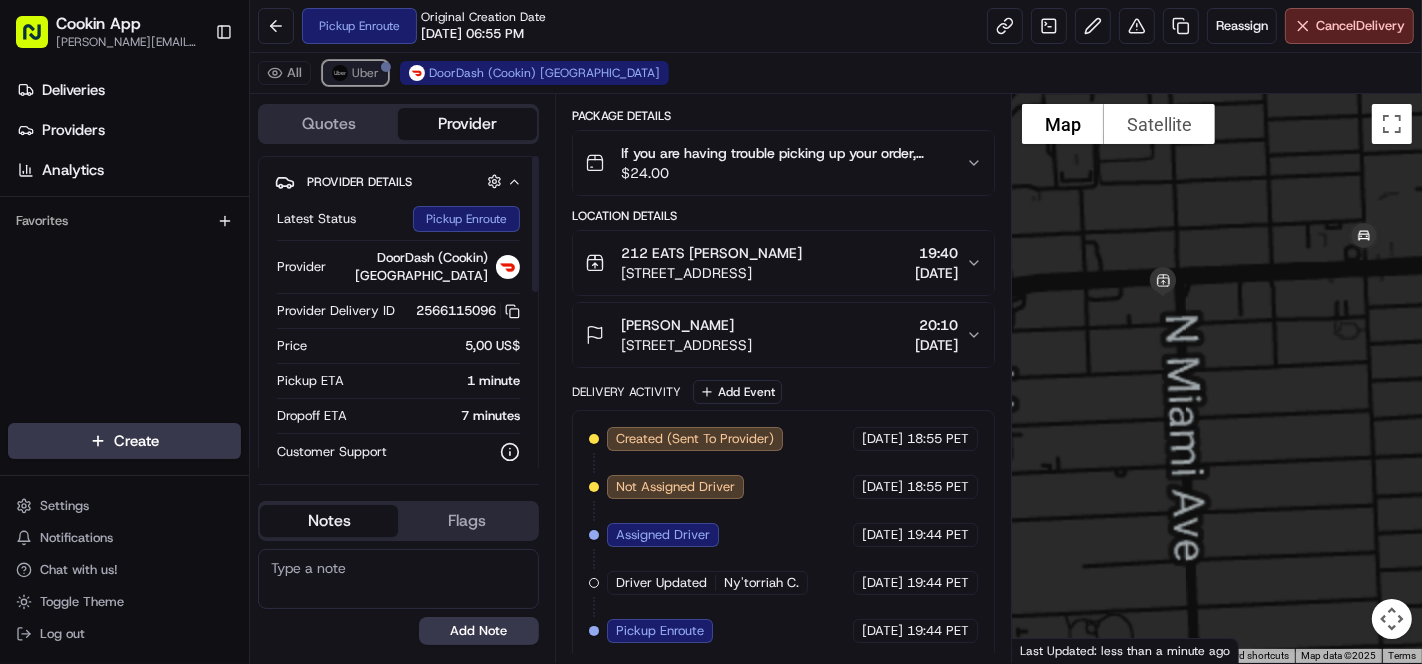click on "Uber" at bounding box center [365, 73] 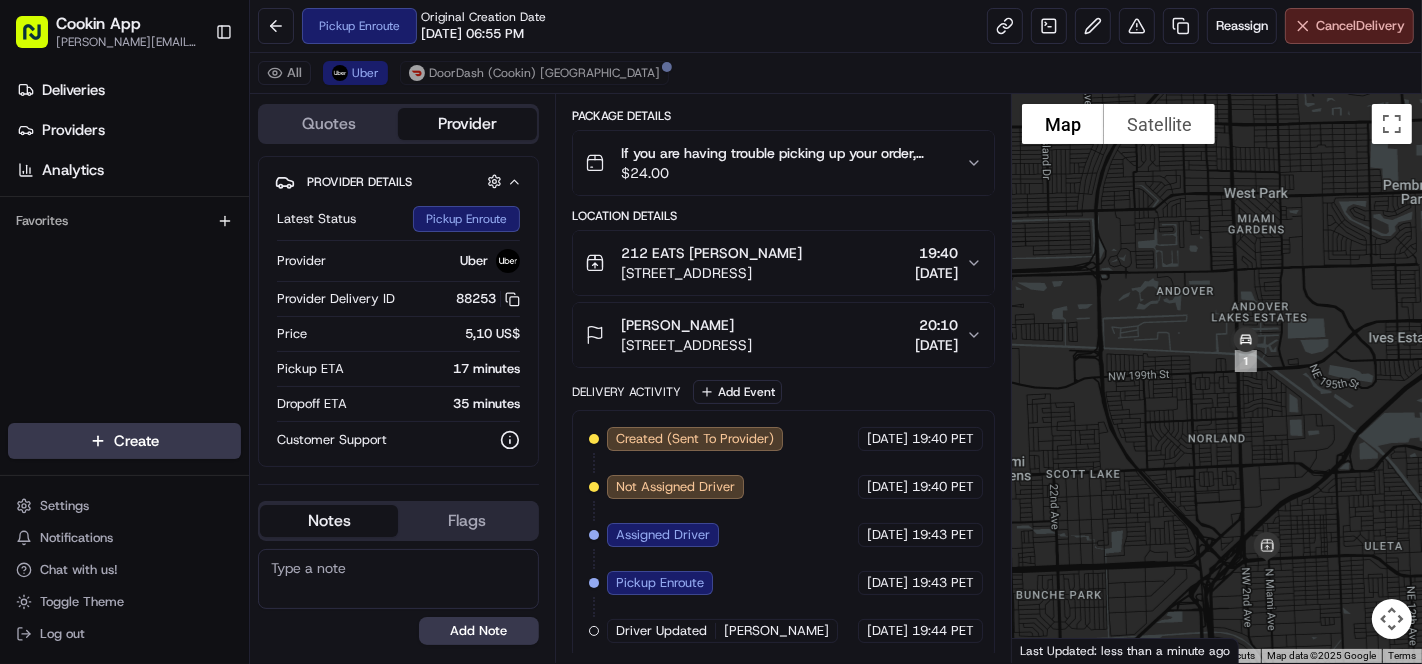 click on "Cancel  Delivery" at bounding box center (1349, 26) 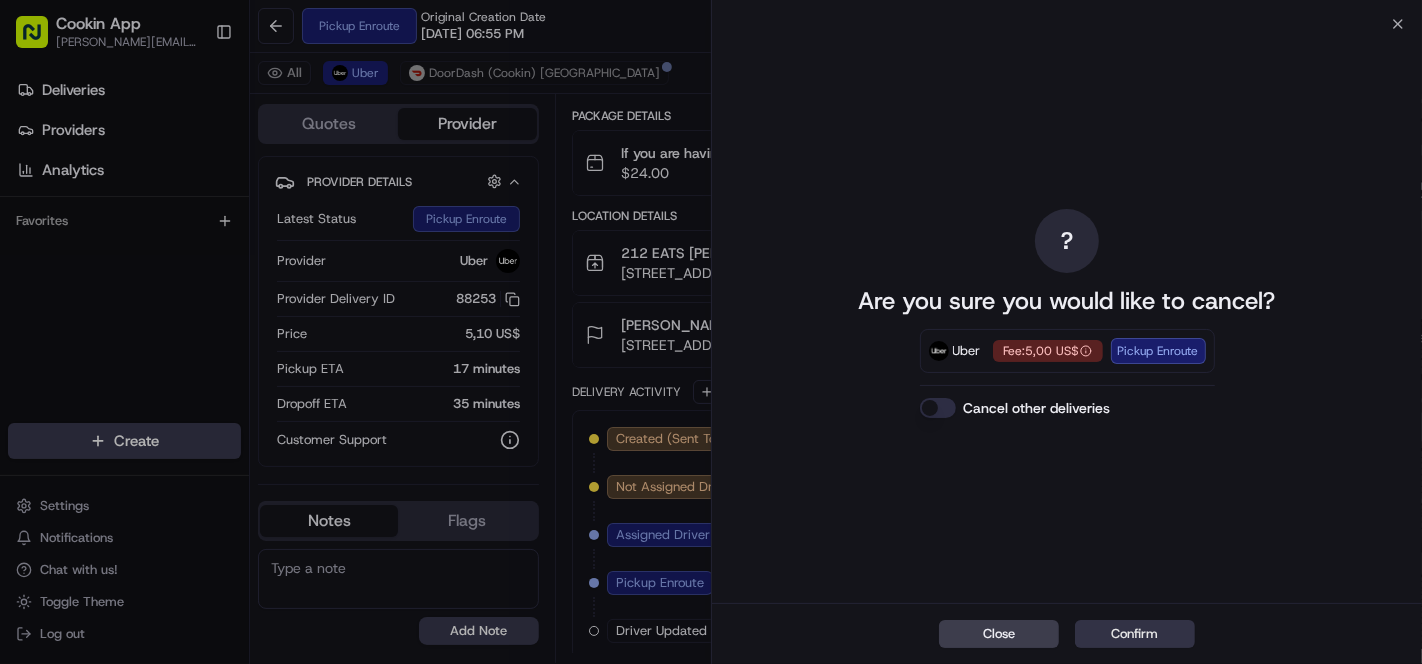 click on "Confirm" at bounding box center (1135, 634) 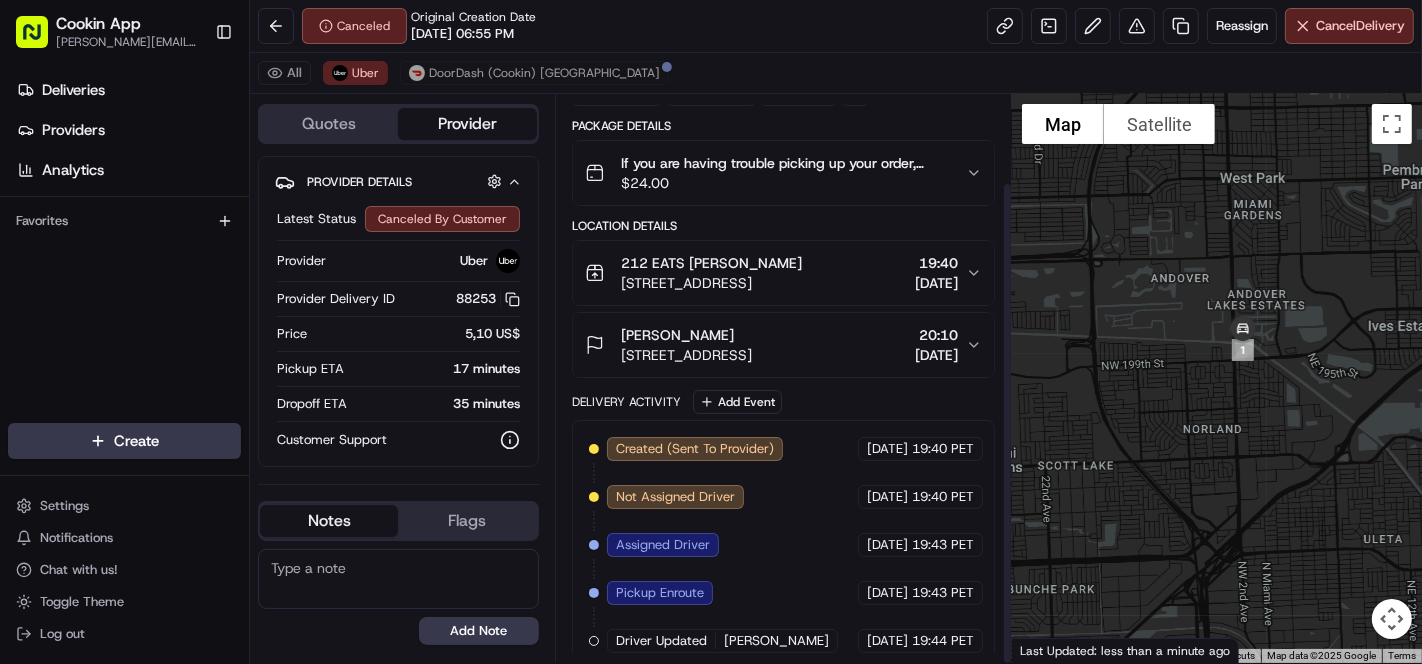 scroll, scrollTop: 112, scrollLeft: 0, axis: vertical 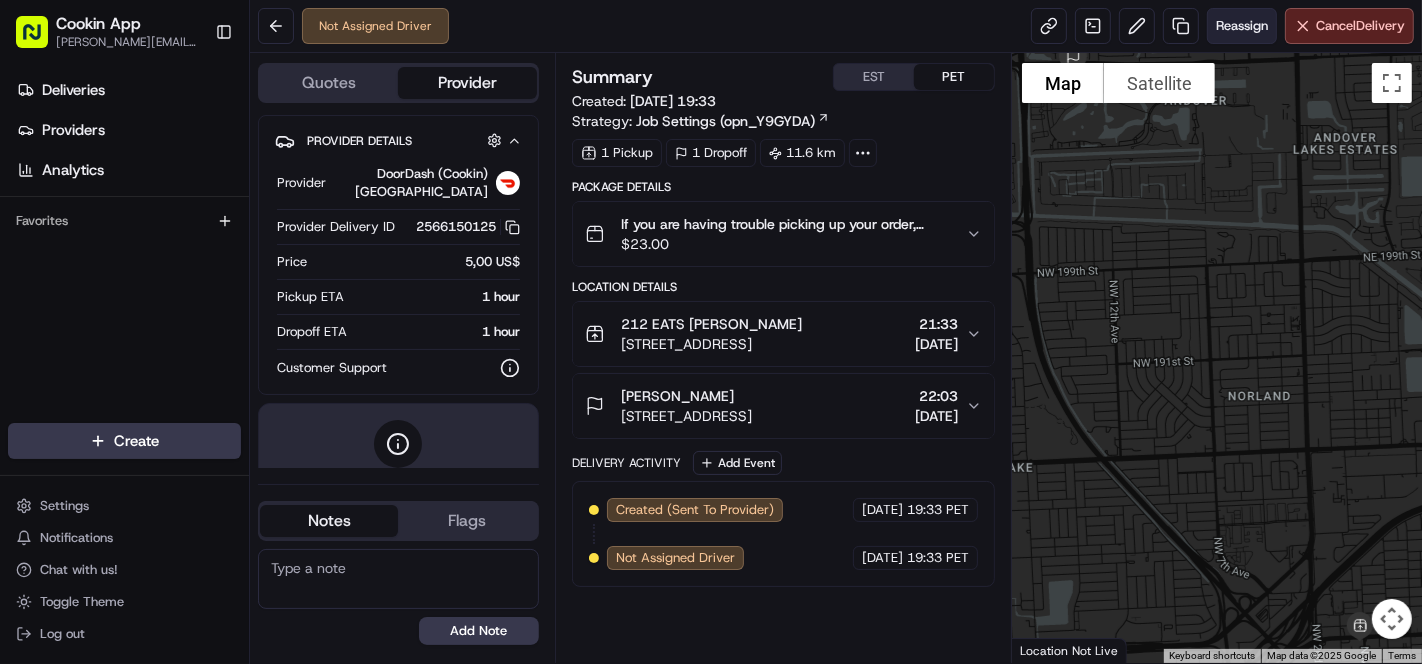 click on "Reassign" at bounding box center (1242, 26) 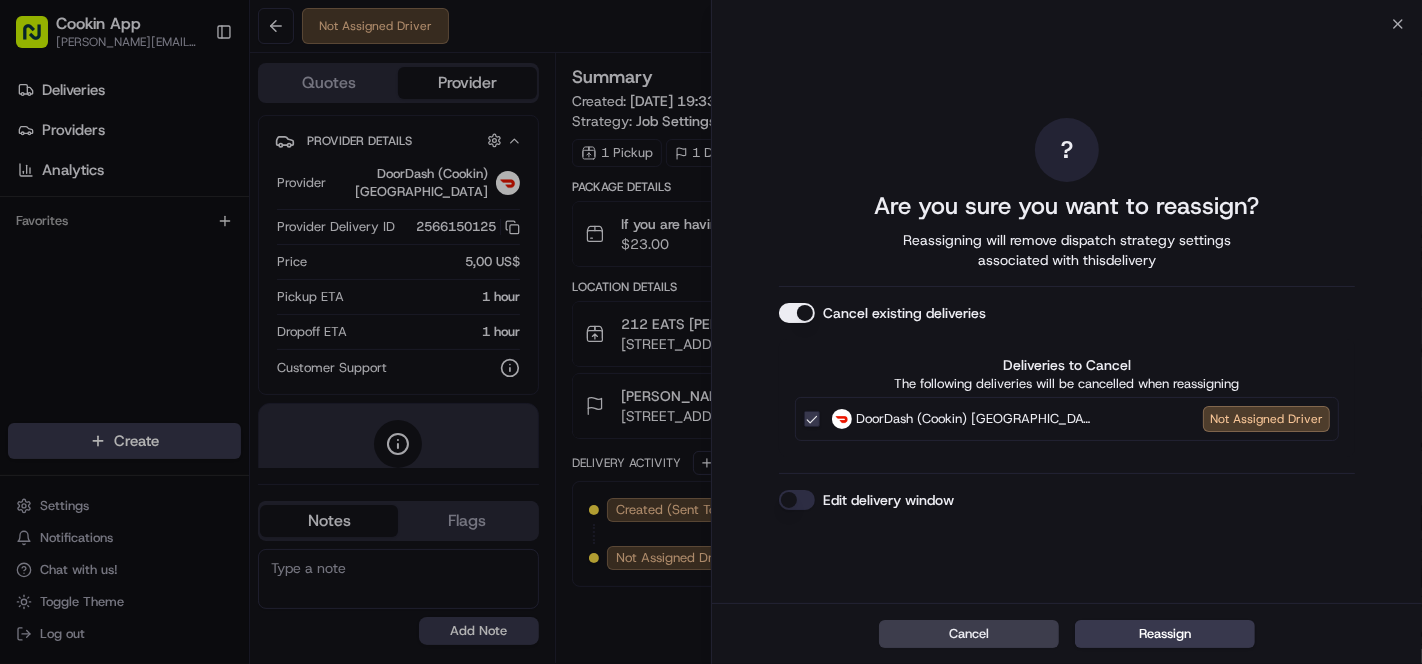 click on "Cancel existing deliveries" at bounding box center [797, 313] 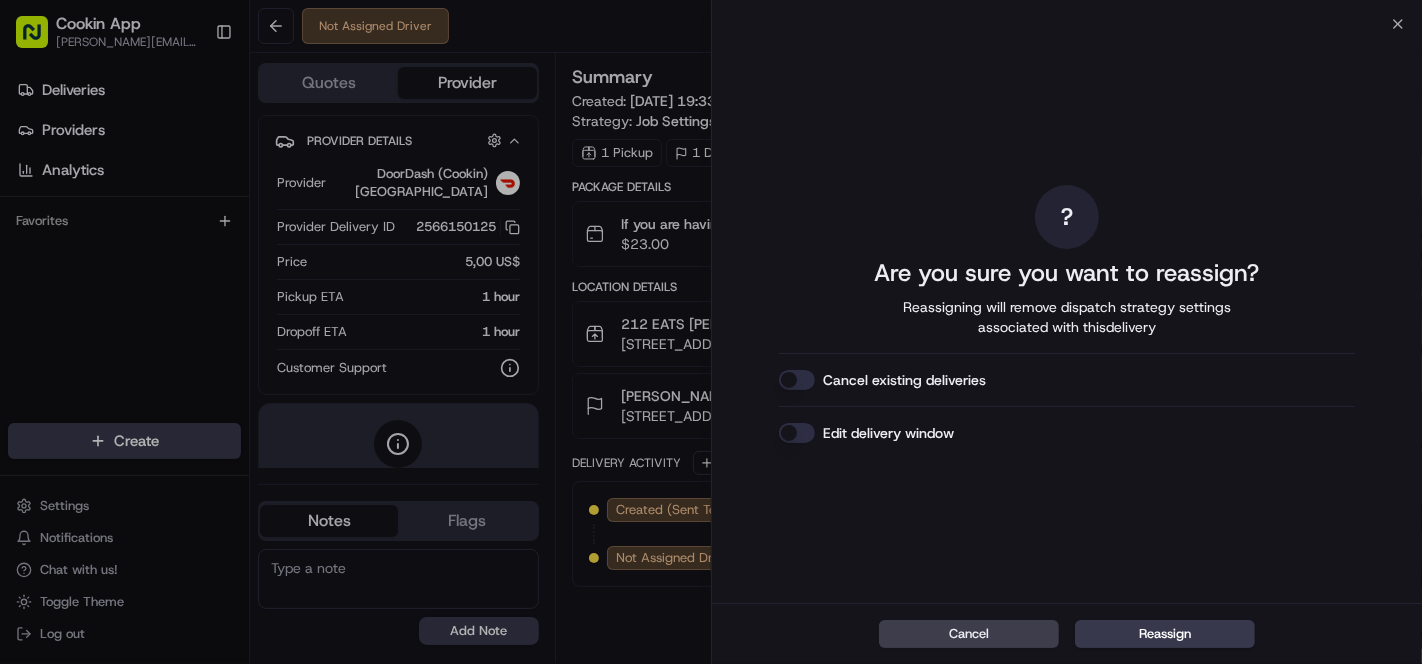 click on "Cancel Reassign" at bounding box center (1067, 633) 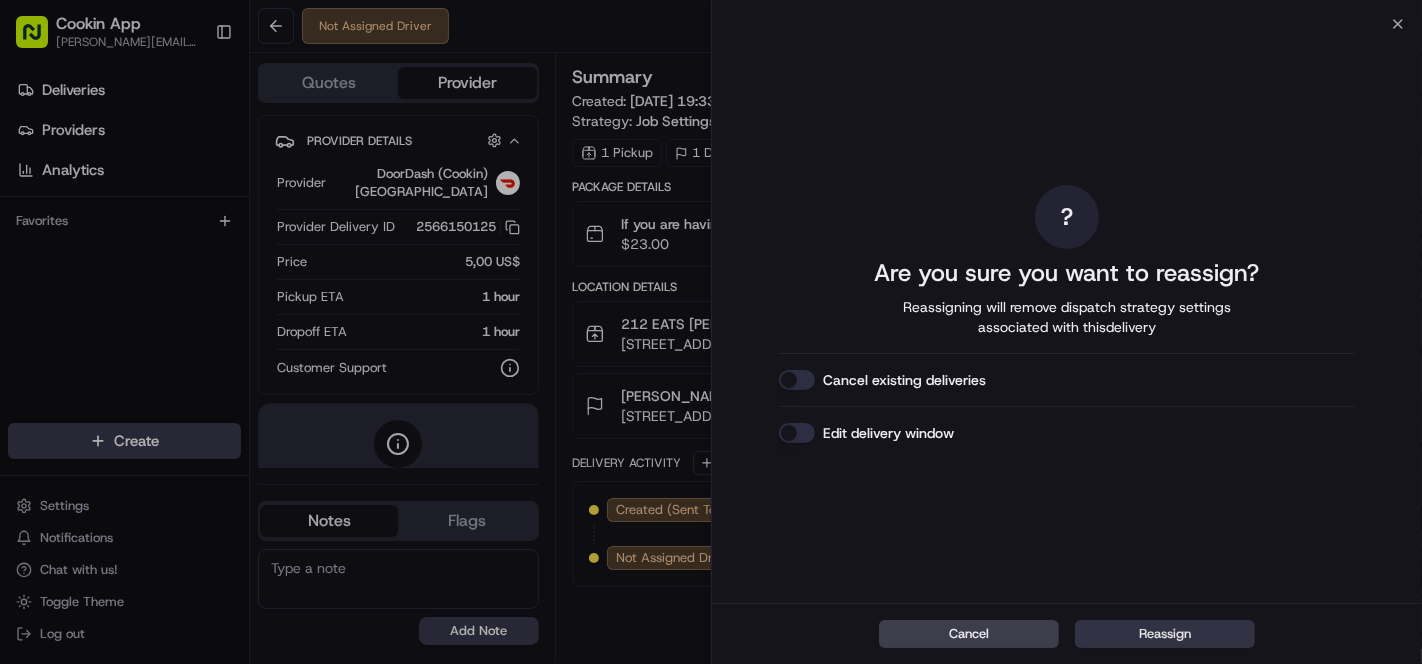 click on "Reassign" at bounding box center [1165, 634] 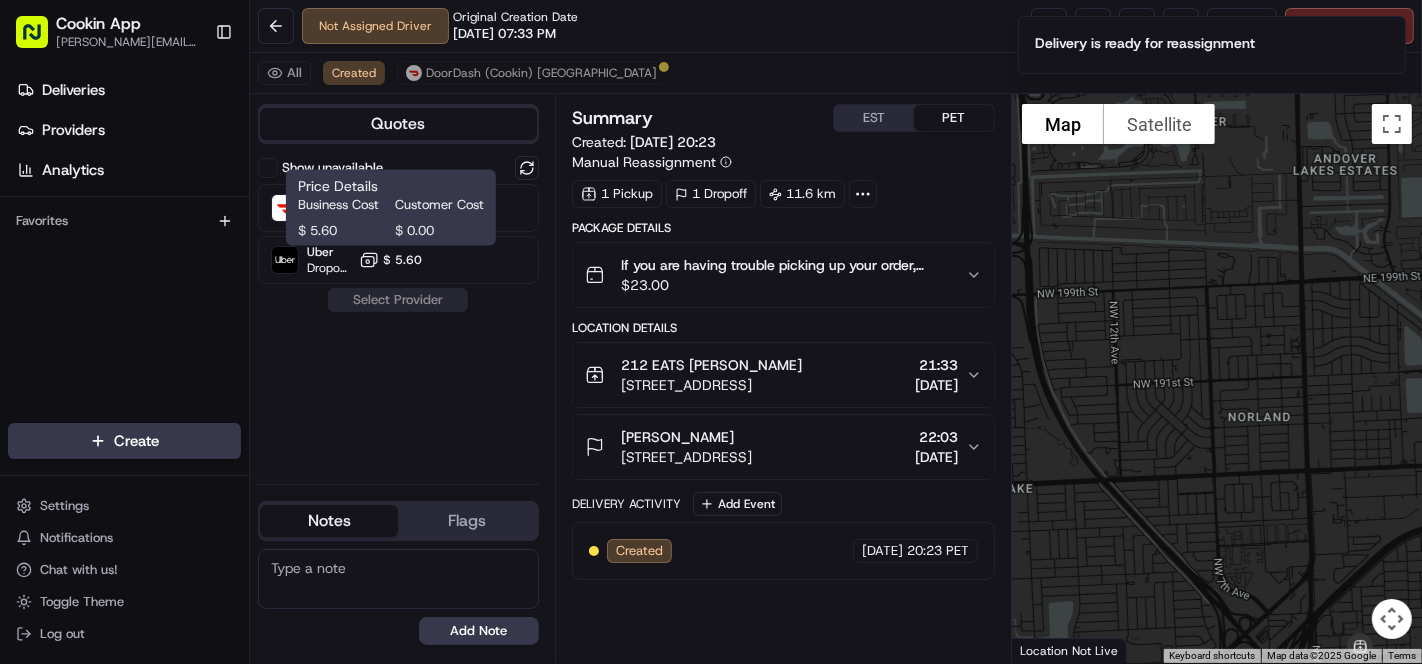 click on "Cookin App renata@cookin.com Toggle Sidebar Deliveries Providers Analytics Favorites Main Menu Members & Organization Organization Users Roles Preferences Customization Tracking Orchestration Automations Locations Pickup Locations Dropoff Locations Billing Billing Refund Requests Integrations Notification Triggers Webhooks API Keys Request Logs Create Settings Notifications Chat with us! Toggle Theme Log out Not Assigned Driver Original Creation Date 07/15/2025 07:33 PM Reassign Cancel  Delivery All Created DoorDash (Cookin) US Quotes Show unavailable DoorDash (Cookin) US Dropoff ETA   1 hour $   5.00 Uber Dropoff ETA   1 hour $   5.60 Select Provider Notes Flags No results found Add Note No results found Add Flag Summary EST PET Created:   15/07/2025 20:23 Manual Reassignment 1   Pickup 1   Dropoff 11.6 km Package Details If you are having trouble picking up your order, please contact 212 EATS for  pickup at +12094204874. Please do not contact the drop-off recipient for any  pick-up issues. $ ←" at bounding box center (711, 332) 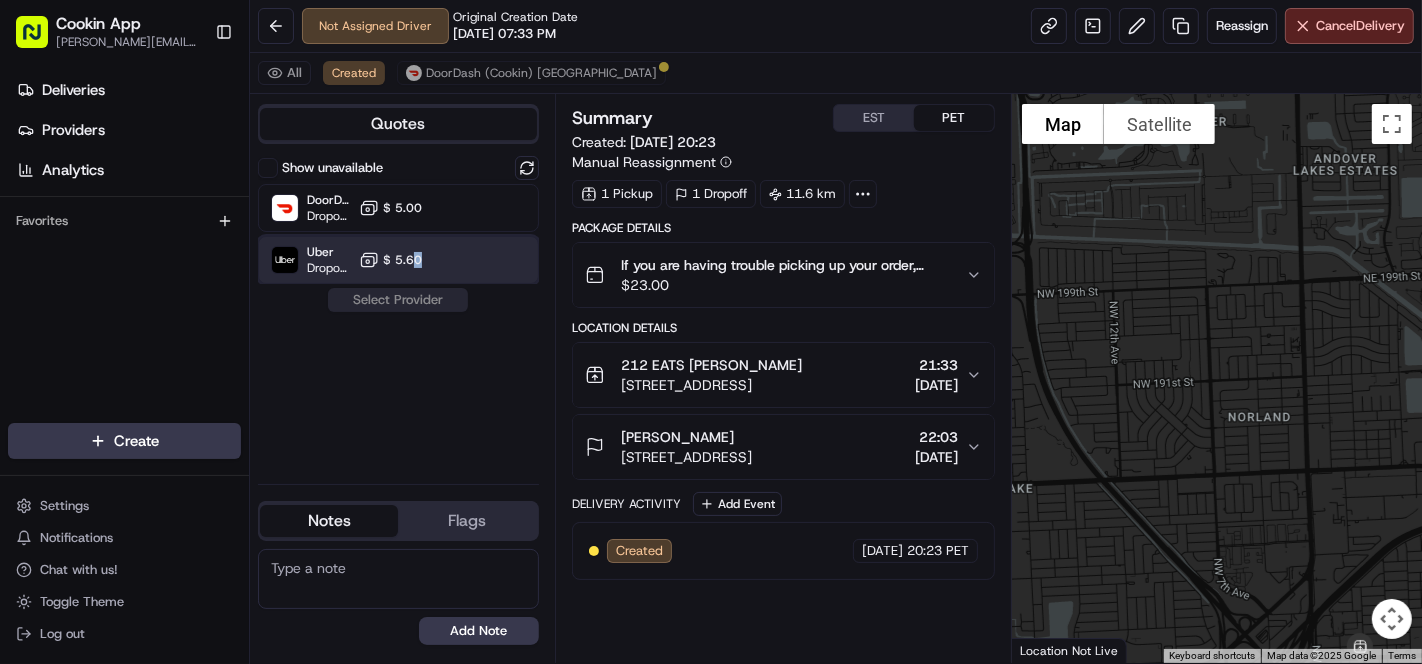 click on "Uber Dropoff ETA   1 hour $   5.60" at bounding box center [398, 260] 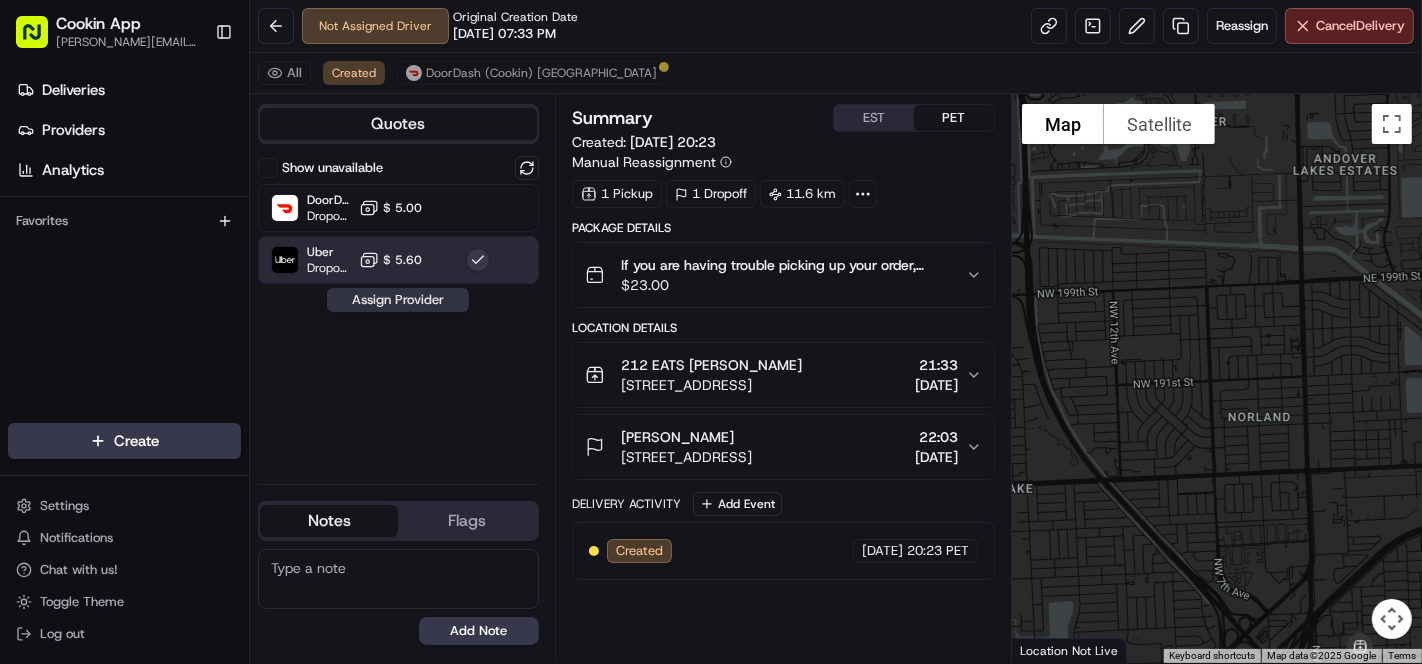 click on "Assign Provider" at bounding box center [398, 300] 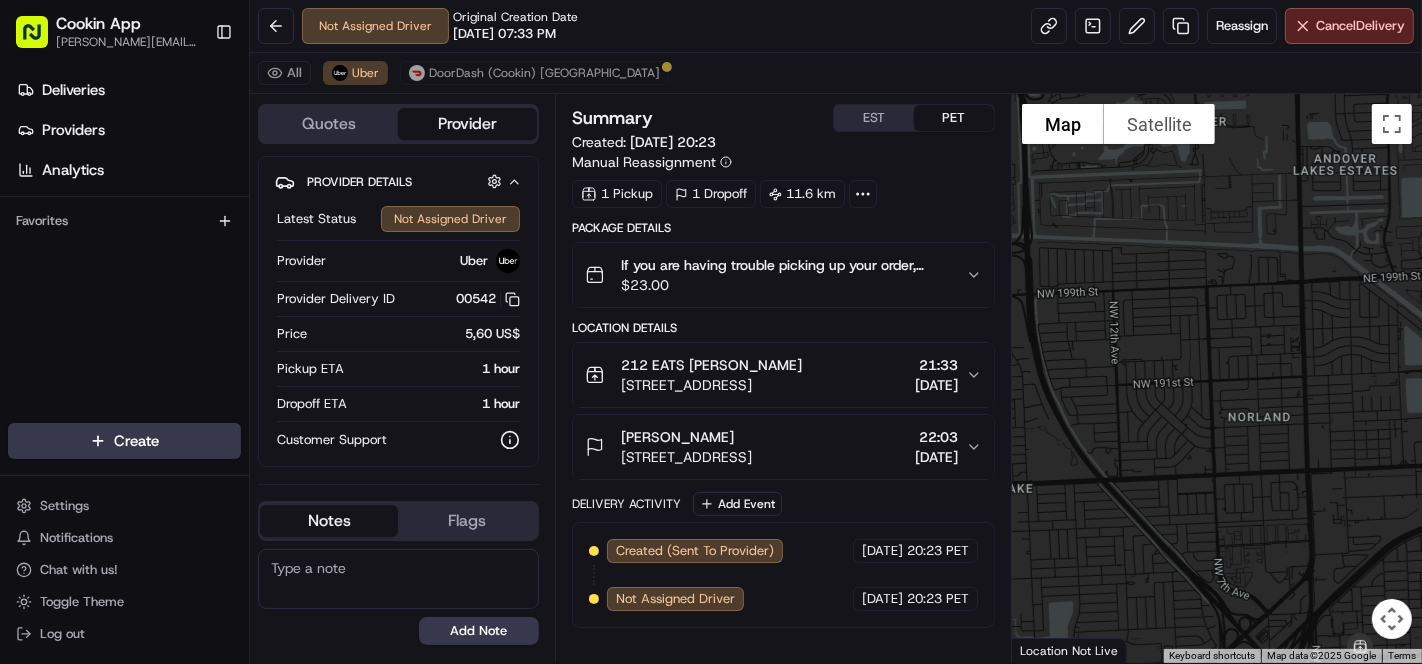 click on "Not Assigned Driver Original Creation Date [DATE] 07:33 PM Reassign Cancel  Delivery" at bounding box center [836, 26] 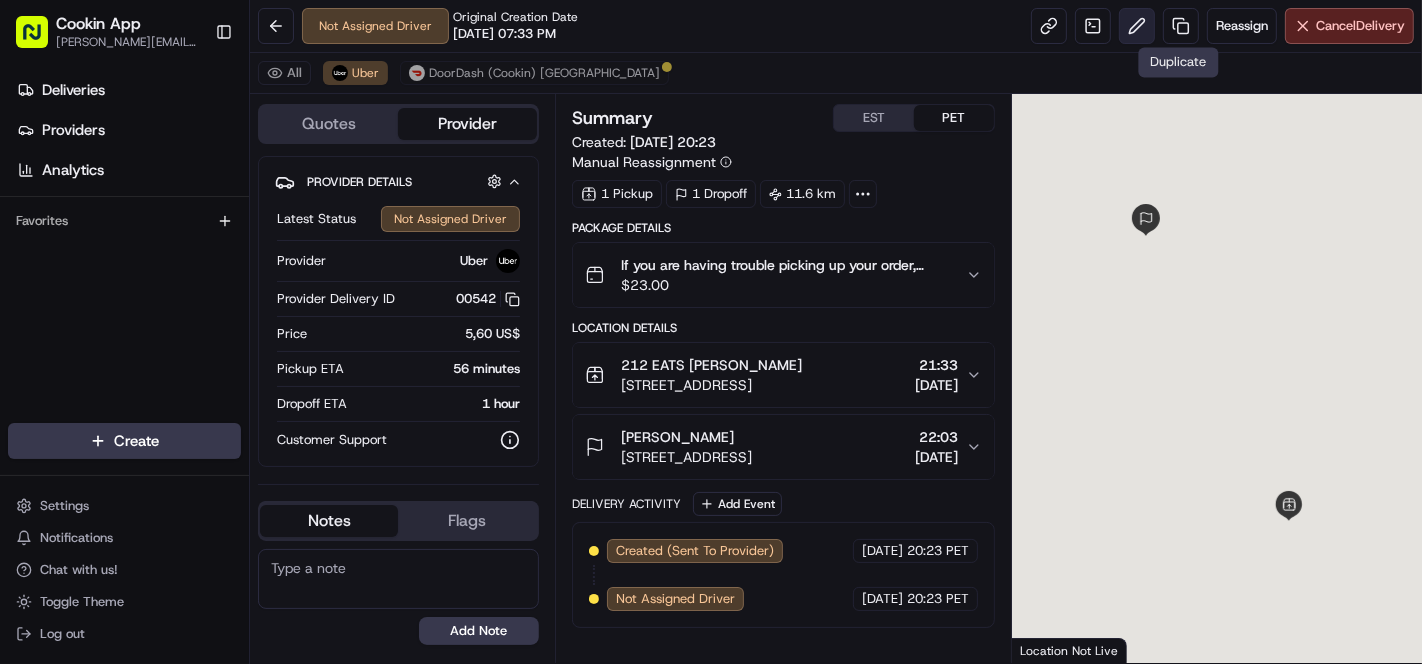 scroll, scrollTop: 0, scrollLeft: 0, axis: both 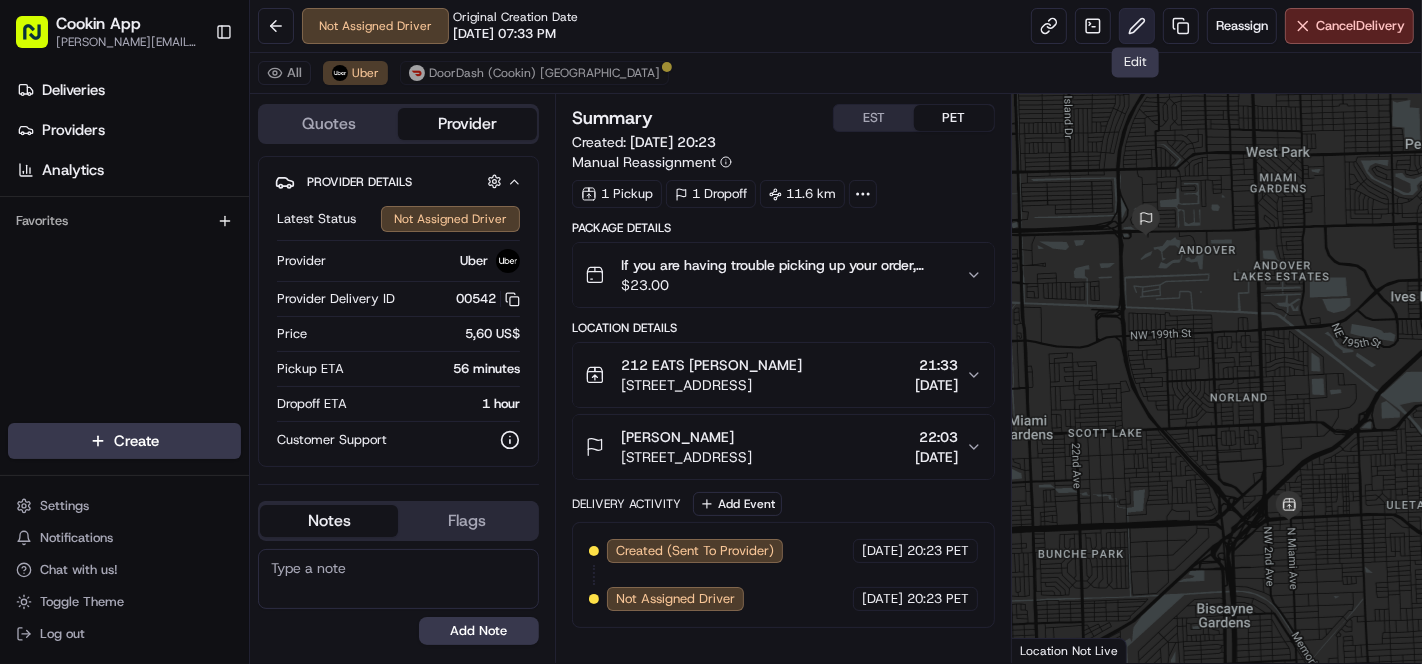click at bounding box center (1137, 26) 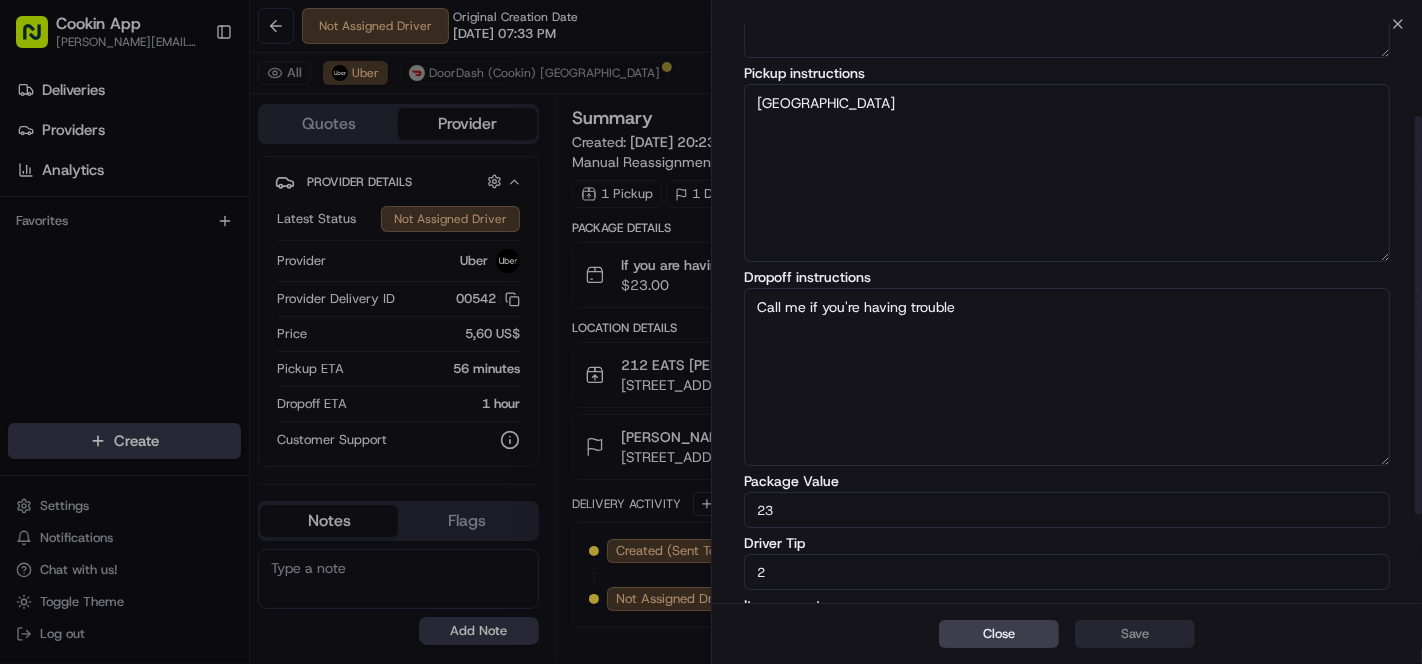 scroll, scrollTop: 264, scrollLeft: 0, axis: vertical 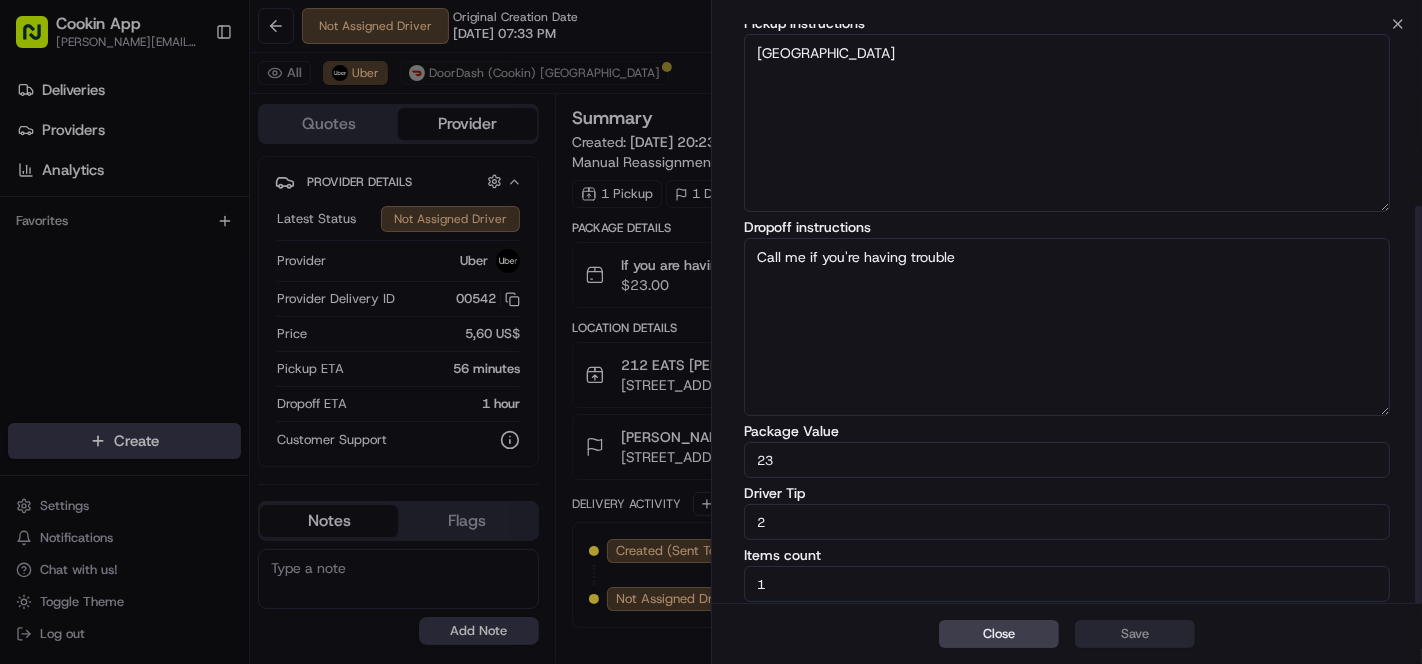 drag, startPoint x: 830, startPoint y: 514, endPoint x: 614, endPoint y: 515, distance: 216.00232 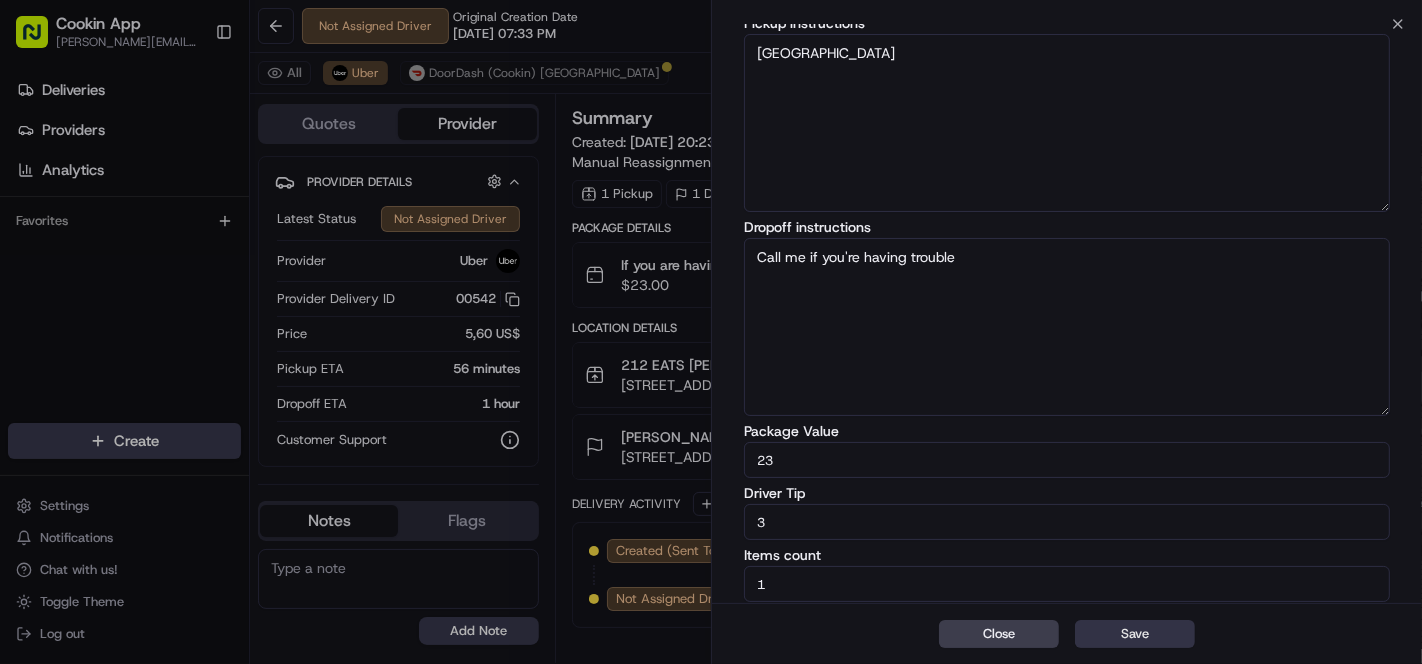 type on "3" 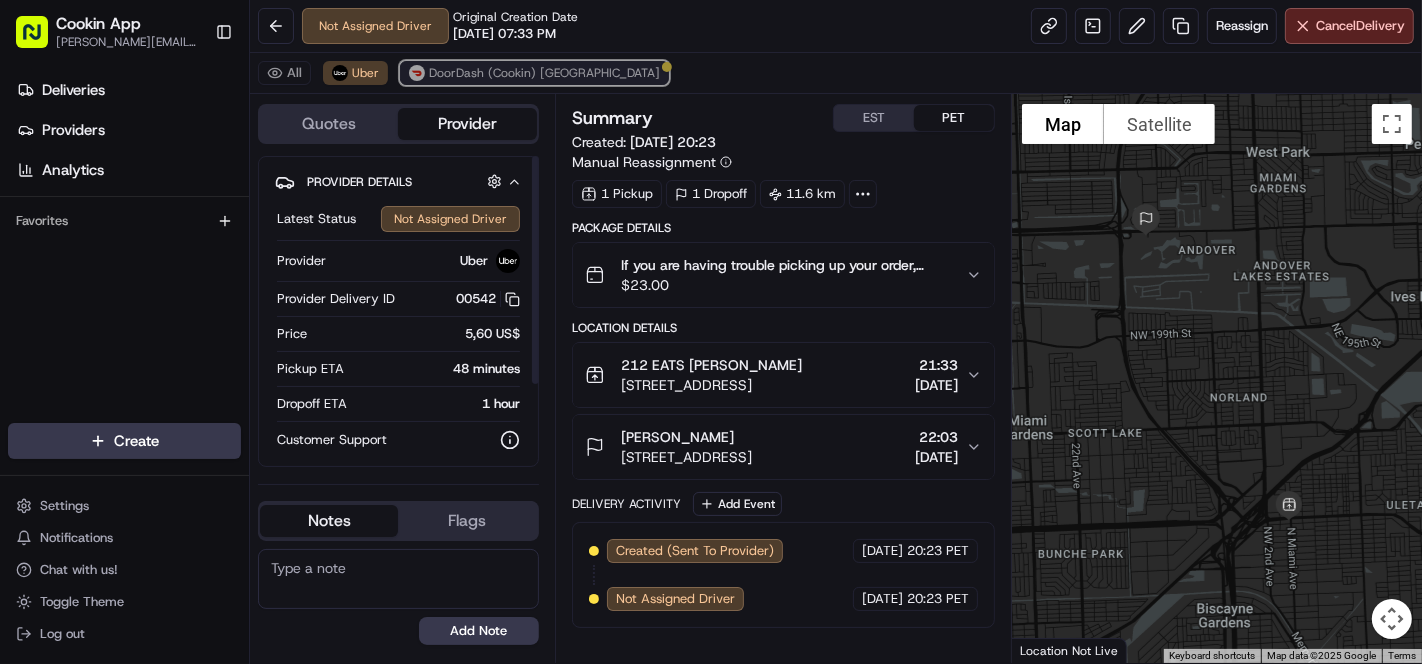 click on "DoorDash (Cookin) [GEOGRAPHIC_DATA]" at bounding box center (544, 73) 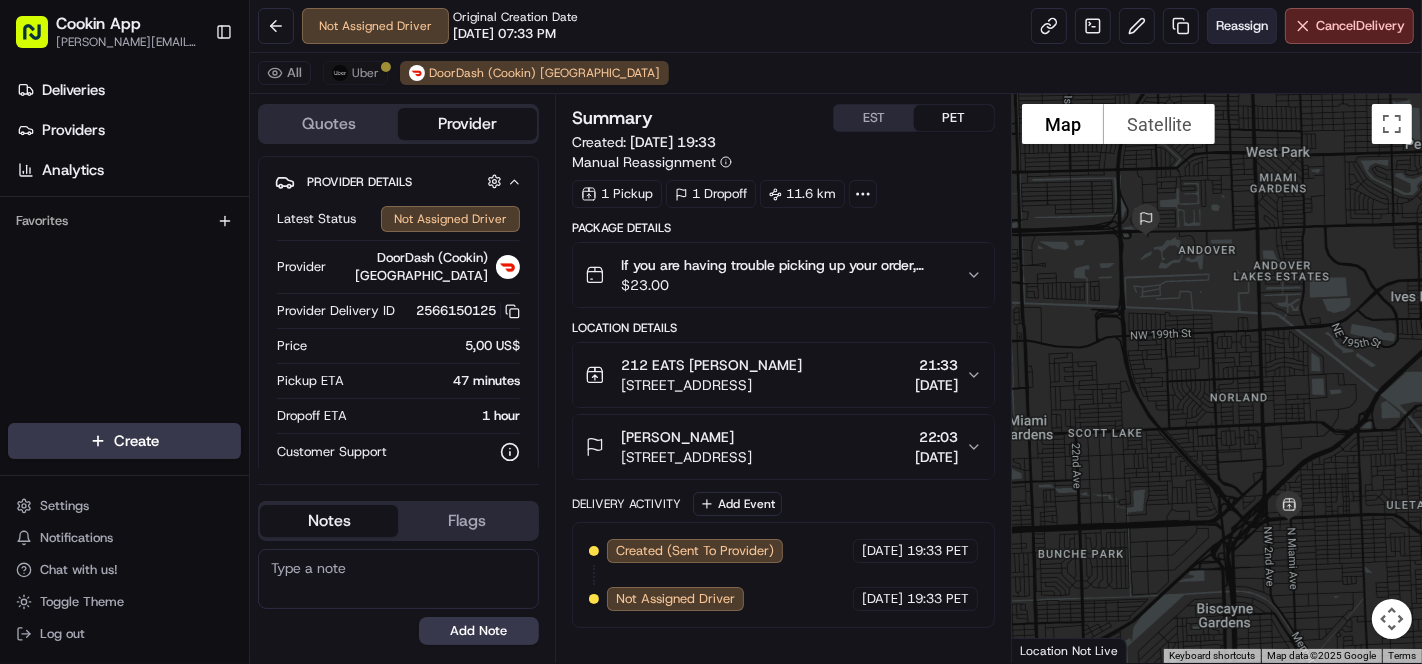 click on "Reassign" at bounding box center [1242, 26] 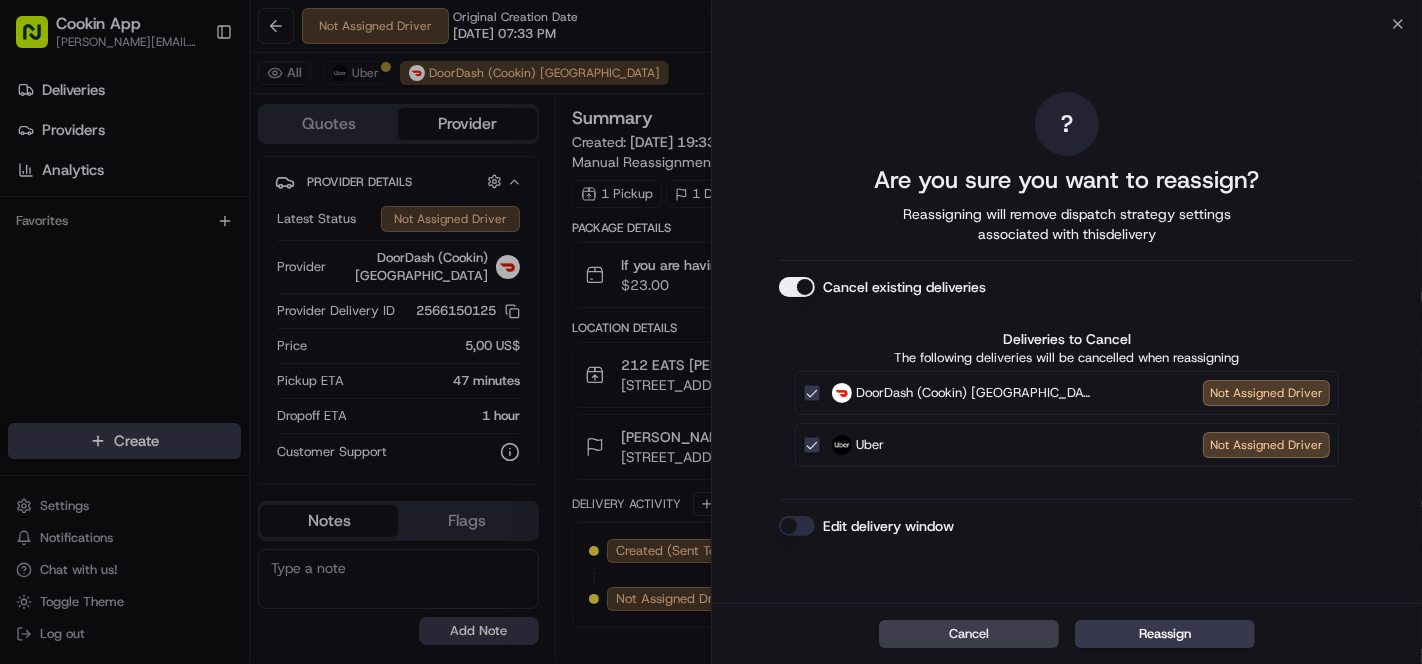 click on "Cancel existing deliveries" at bounding box center [797, 287] 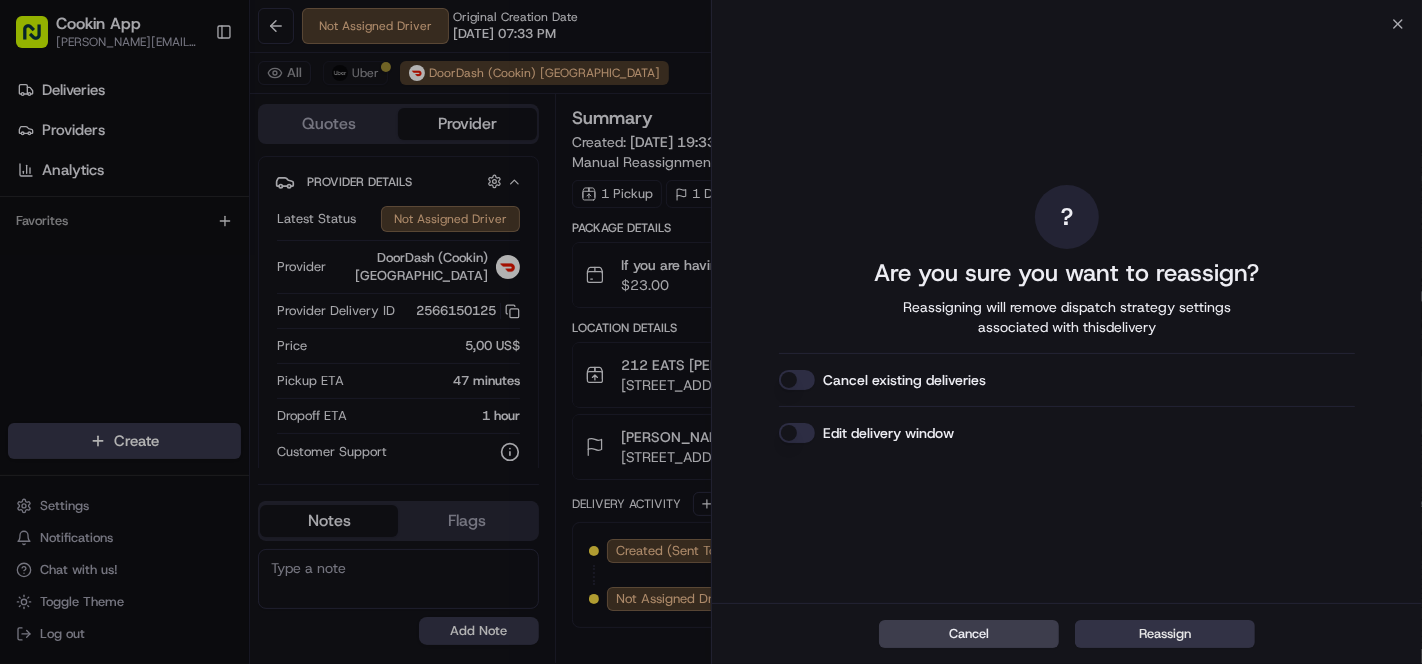 click on "Reassign" at bounding box center (1165, 634) 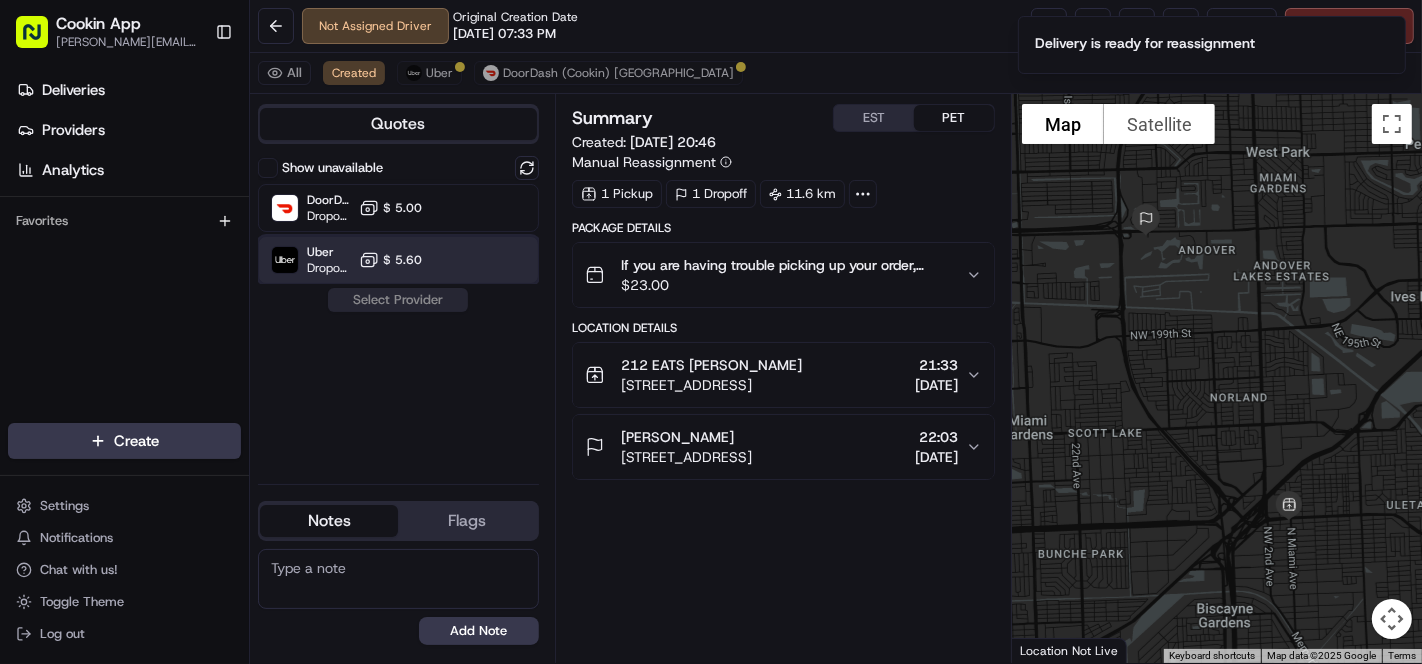 click on "Uber Dropoff ETA   1 hour $   5.60" at bounding box center [398, 260] 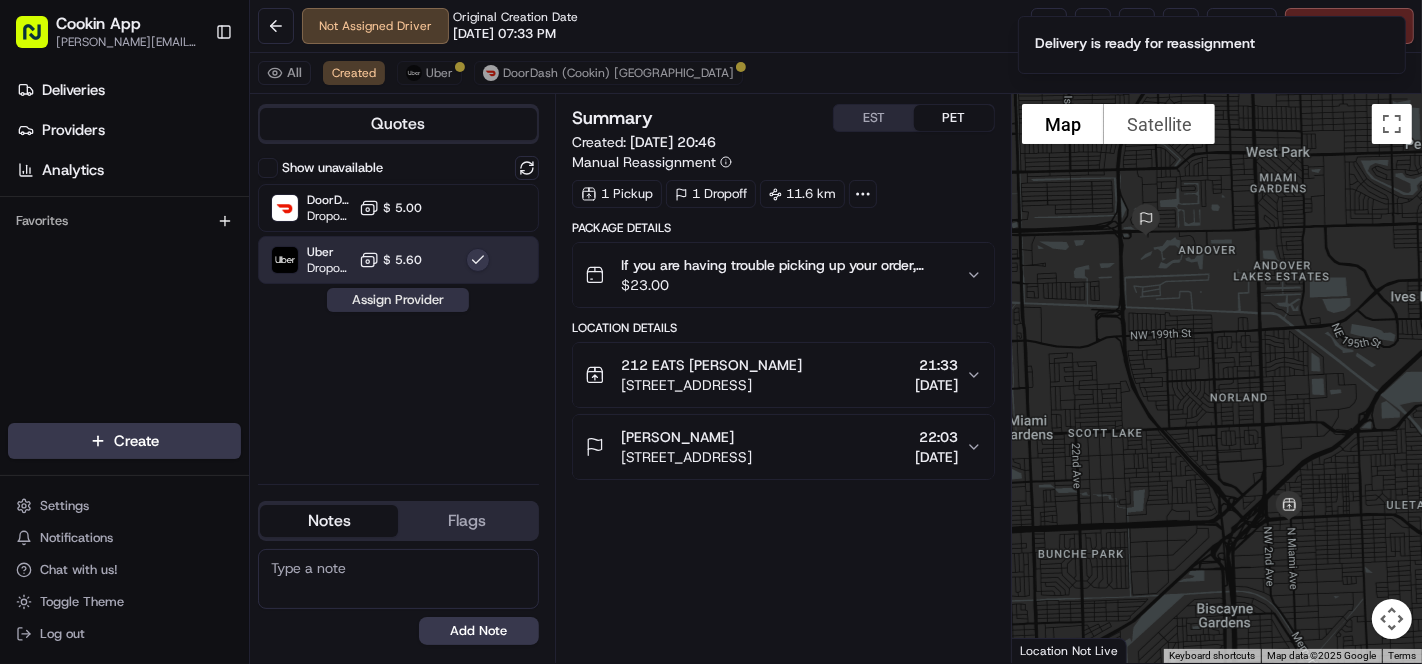 click on "Assign Provider" at bounding box center (398, 300) 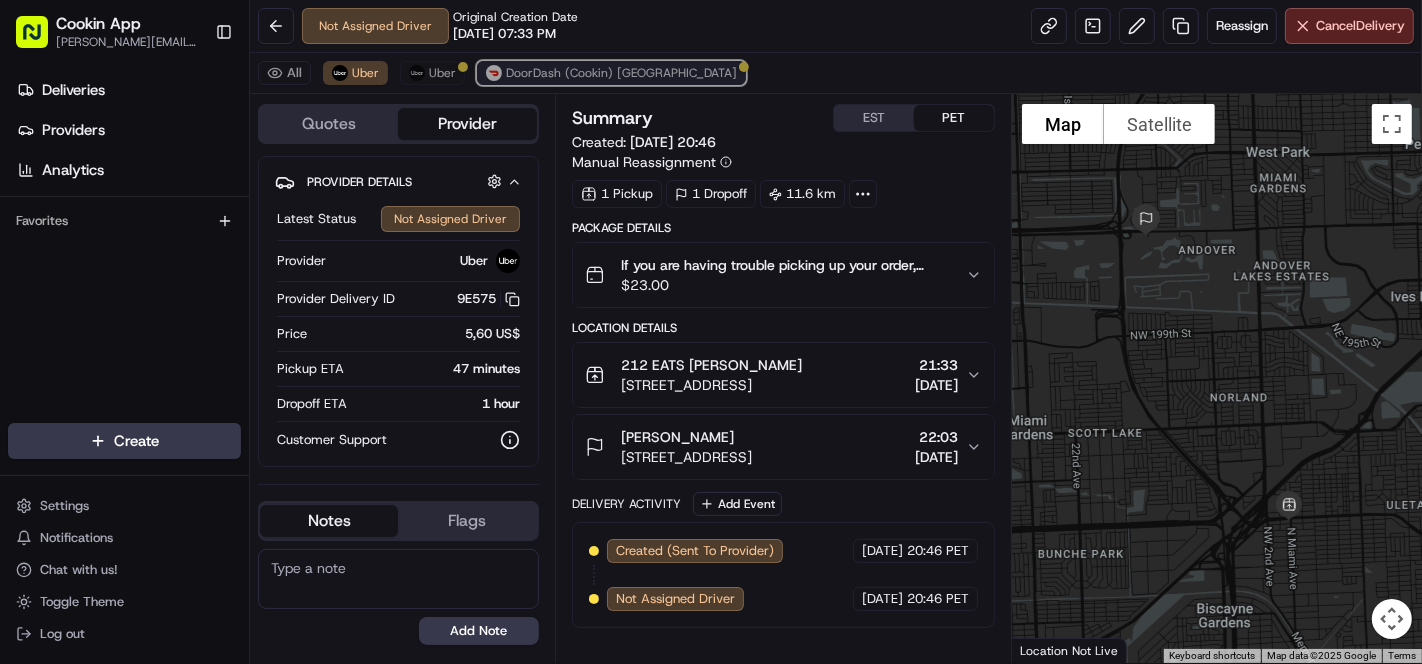 click on "DoorDash (Cookin) [GEOGRAPHIC_DATA]" at bounding box center [621, 73] 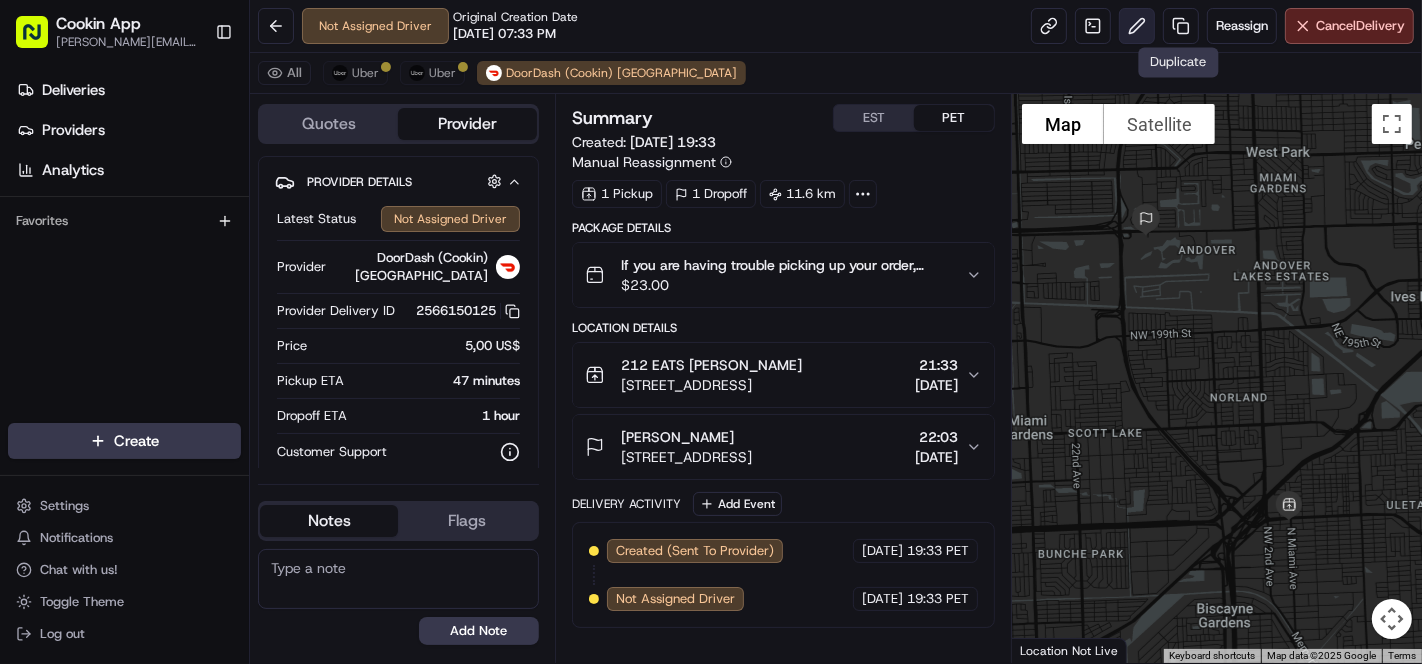 click at bounding box center (1137, 26) 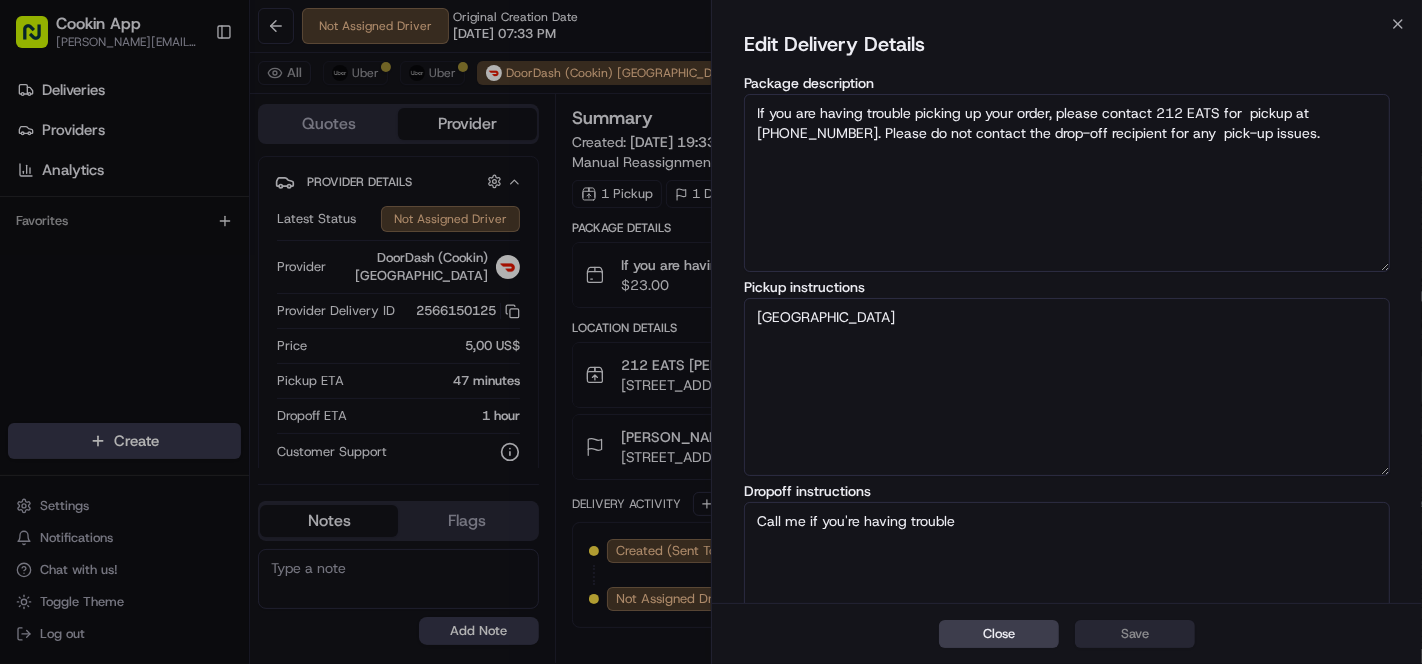 scroll, scrollTop: 264, scrollLeft: 0, axis: vertical 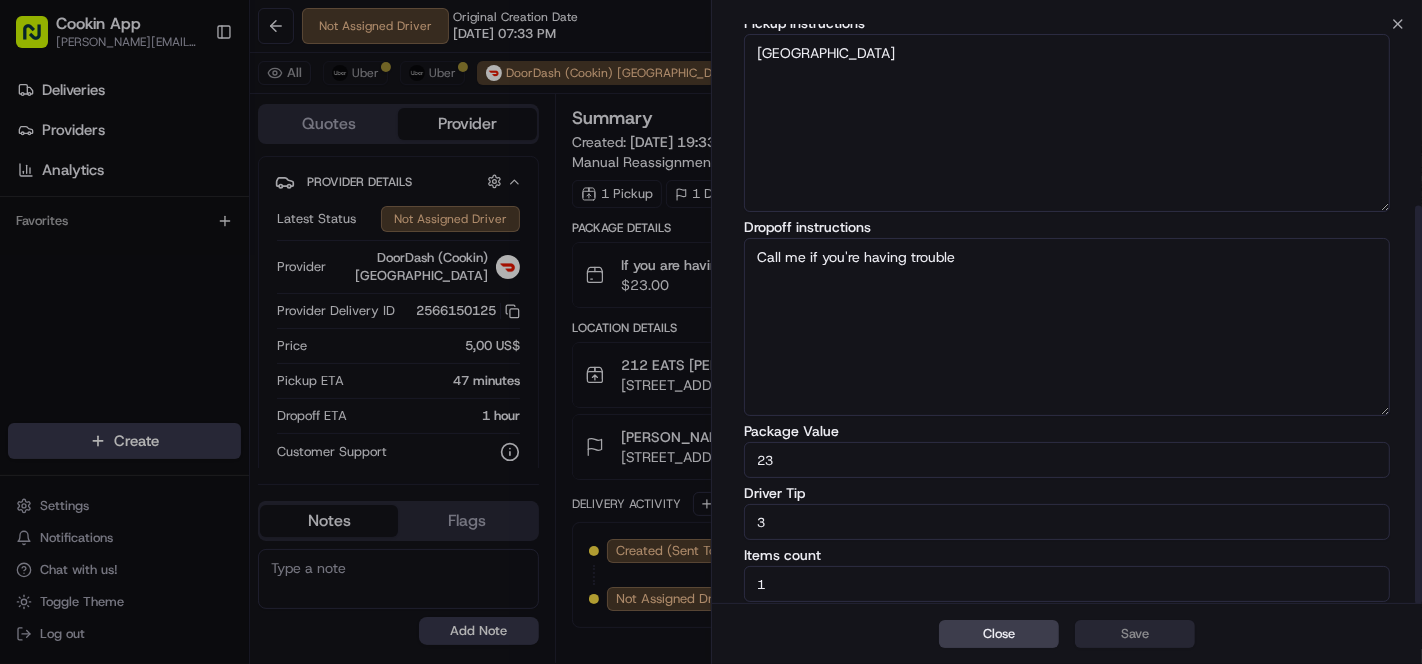 drag, startPoint x: 874, startPoint y: 533, endPoint x: 716, endPoint y: 512, distance: 159.38947 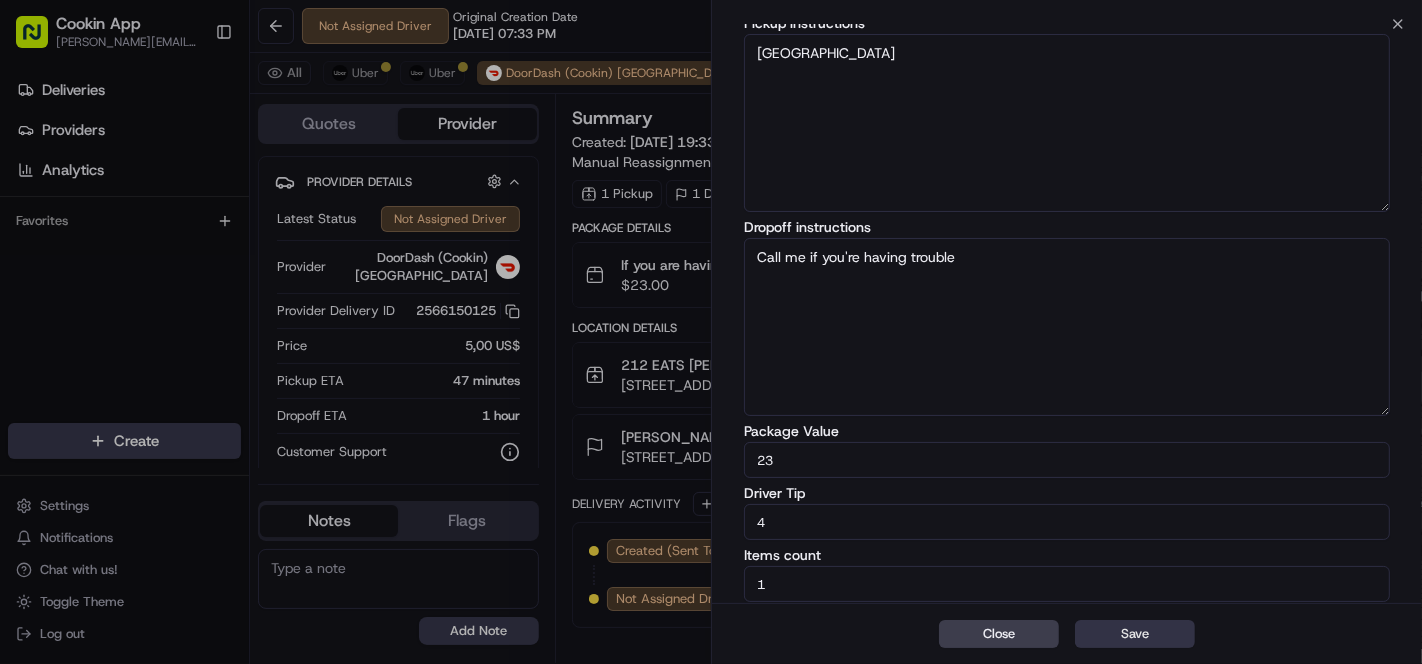 type on "4" 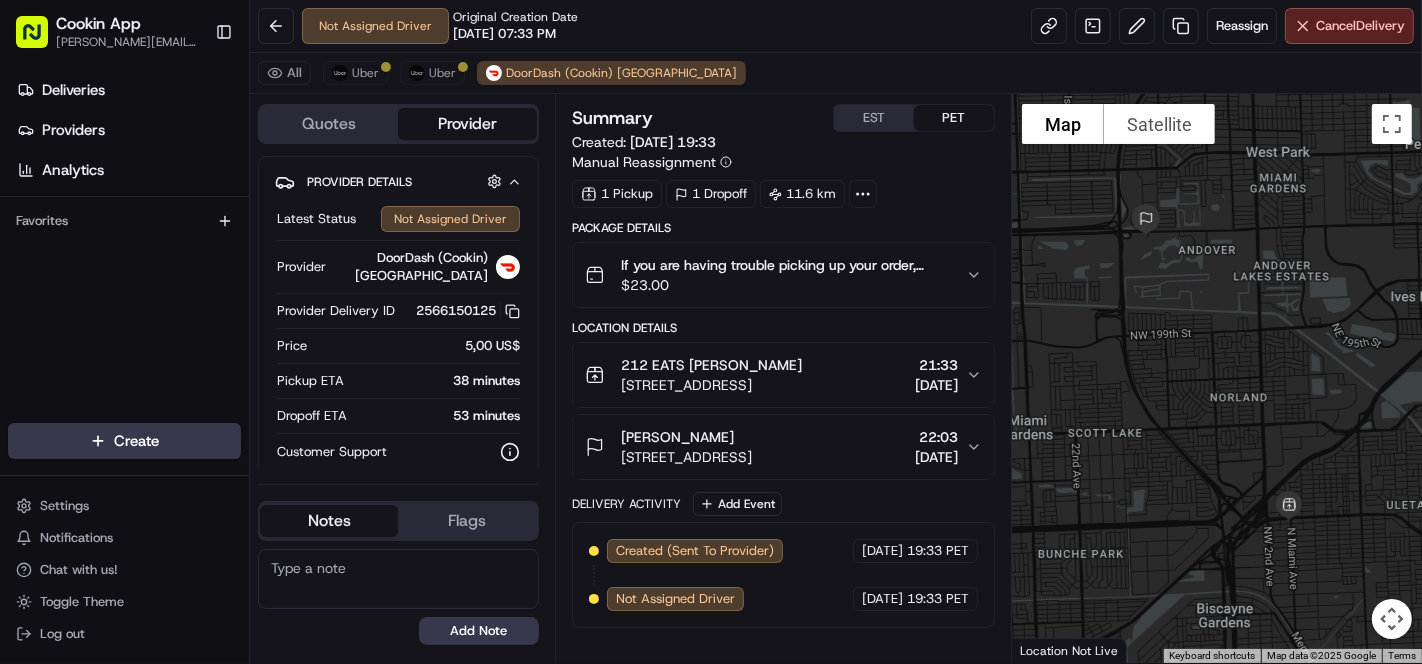 click on "Not Assigned Driver Original Creation Date 07/15/2025 07:33 PM Reassign Cancel  Delivery" at bounding box center (836, 26) 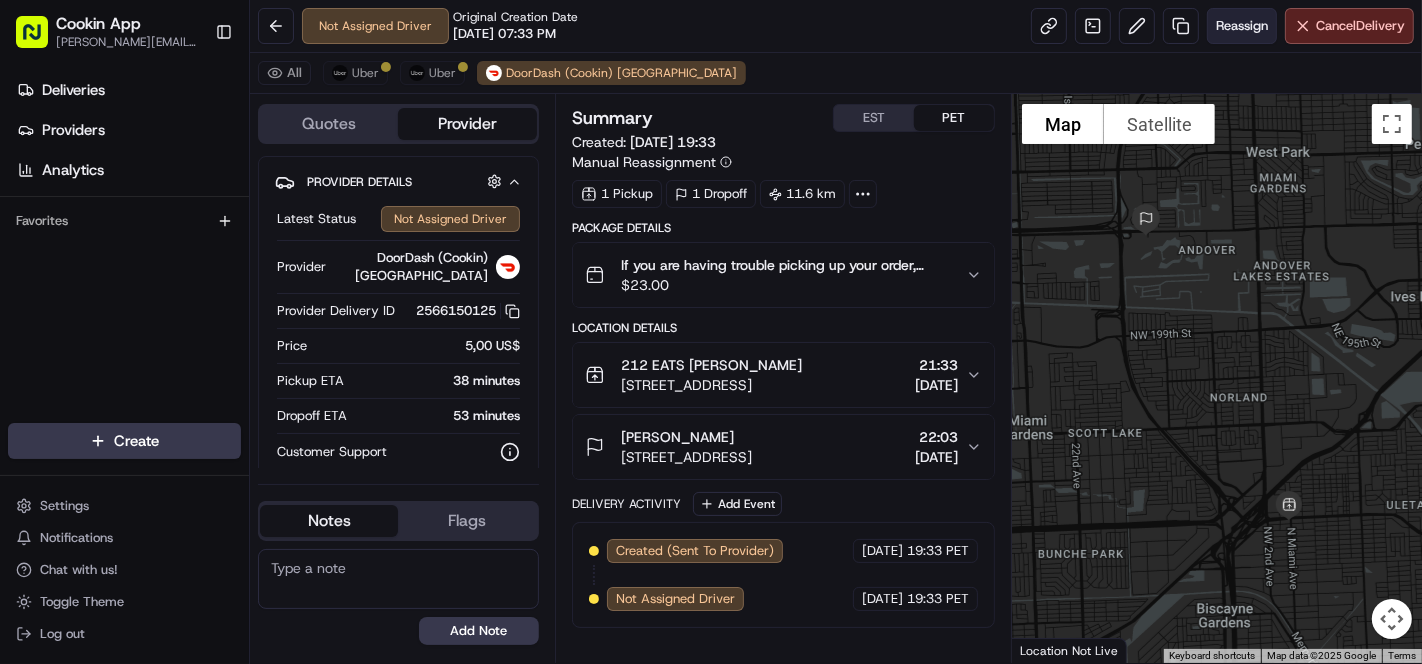 click on "Reassign" at bounding box center [1242, 26] 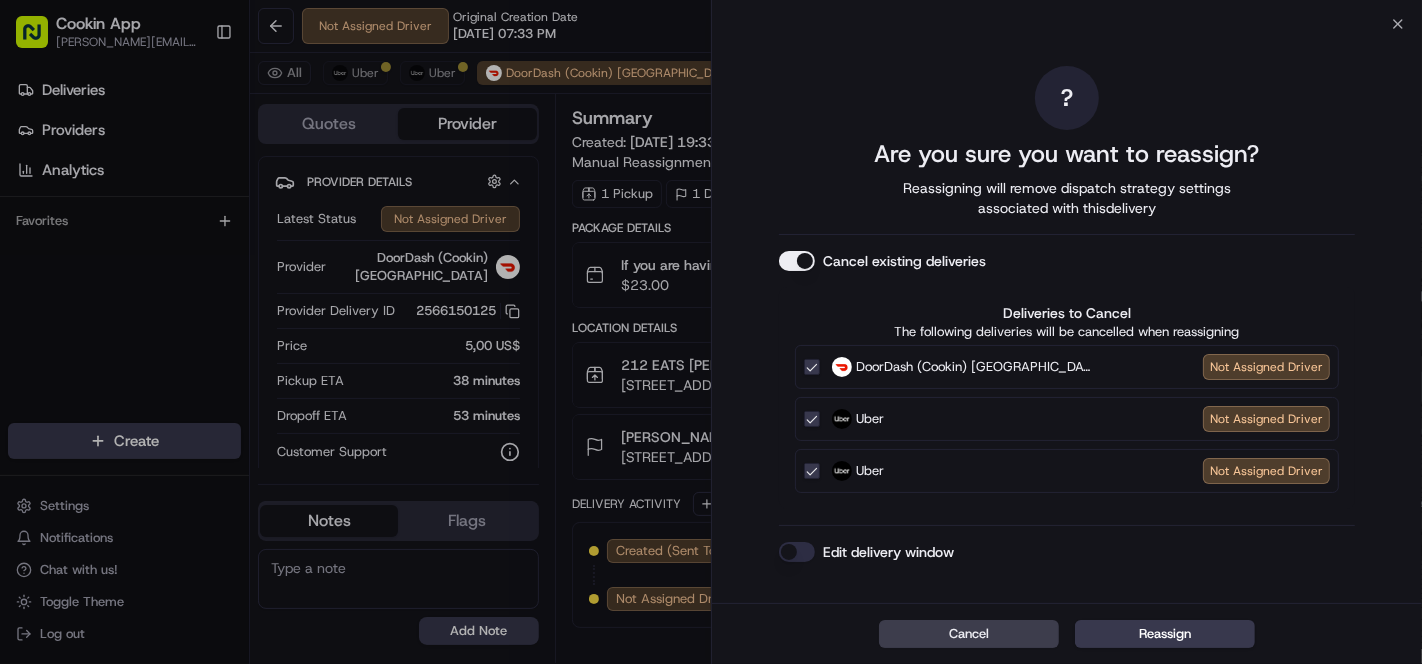 click on "Cancel existing deliveries" at bounding box center (797, 261) 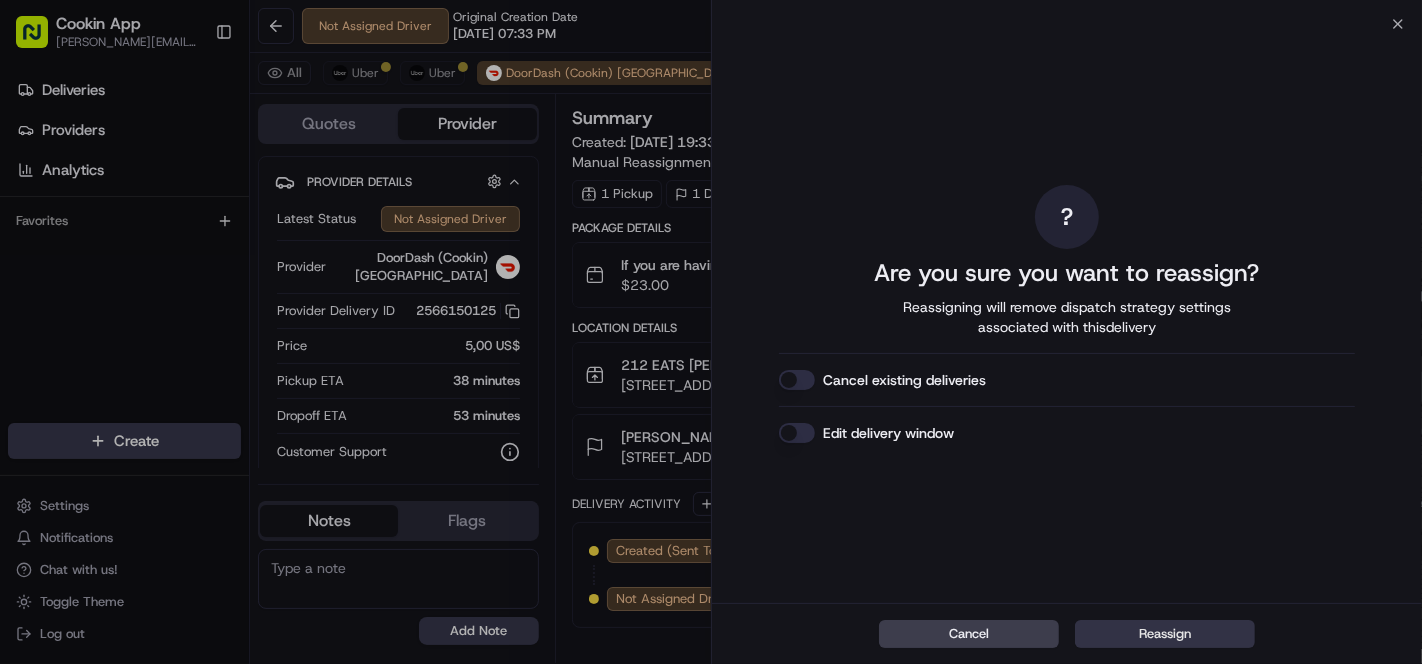 click on "Reassign" at bounding box center [1165, 634] 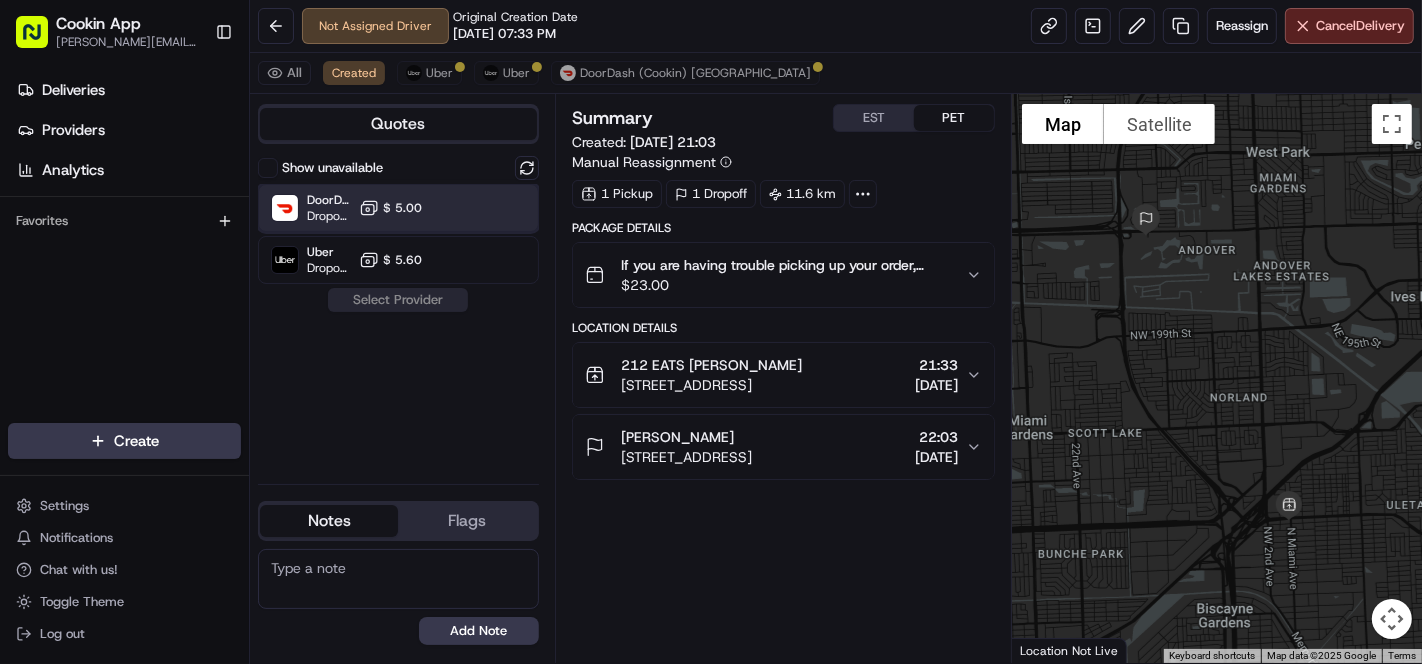 click on "DoorDash (Cookin) US Dropoff ETA   1 hour $   5.00" at bounding box center [398, 208] 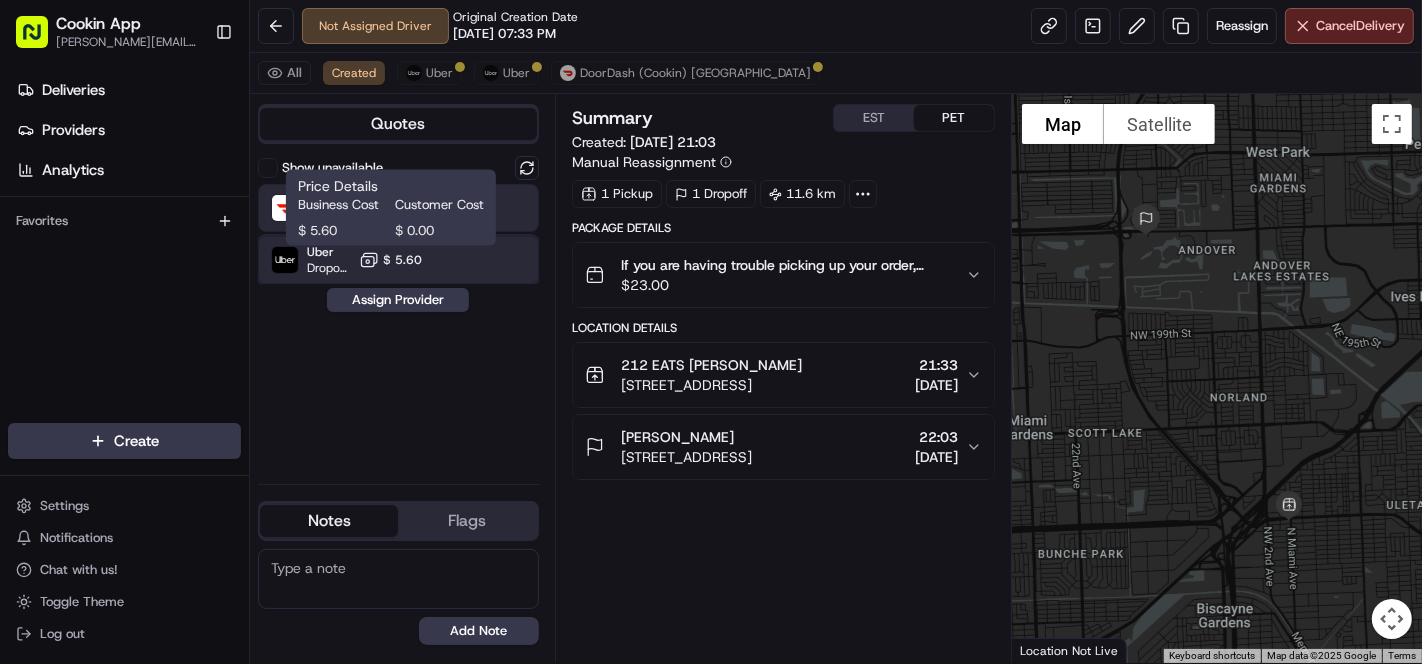 click on "Uber Dropoff ETA   1 hour $   5.60" at bounding box center (398, 260) 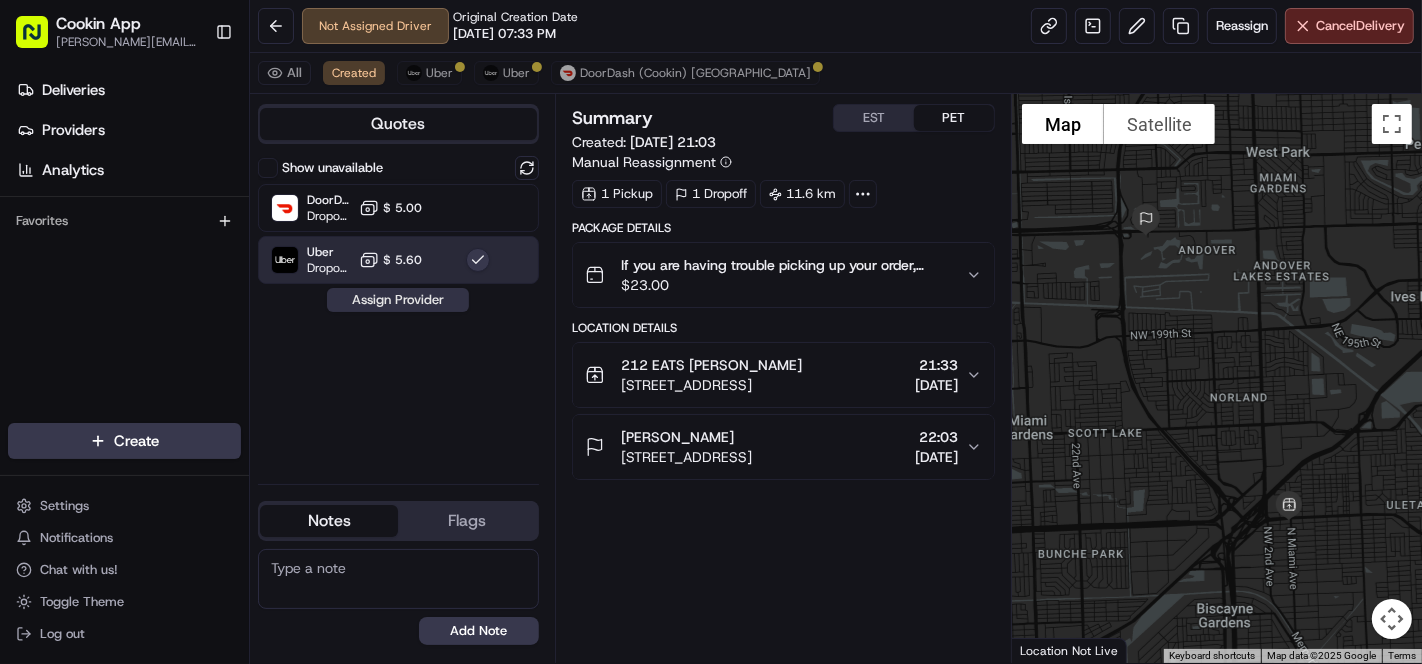 click on "Assign Provider" at bounding box center (398, 300) 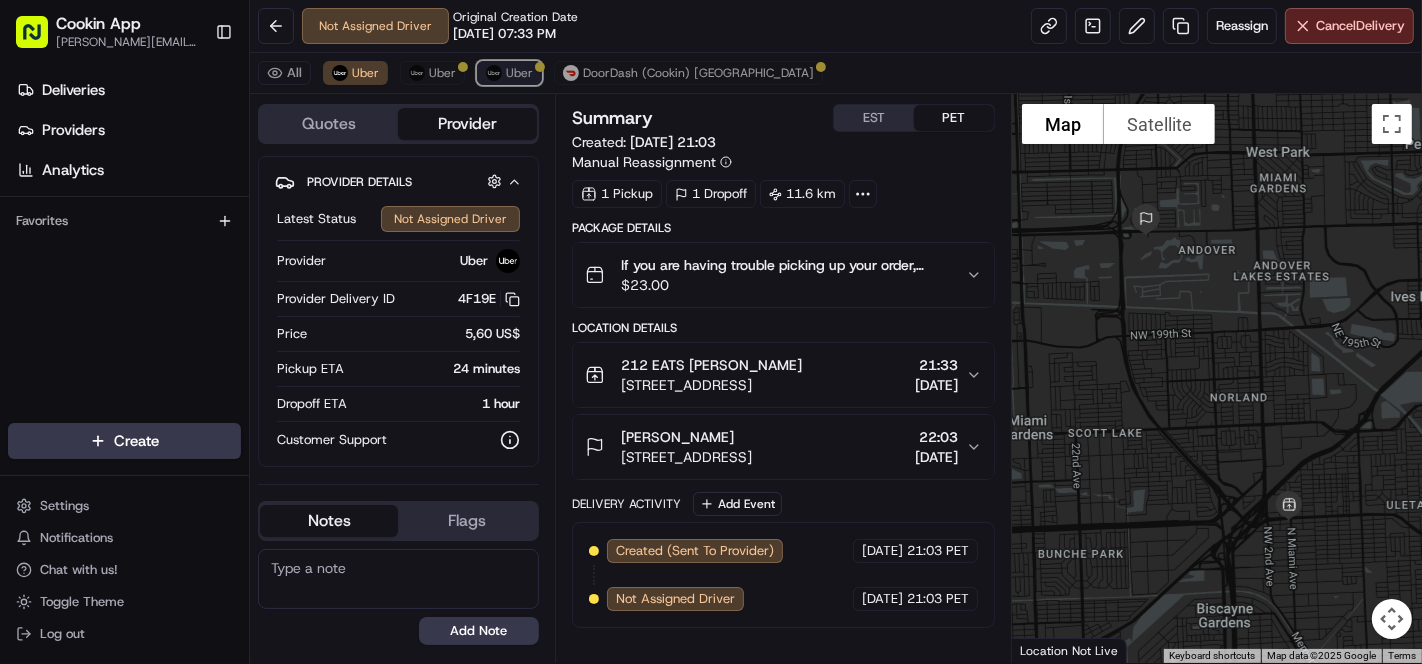 click at bounding box center (494, 73) 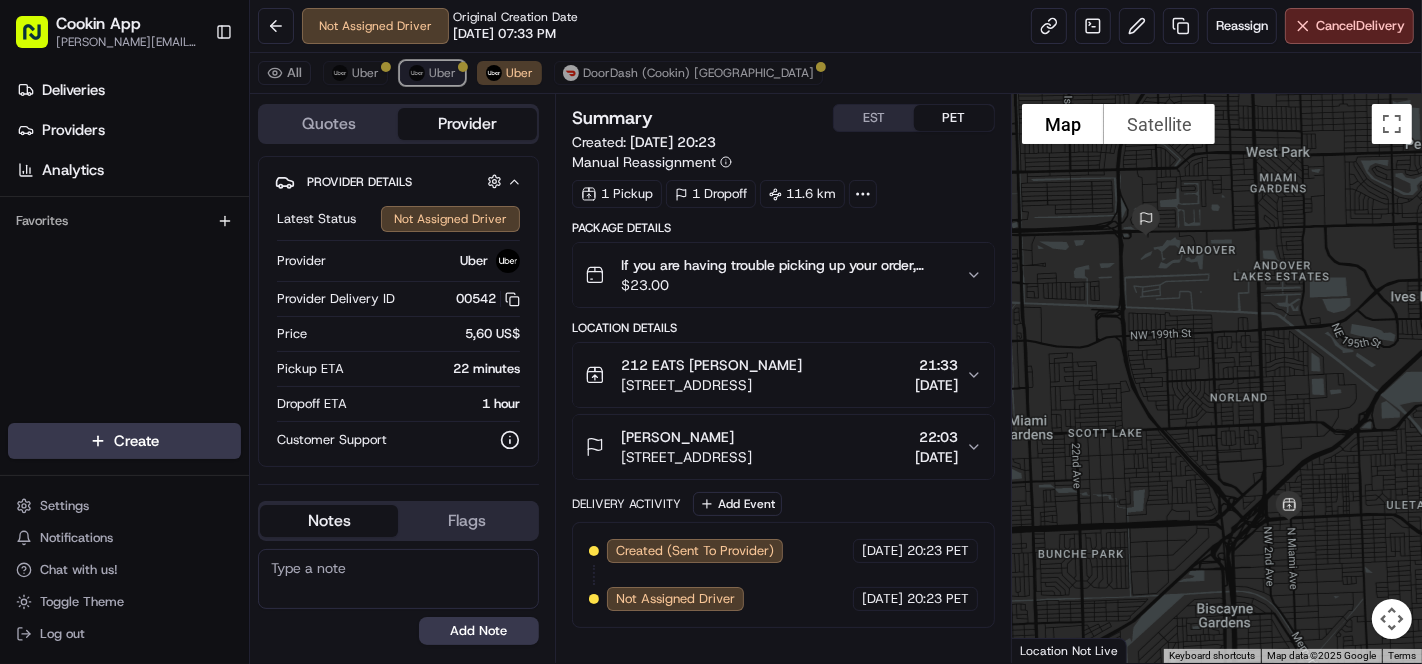 click on "Uber" at bounding box center (442, 73) 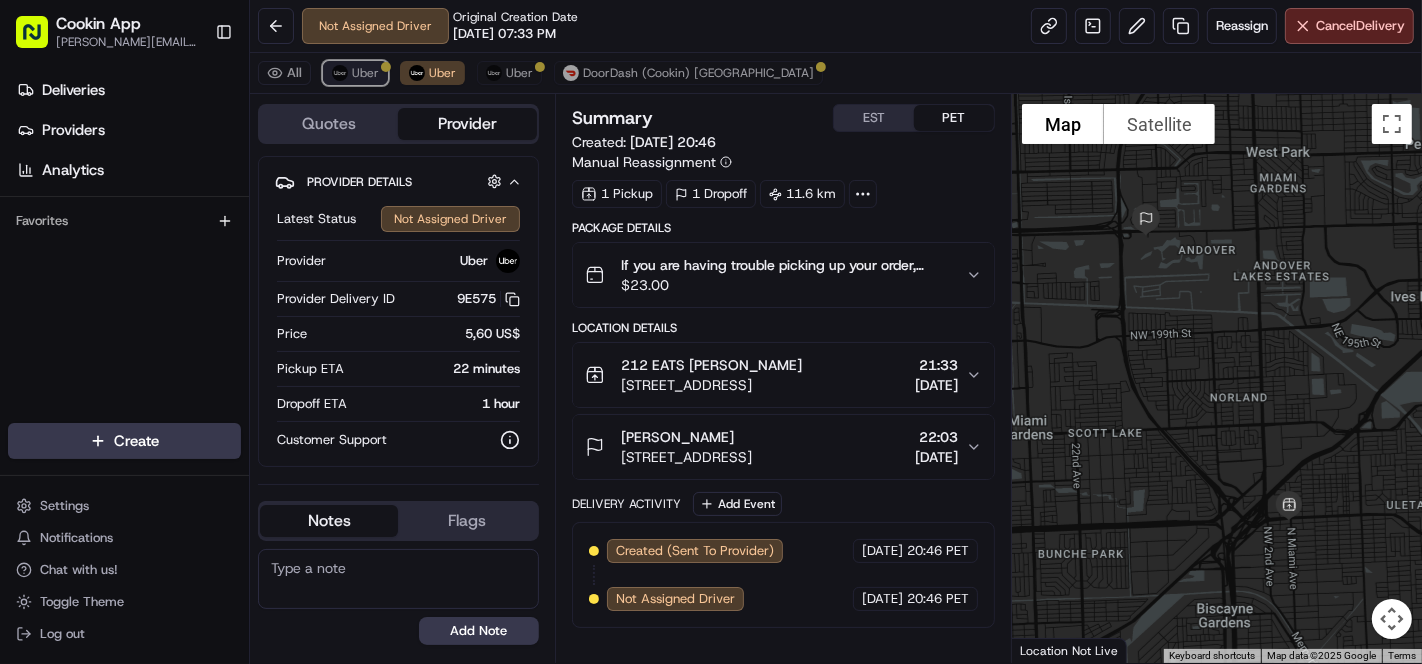 click on "Uber" at bounding box center [365, 73] 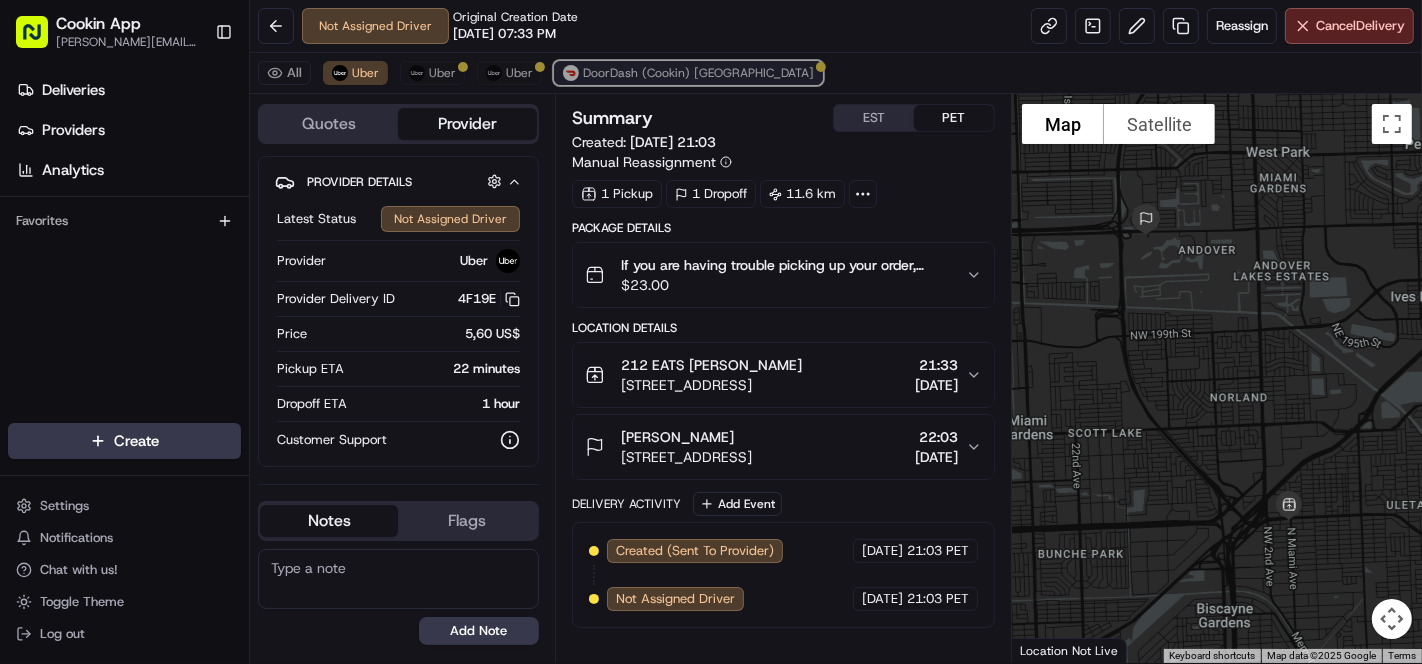 click on "DoorDash (Cookin) [GEOGRAPHIC_DATA]" at bounding box center (698, 73) 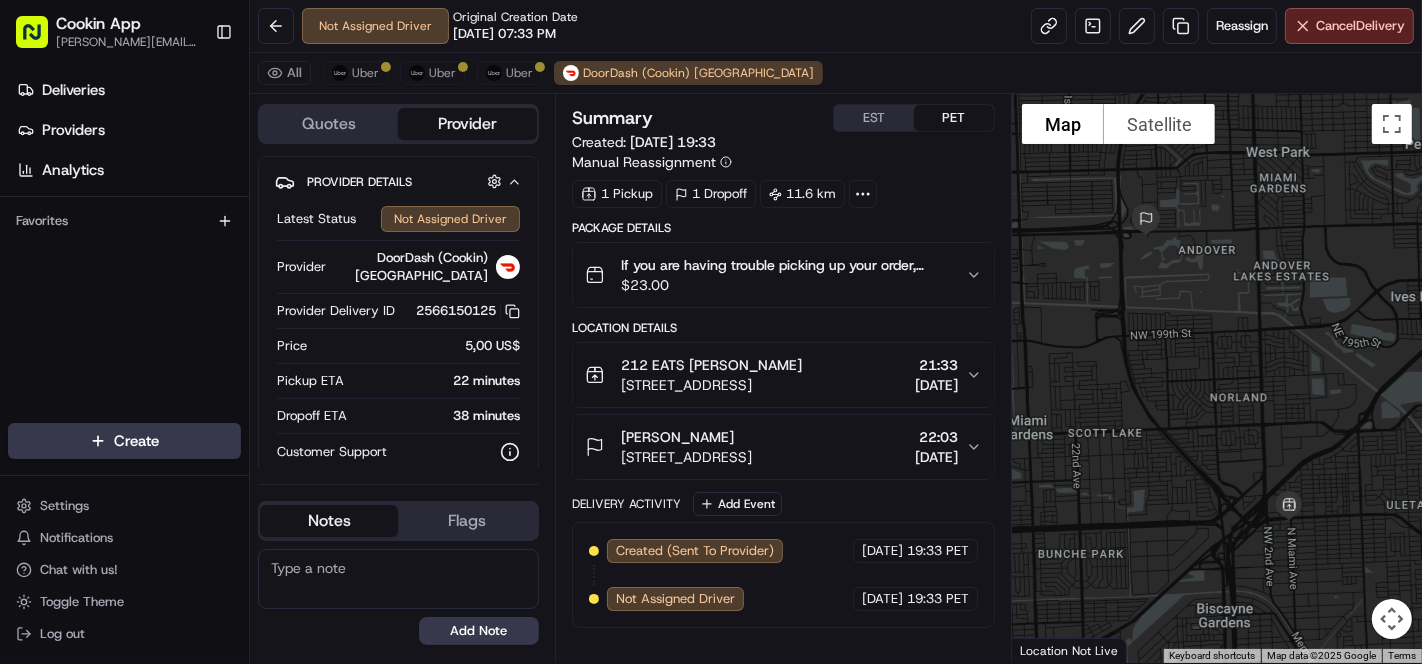 click on "Not Assigned Driver Original Creation Date 07/15/2025 07:33 PM Reassign Cancel  Delivery" at bounding box center [836, 26] 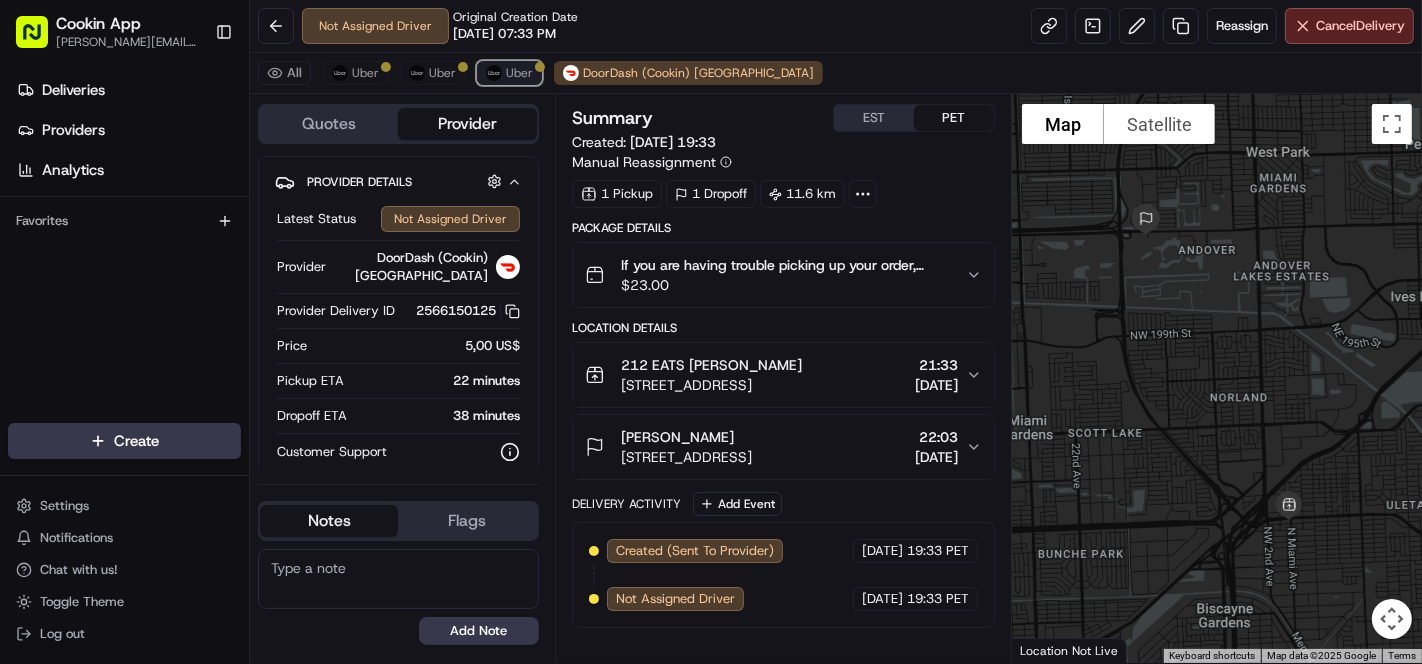 click on "Uber" at bounding box center [509, 73] 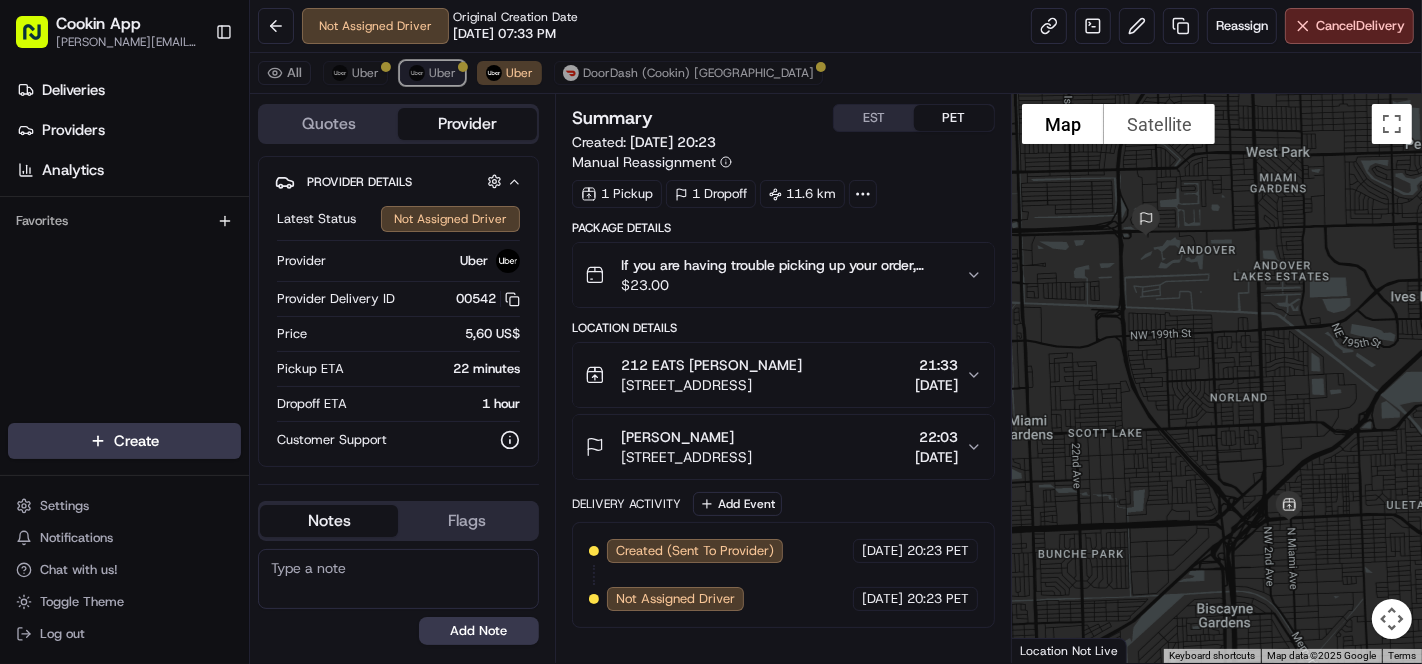 click on "Uber" at bounding box center (442, 73) 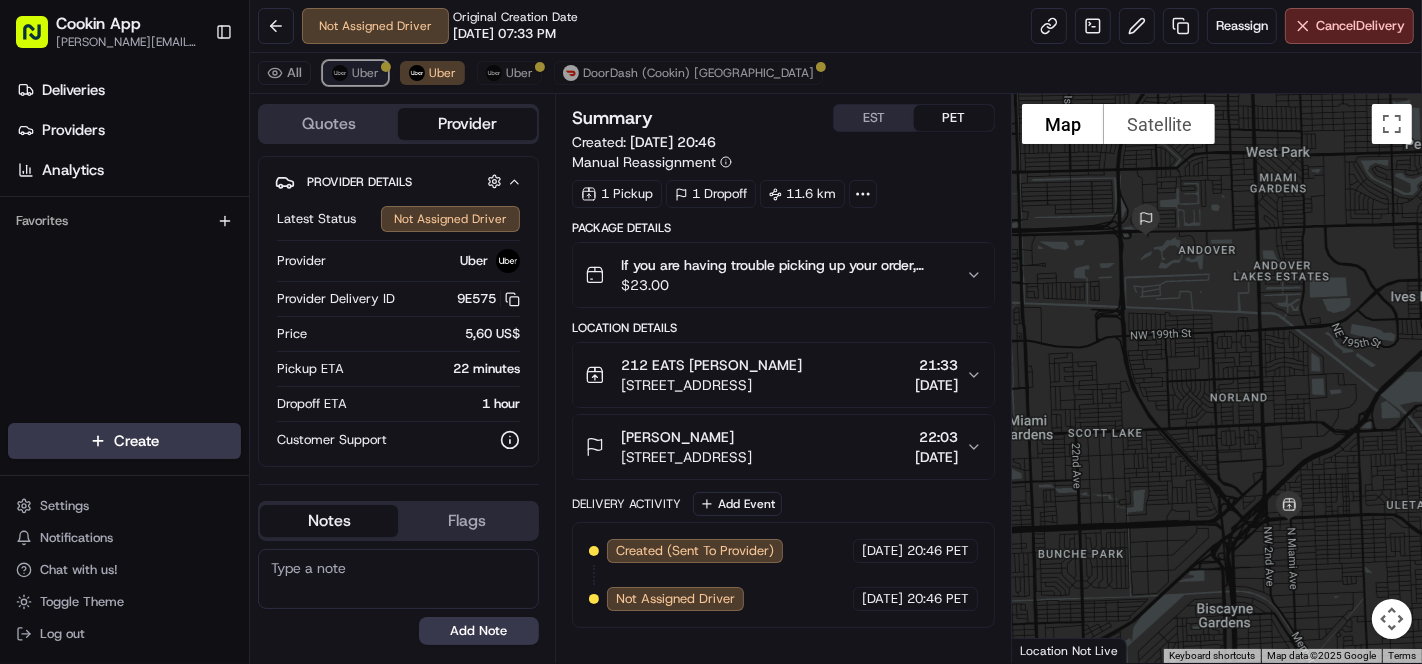 click on "Uber" at bounding box center (355, 73) 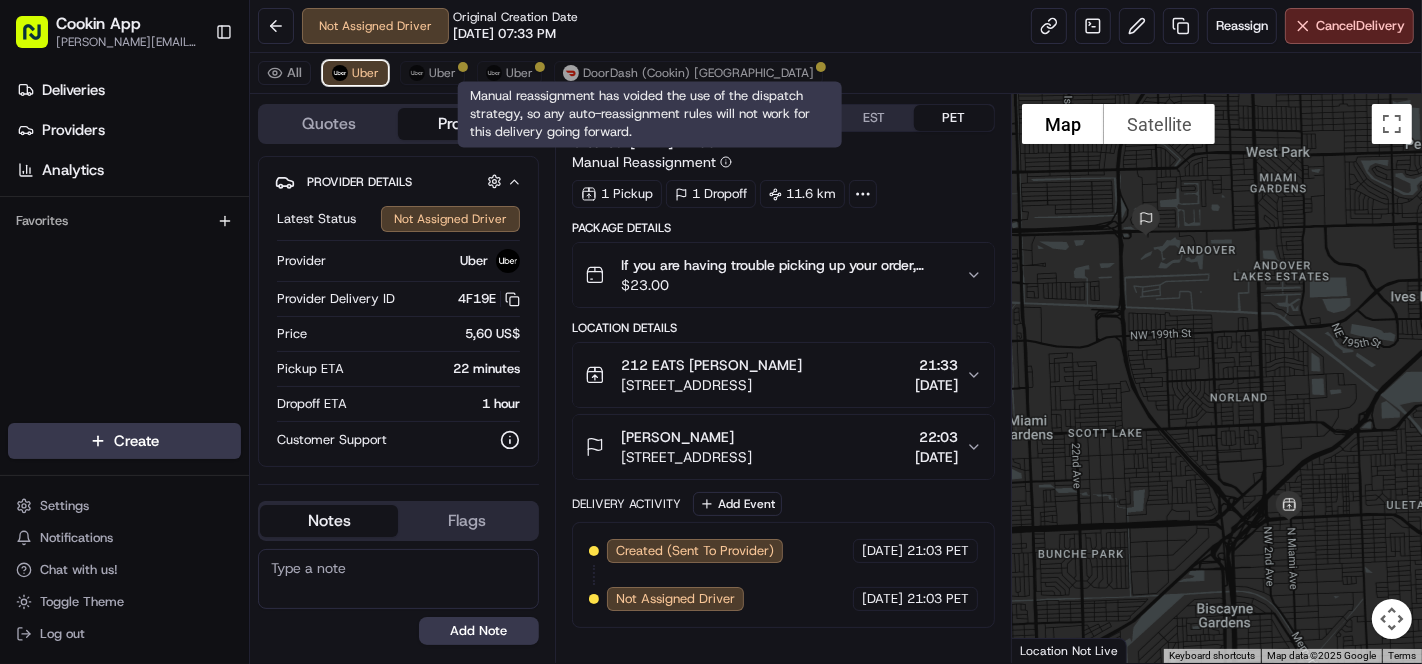 type 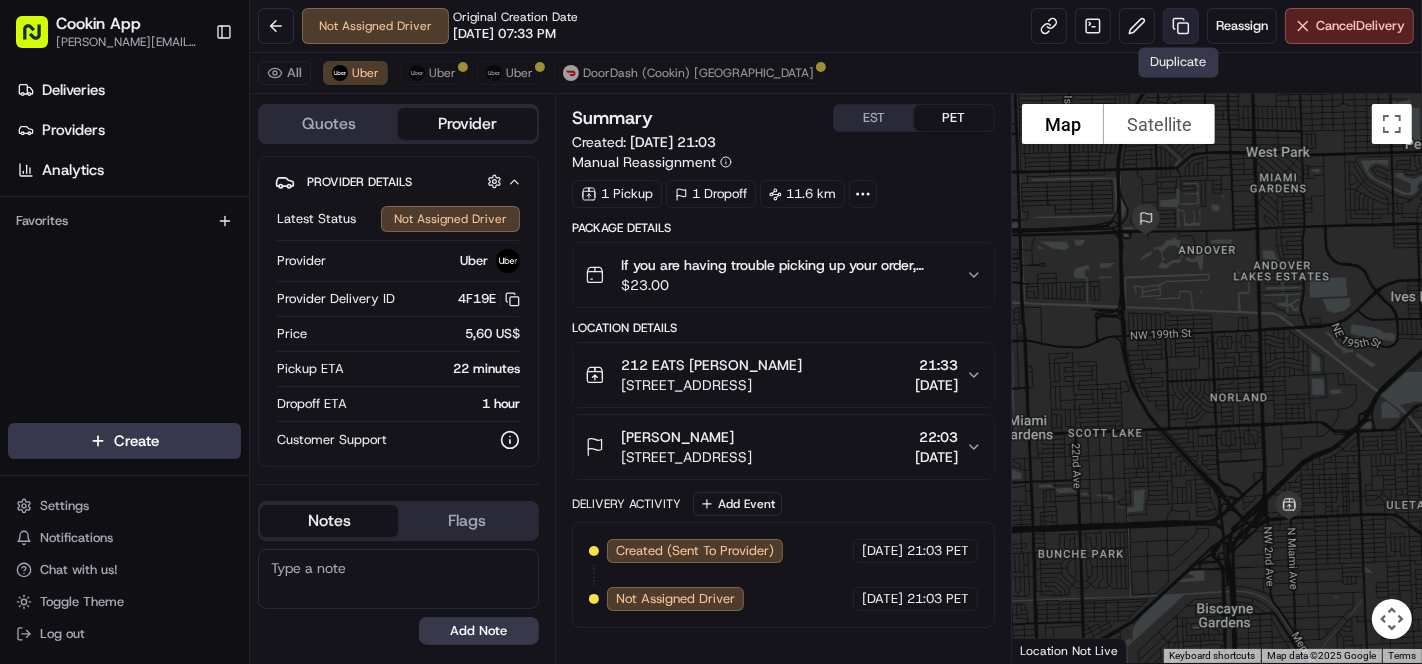 click at bounding box center (1181, 26) 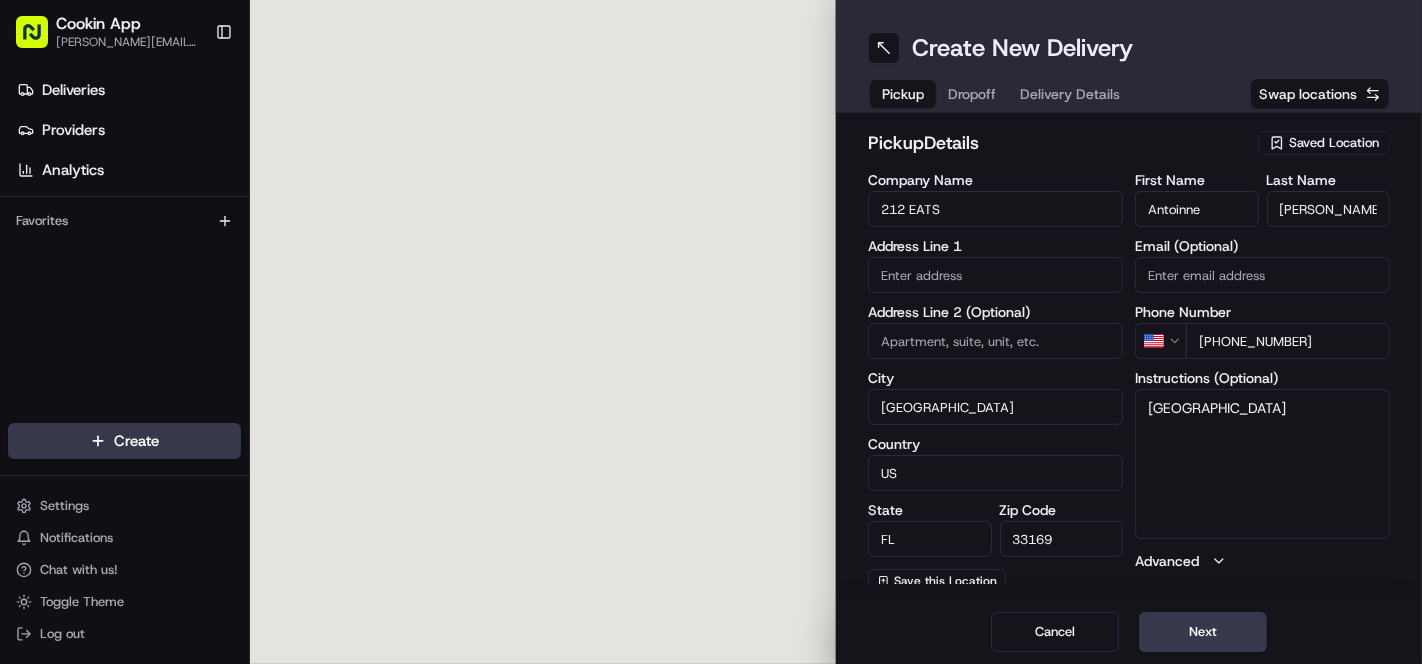 type on "10 NW 167th St" 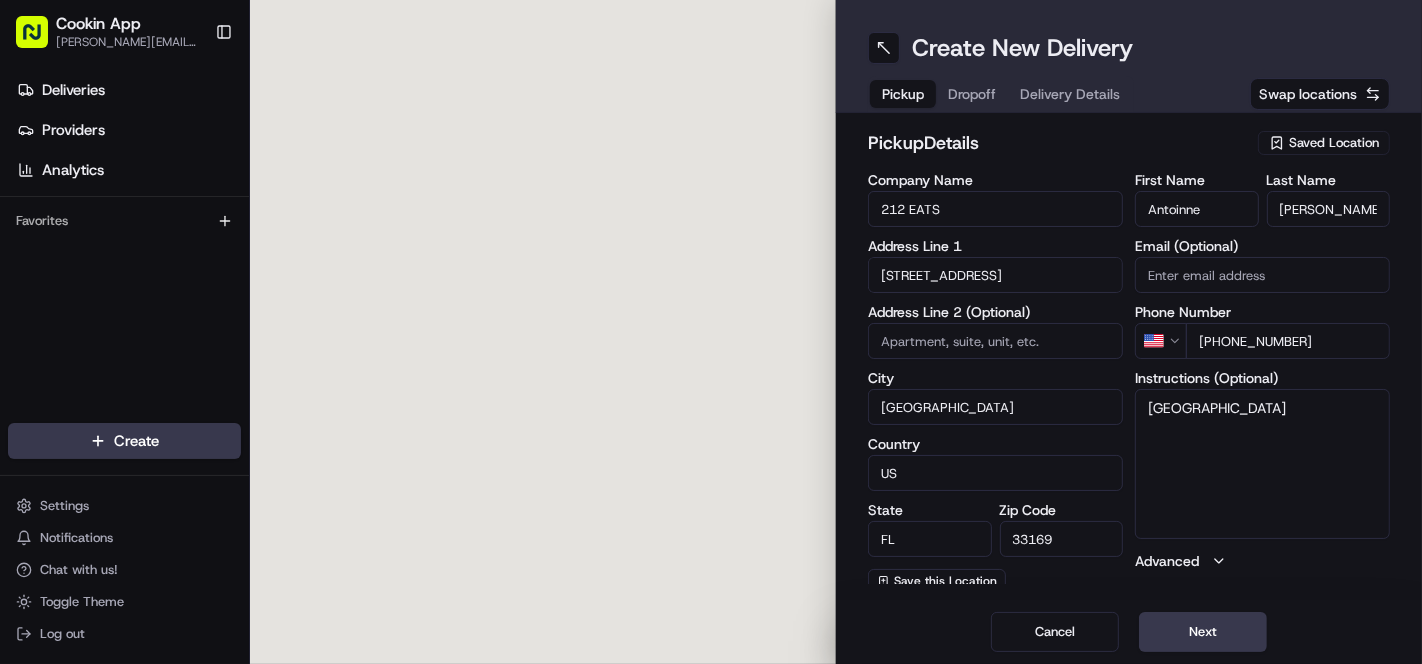 click on "Delivery Details" at bounding box center [1070, 94] 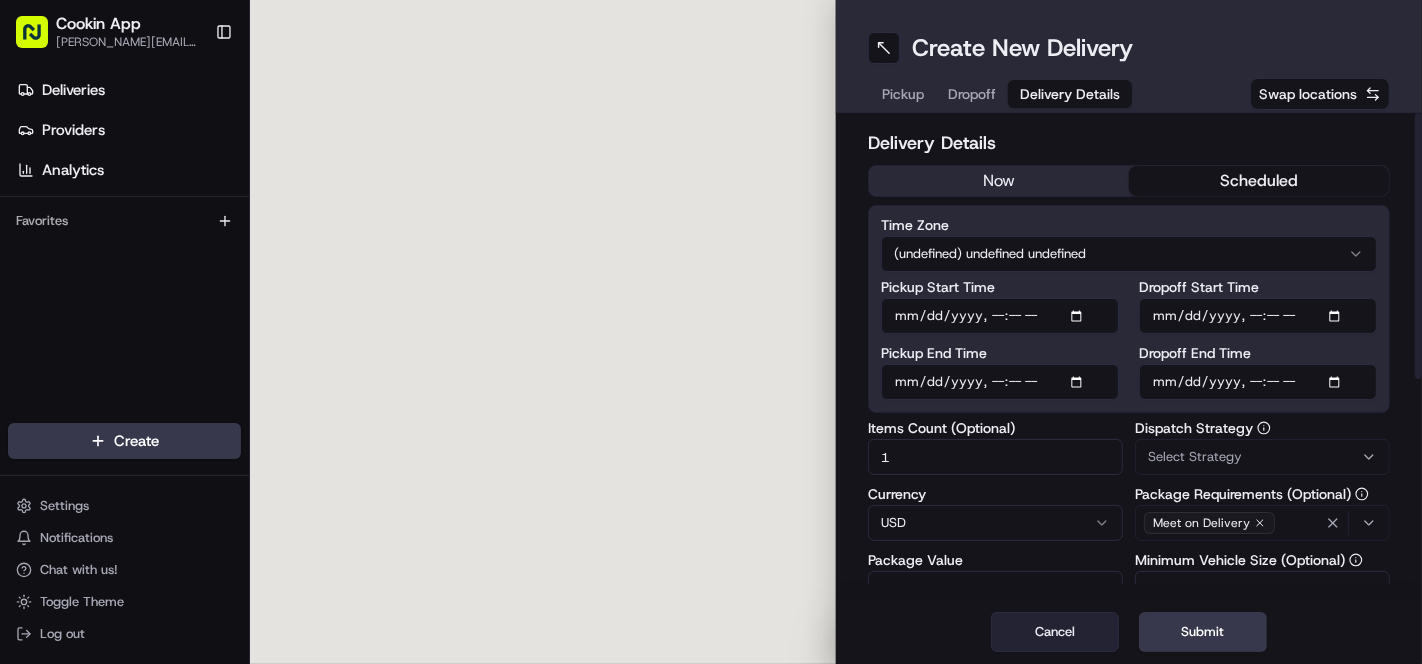 click on "Cancel" at bounding box center (1055, 632) 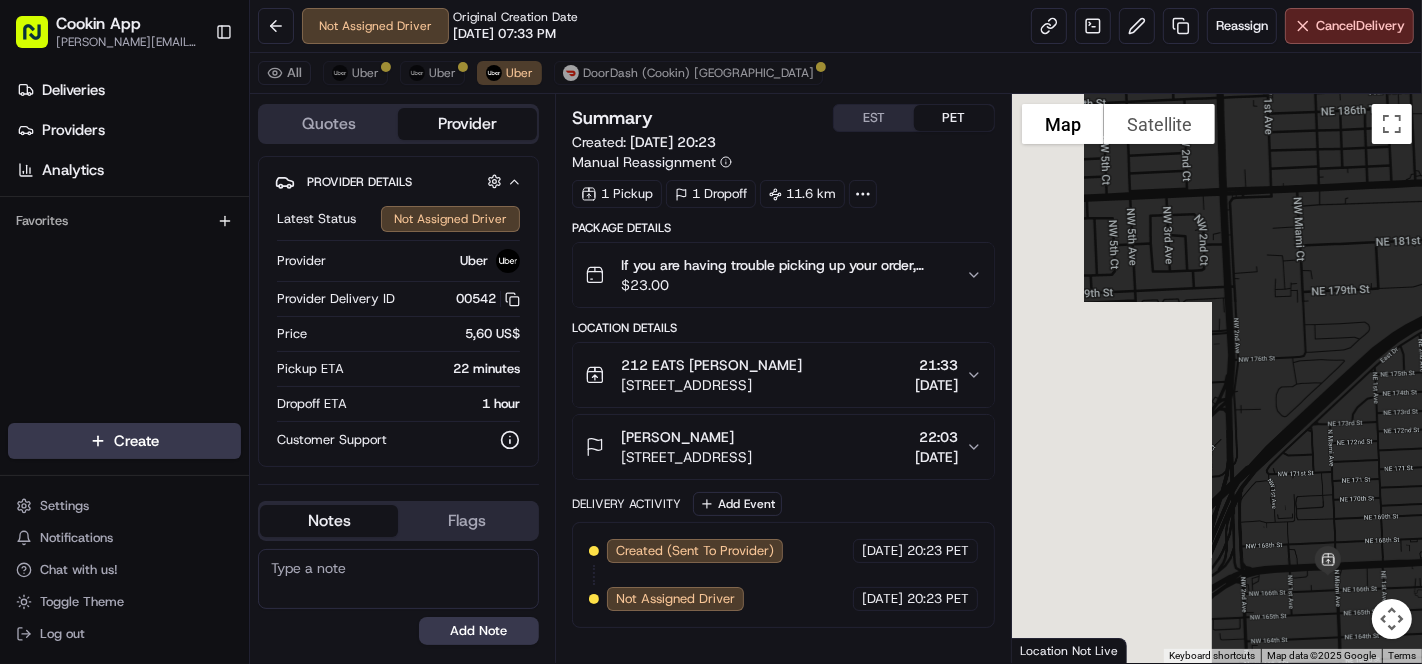 drag, startPoint x: 1177, startPoint y: 358, endPoint x: 1332, endPoint y: 515, distance: 220.62184 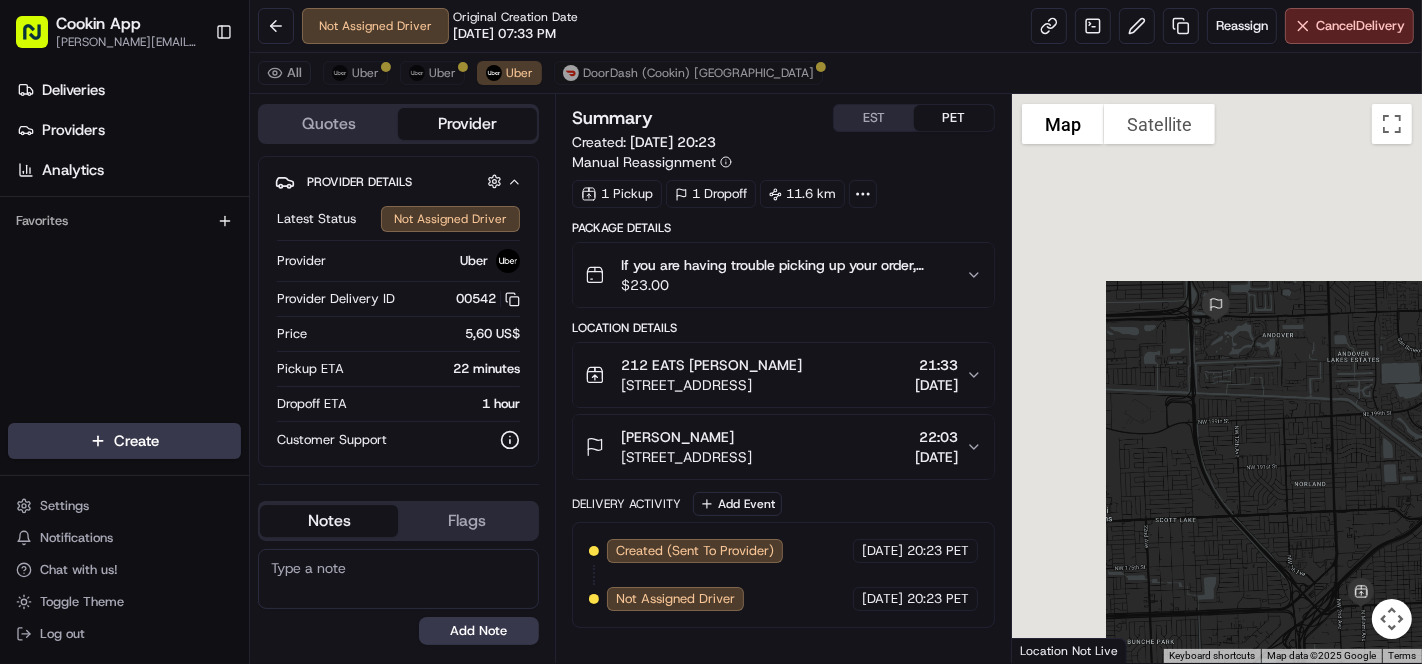 drag, startPoint x: 1229, startPoint y: 299, endPoint x: 1308, endPoint y: 481, distance: 198.40614 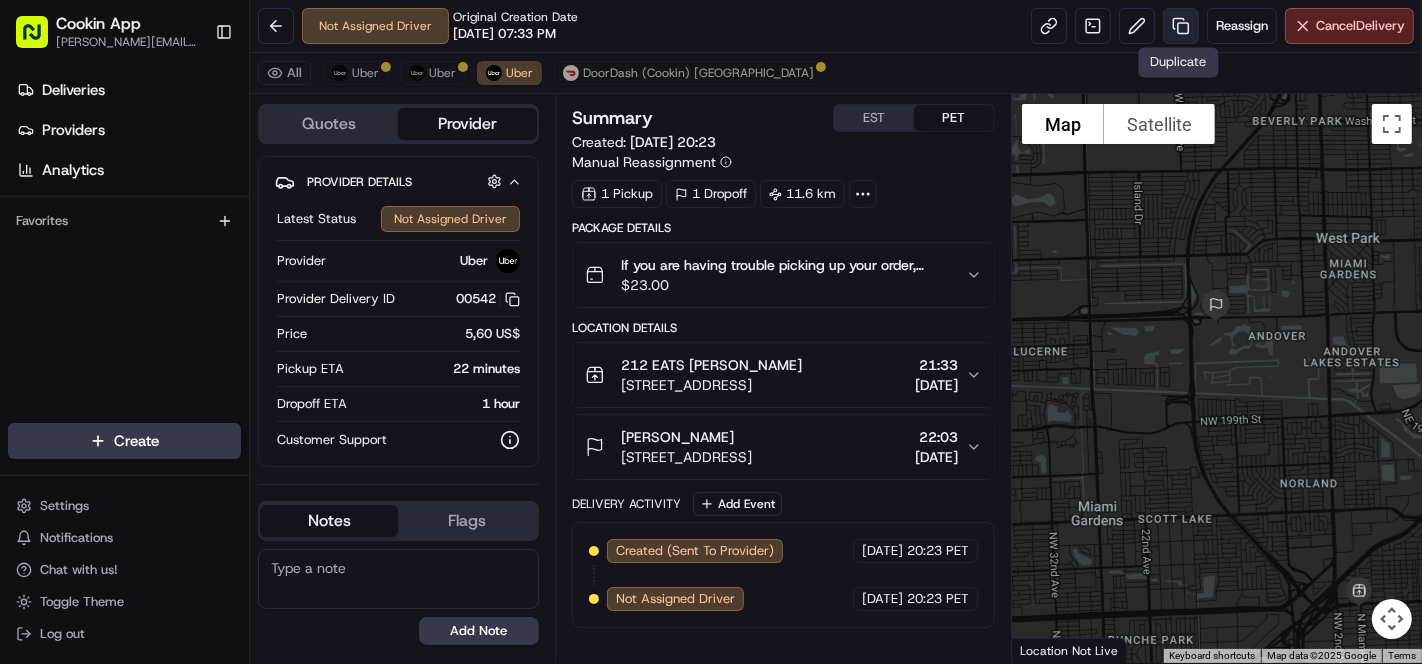 click at bounding box center [1181, 26] 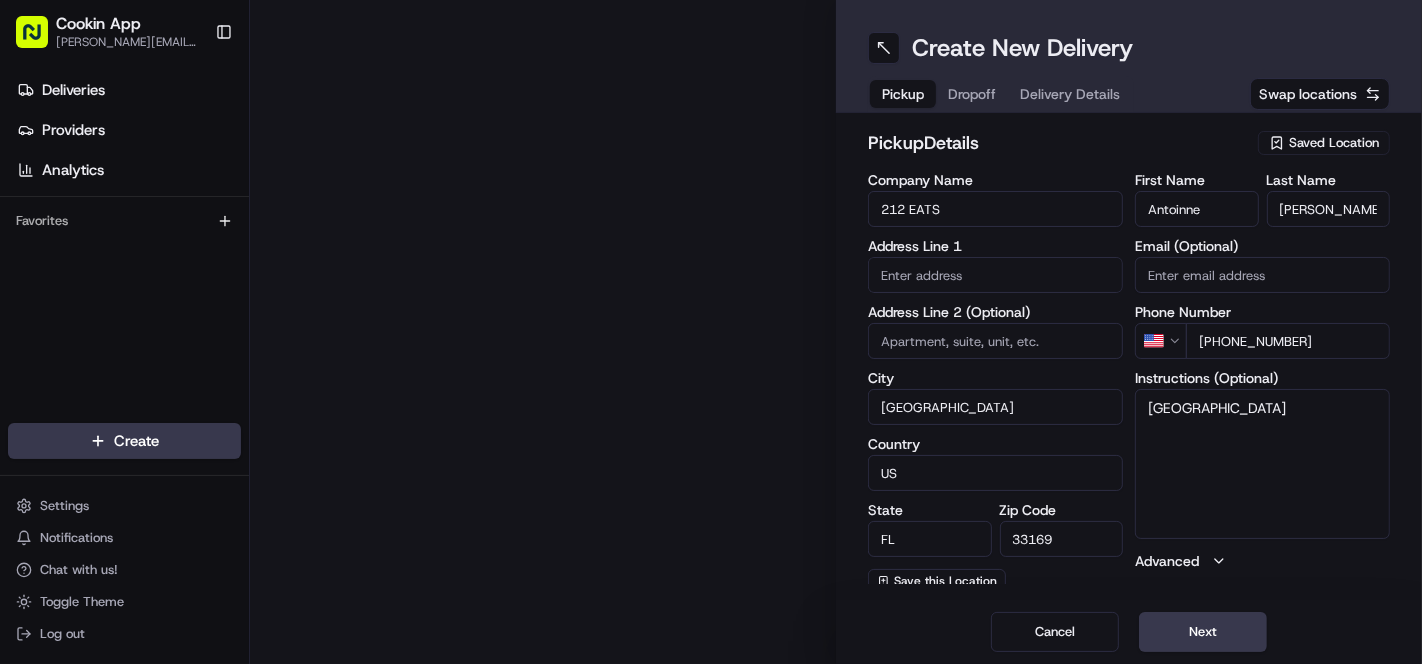 type on "10 NW 167th St" 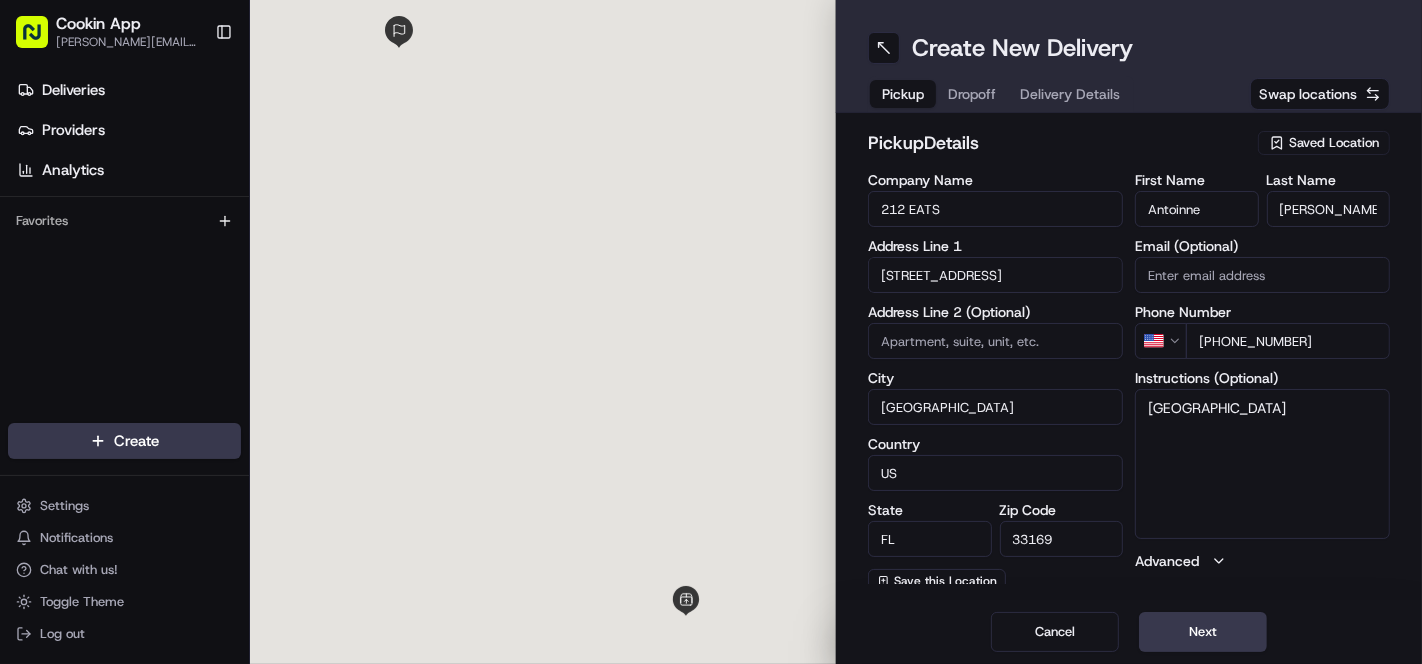 click on "Create New Delivery Pickup Dropoff Delivery Details Swap locations" at bounding box center (1129, 56) 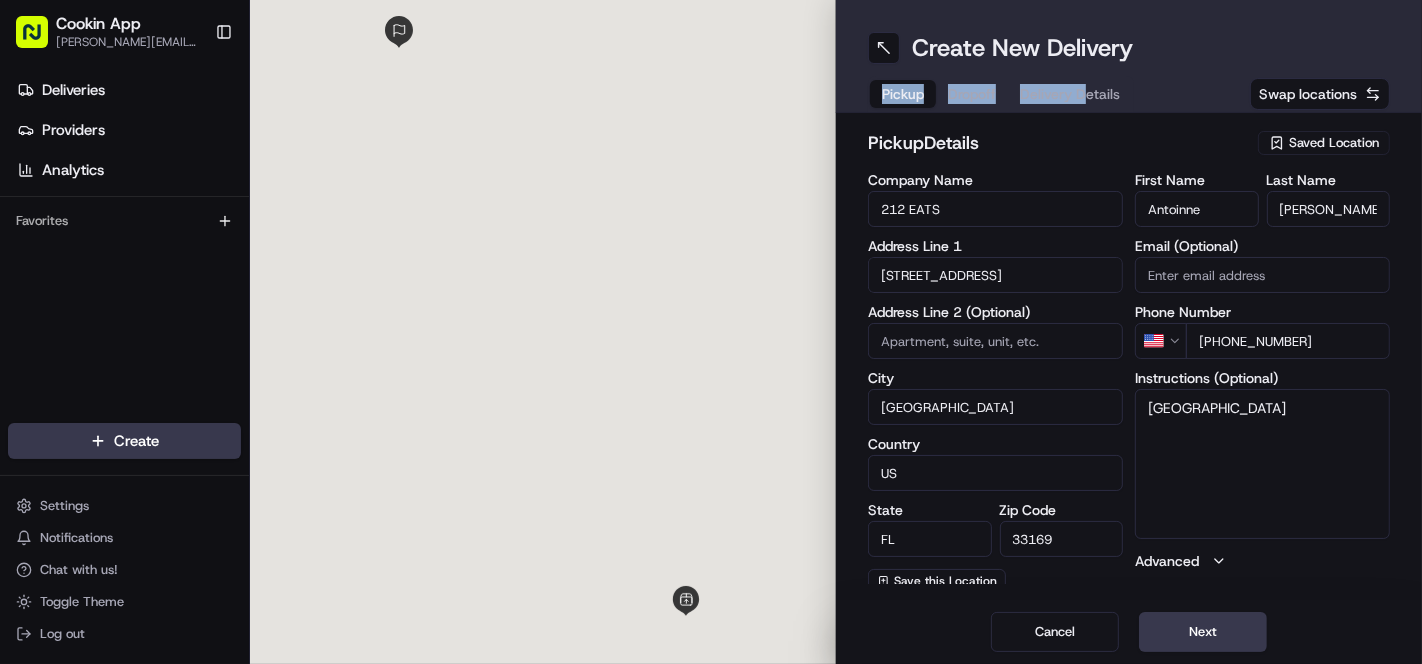 click on "Delivery Details" at bounding box center (1070, 94) 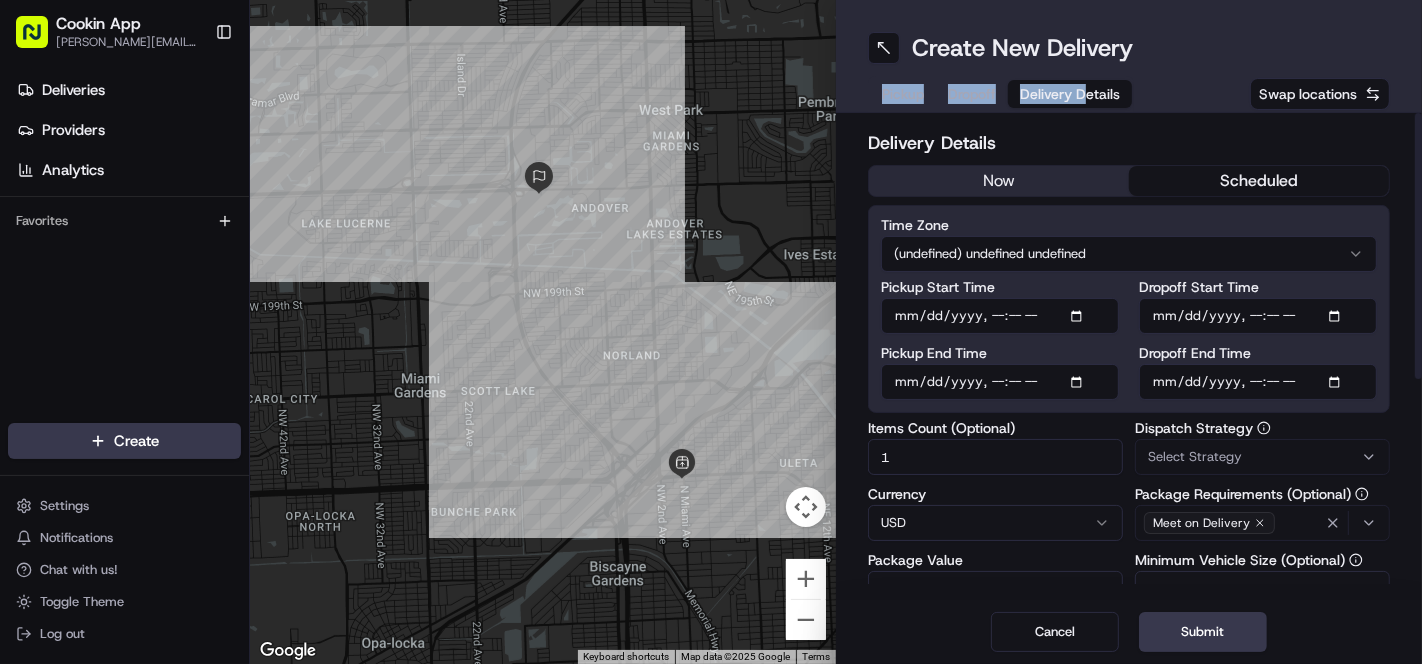 click on "Pickup Start Time" at bounding box center [1000, 316] 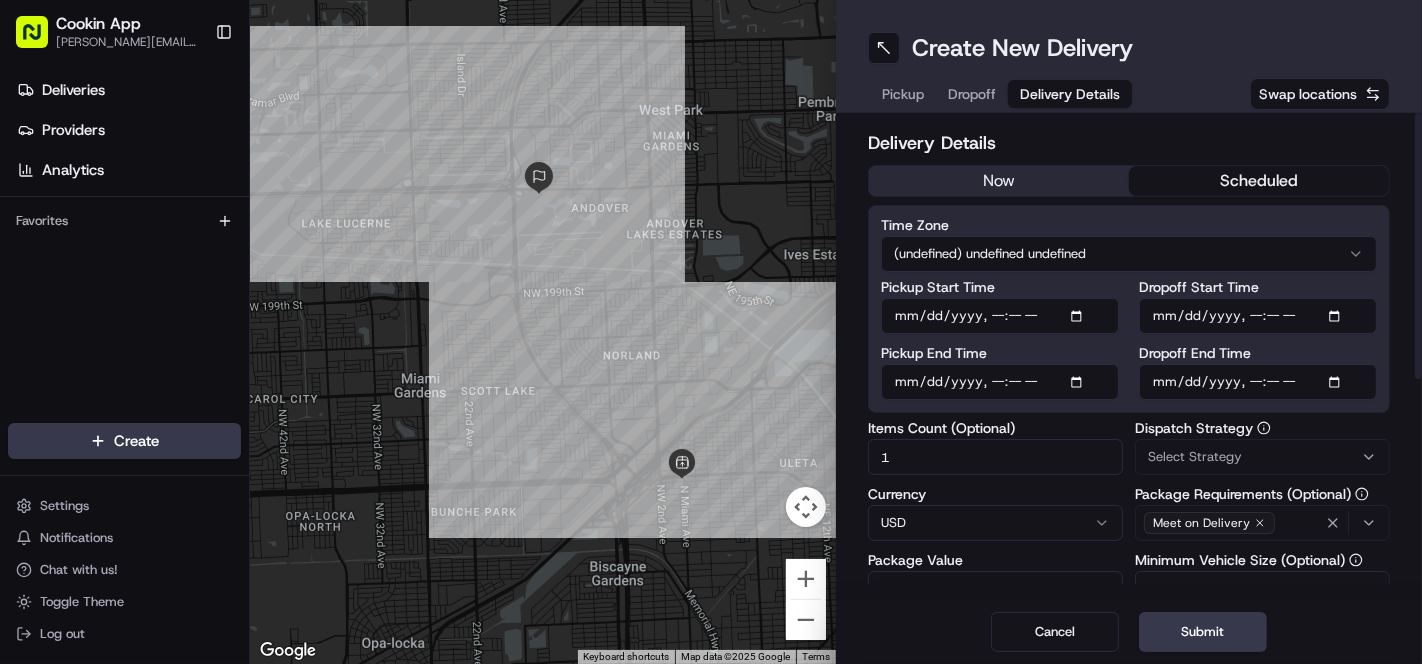 click on "Pickup End Time" at bounding box center [1000, 382] 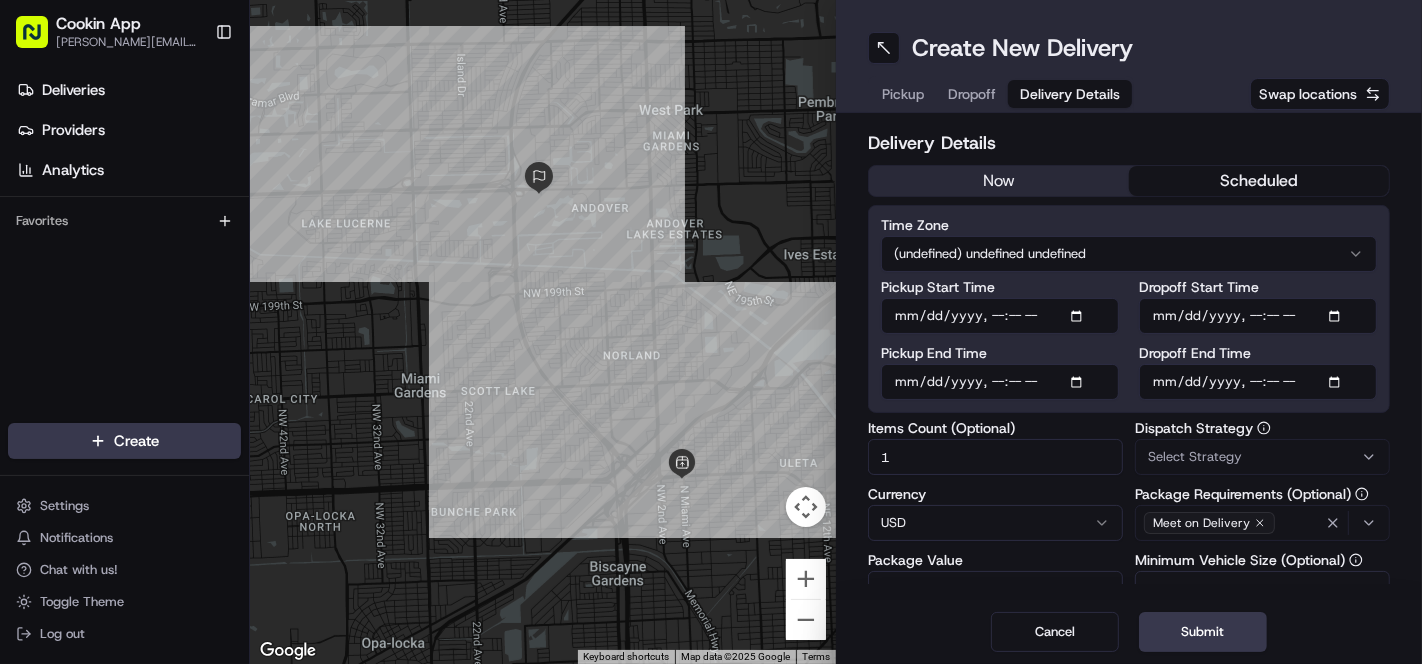 click on "Pickup" at bounding box center [903, 94] 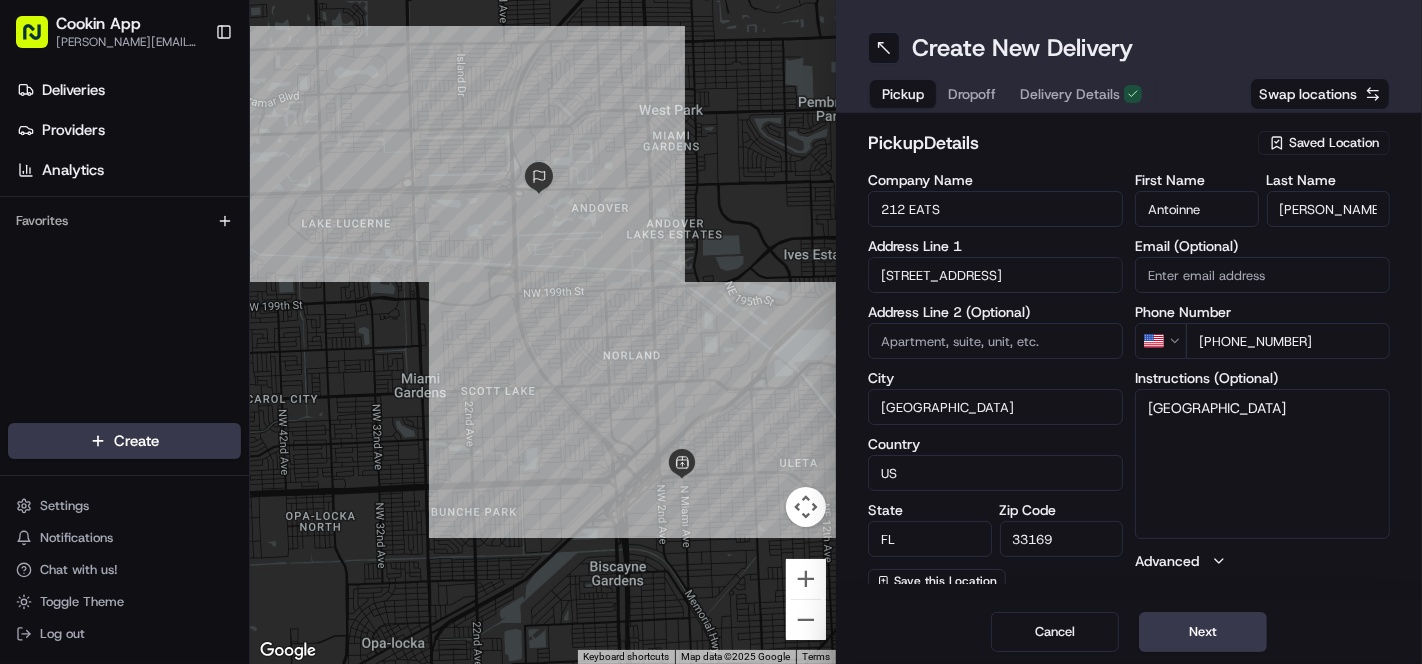 click on "Dropoff" at bounding box center [972, 94] 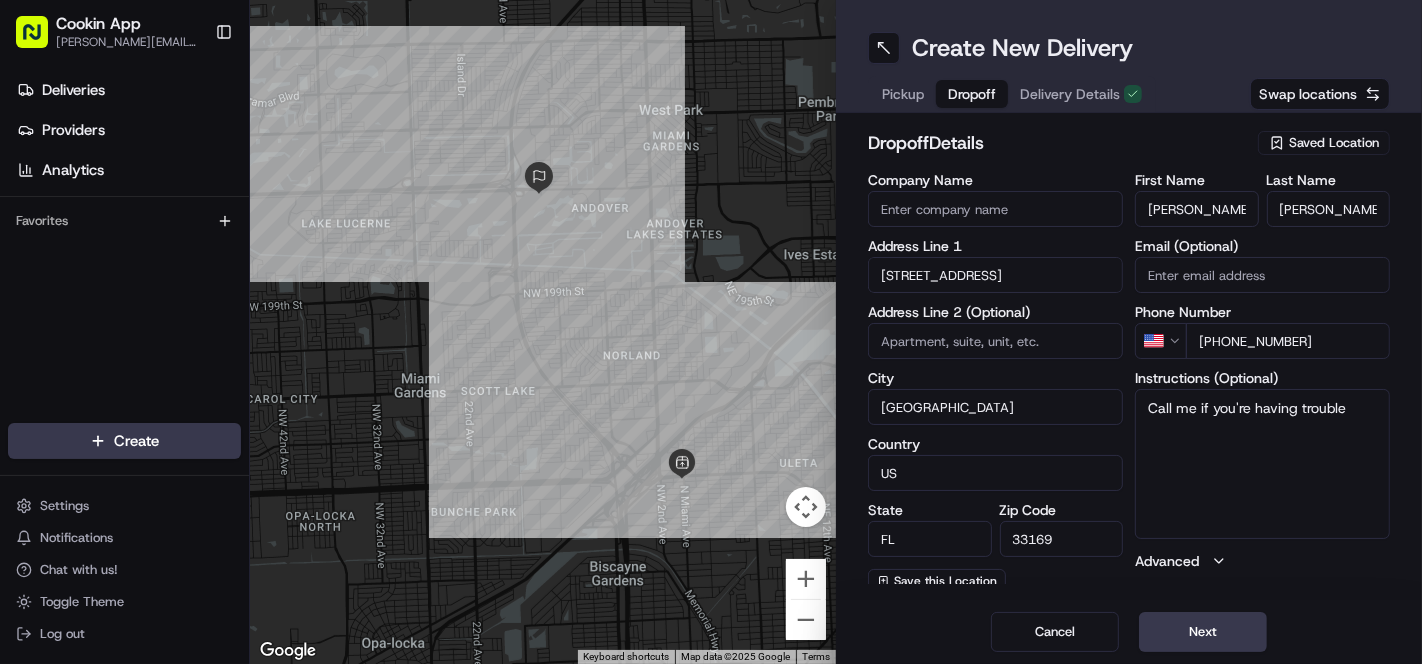 click on "Delivery Details" at bounding box center [1070, 94] 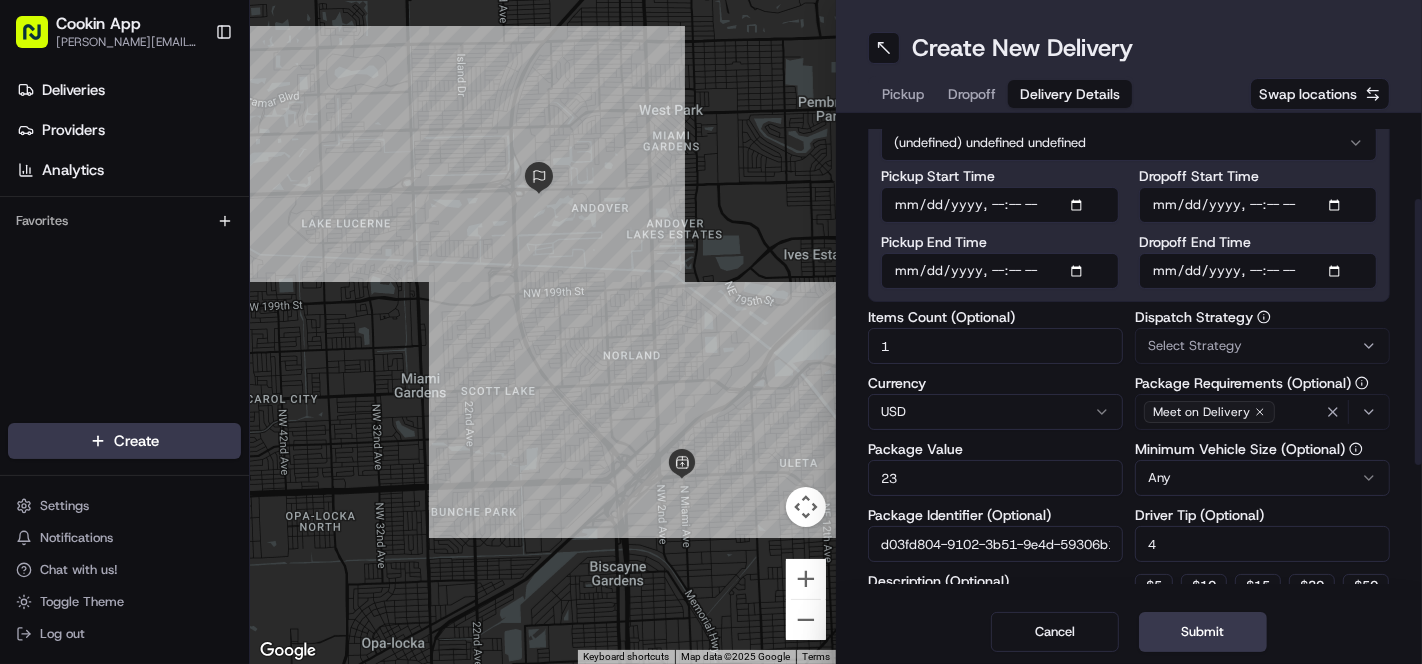 scroll, scrollTop: 222, scrollLeft: 0, axis: vertical 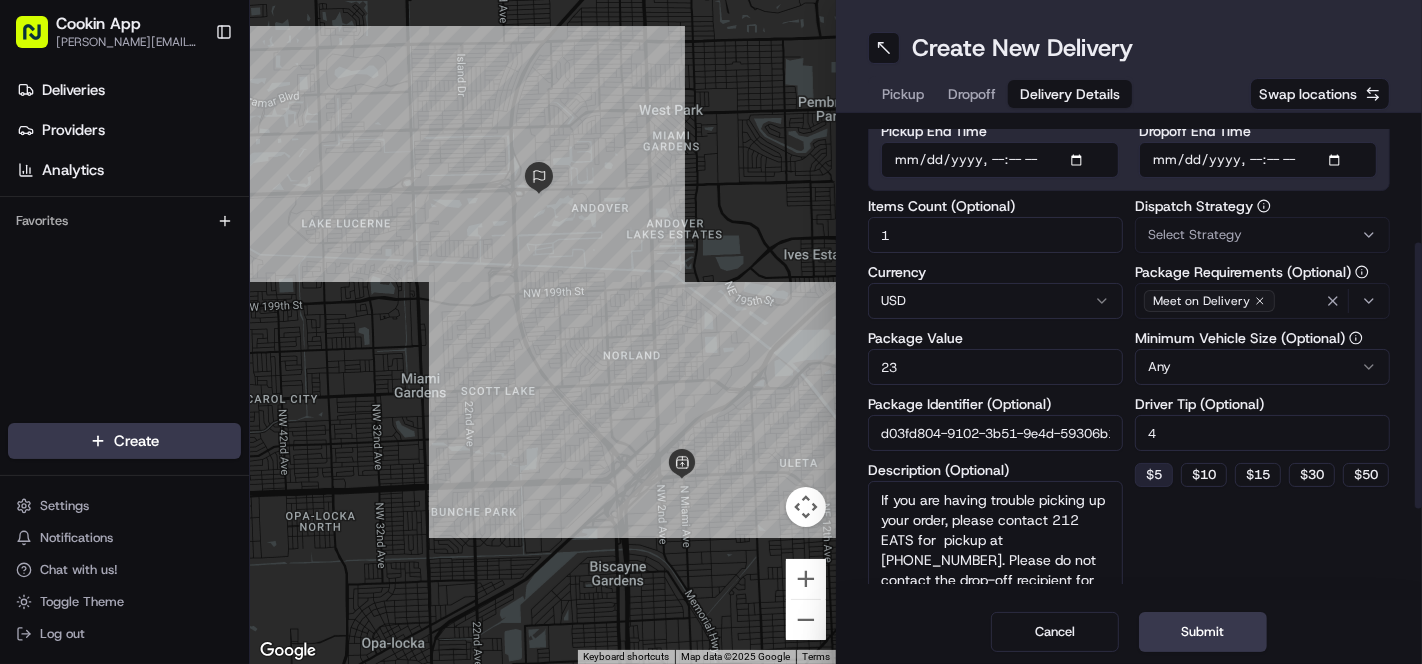 click on "$ 5" at bounding box center [1154, 475] 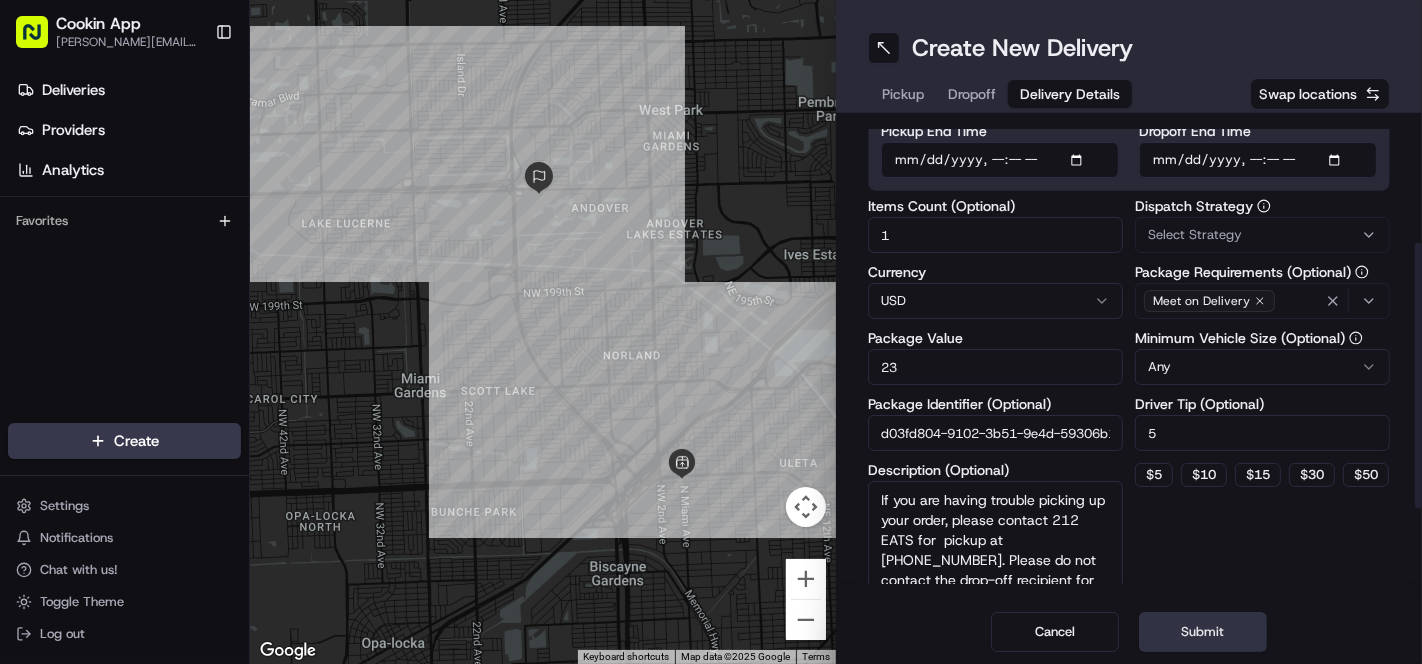 click on "Submit" at bounding box center (1203, 632) 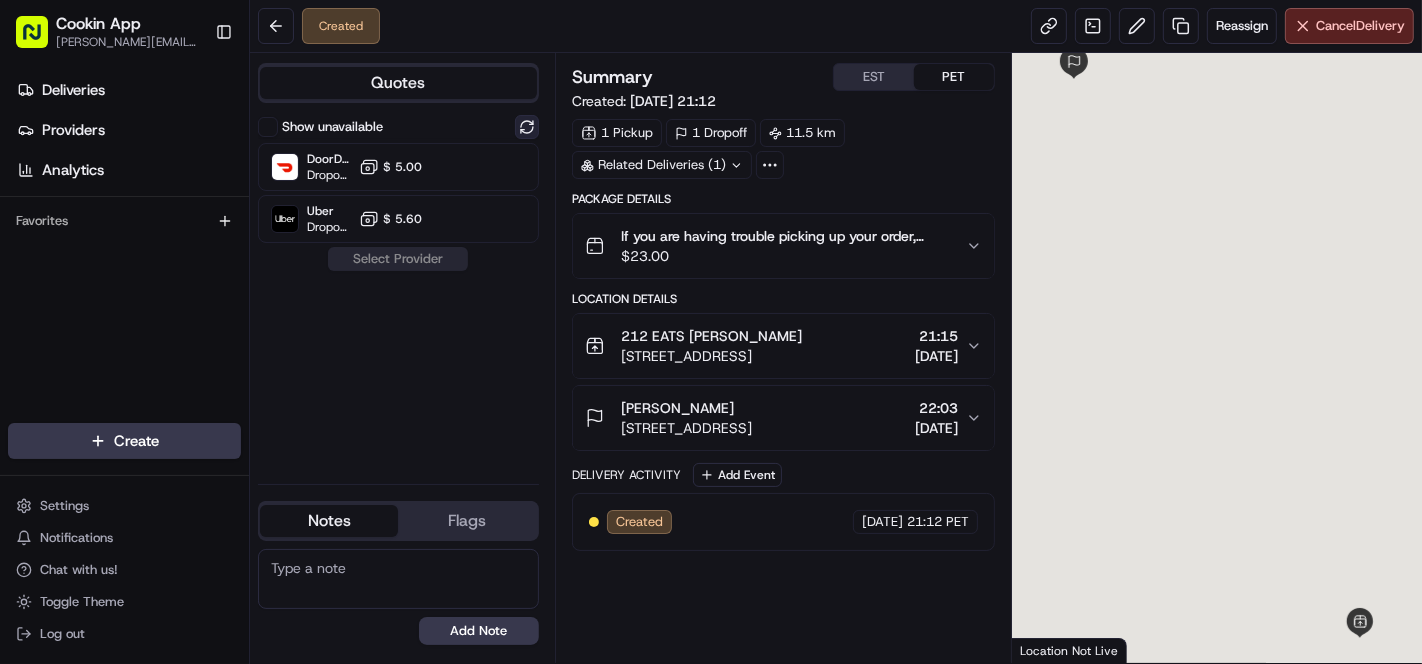 scroll, scrollTop: 0, scrollLeft: 0, axis: both 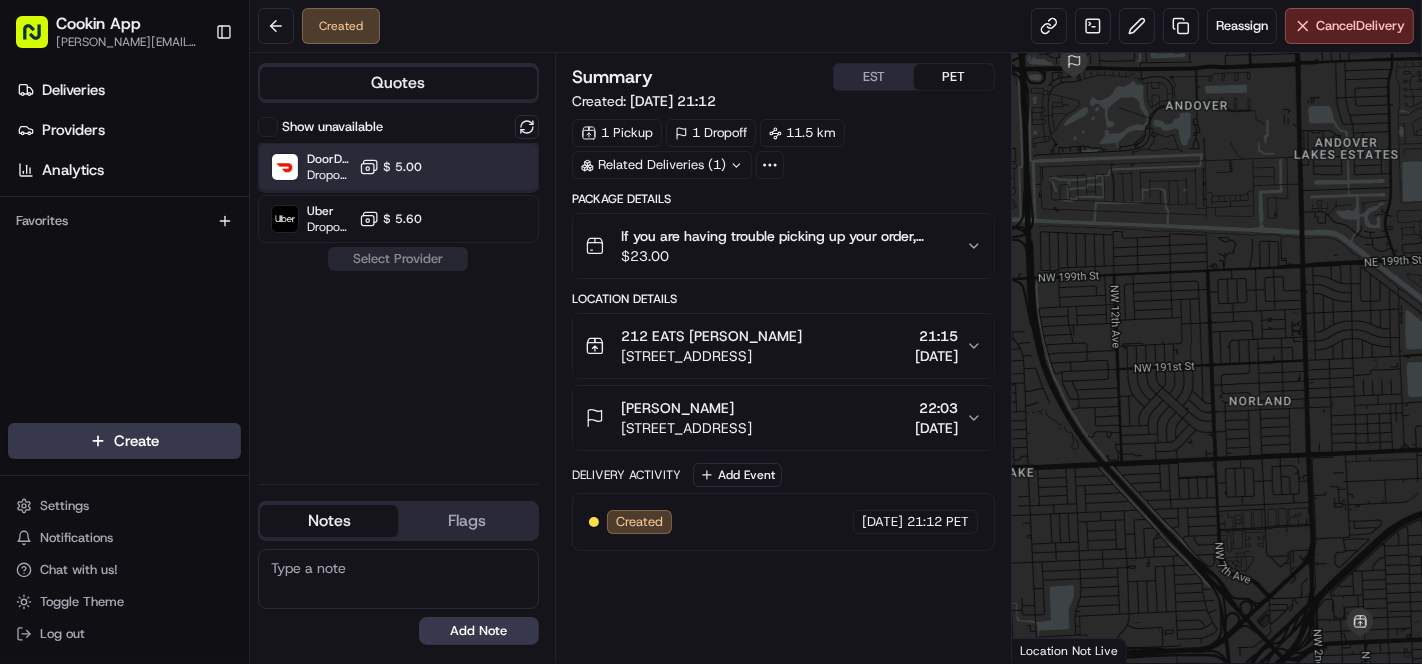 click on "DoorDash (Cookin) US Dropoff ETA   55 minutes $   5.00" at bounding box center (398, 167) 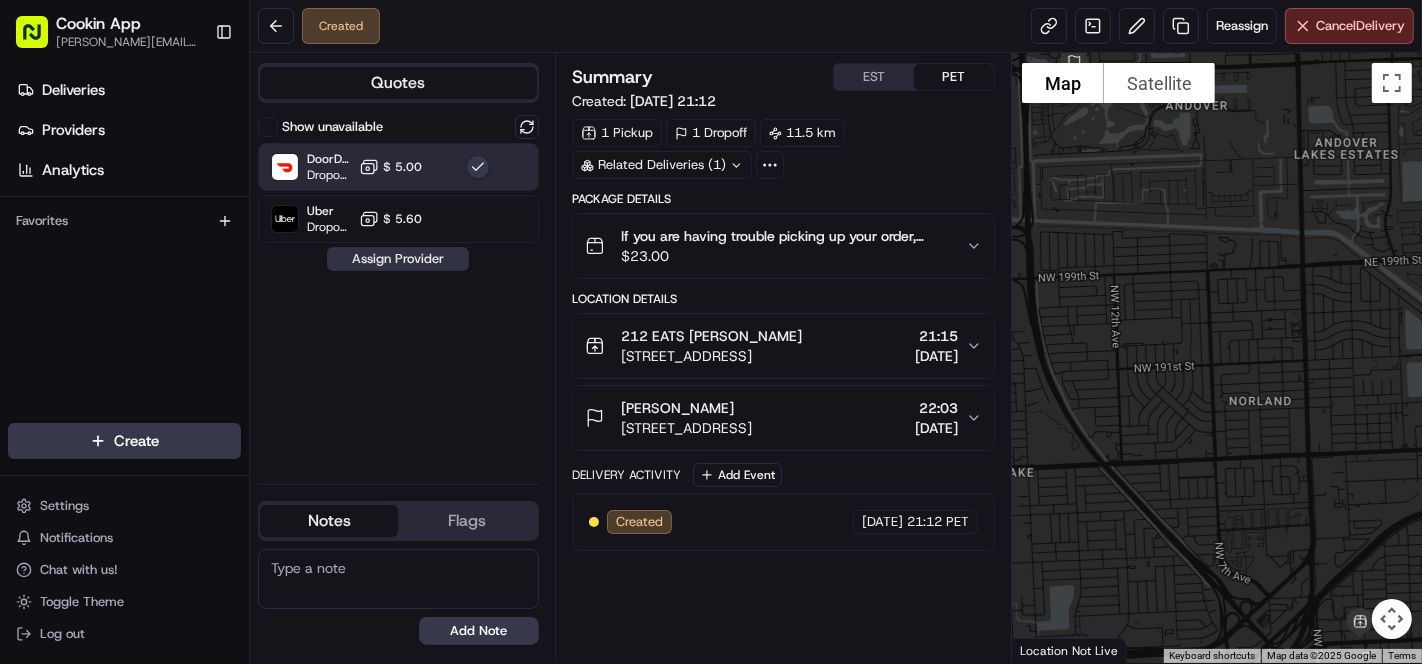 click on "Assign Provider" at bounding box center [398, 259] 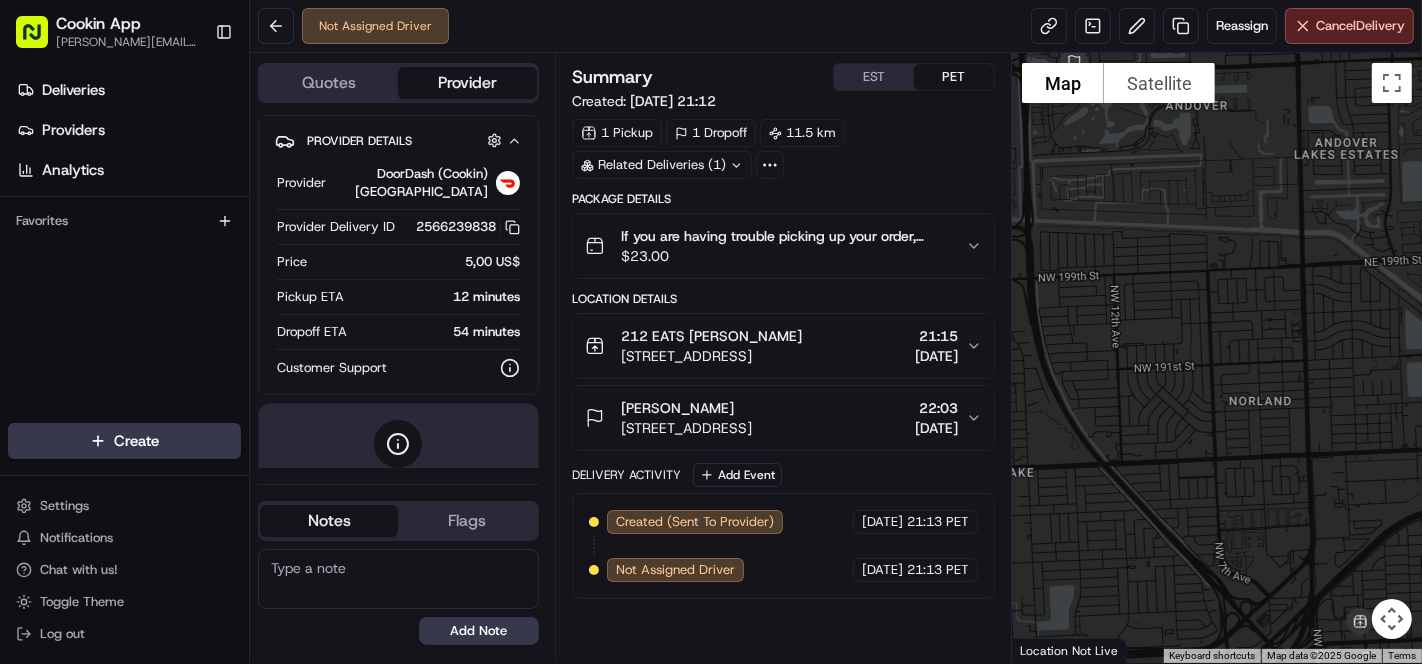 click on "[PERSON_NAME]" at bounding box center (677, 408) 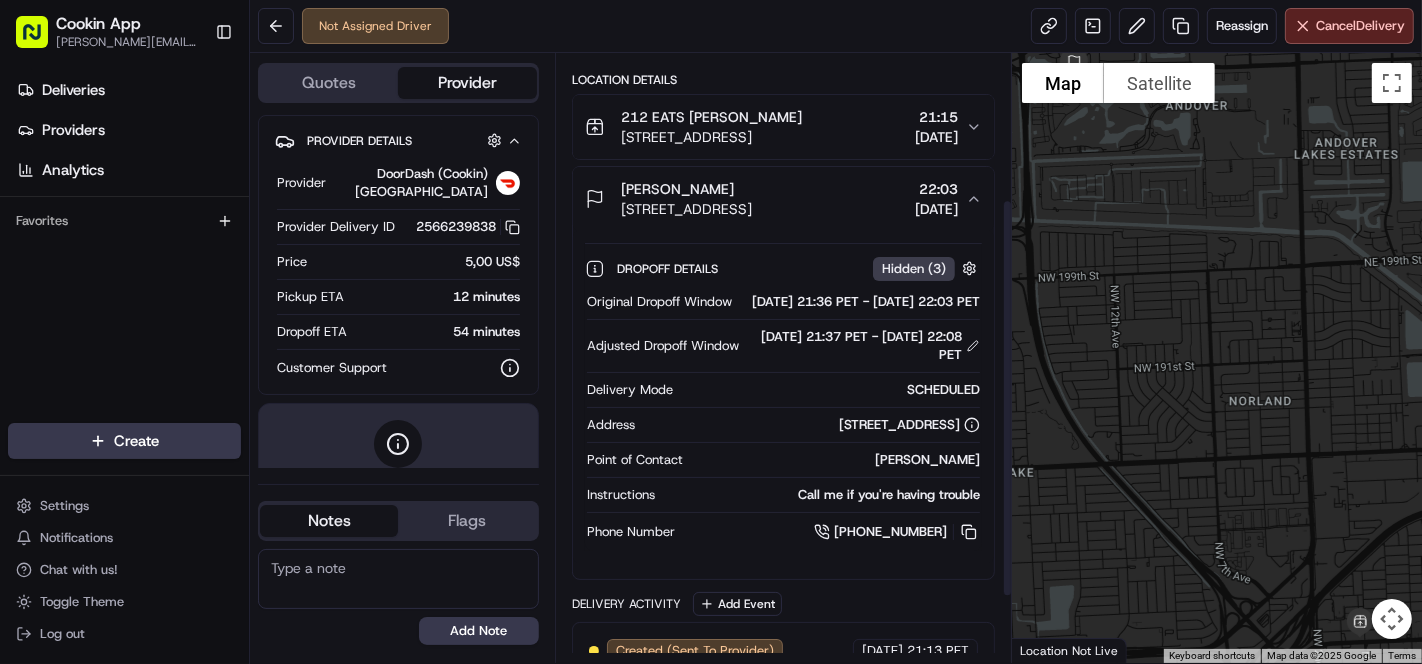 scroll, scrollTop: 222, scrollLeft: 0, axis: vertical 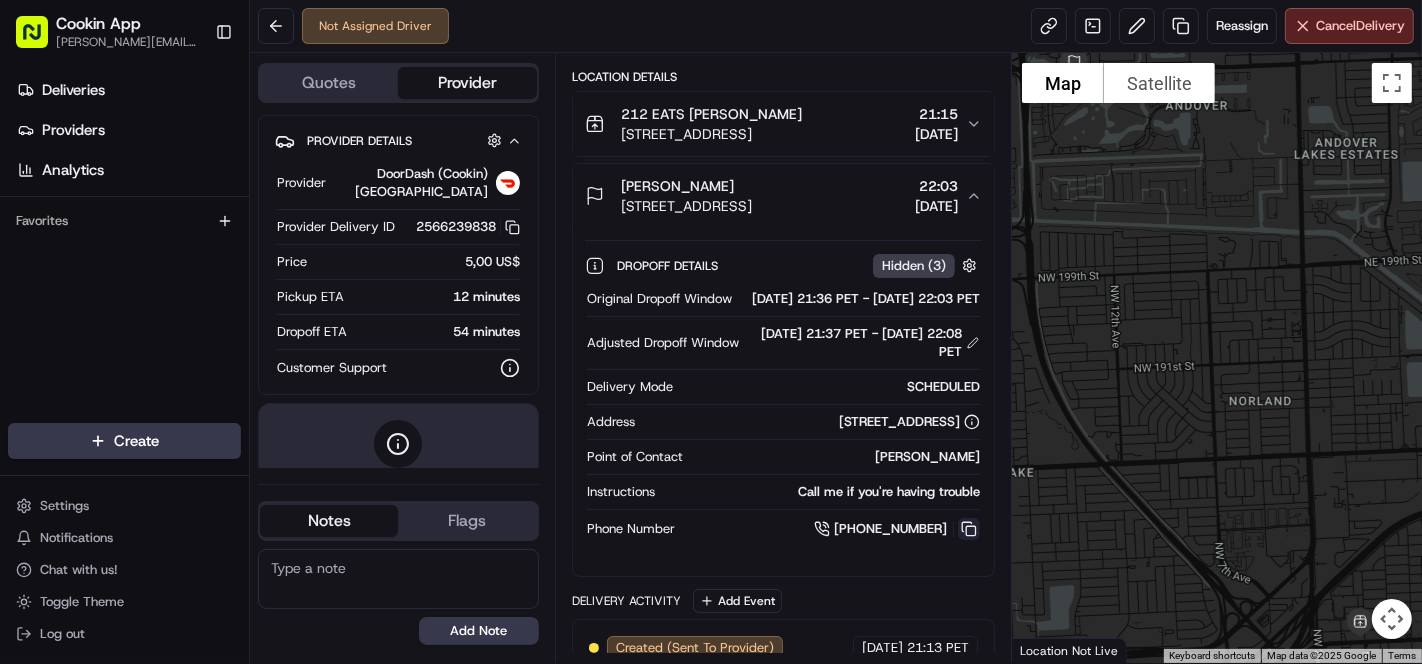 click at bounding box center [969, 529] 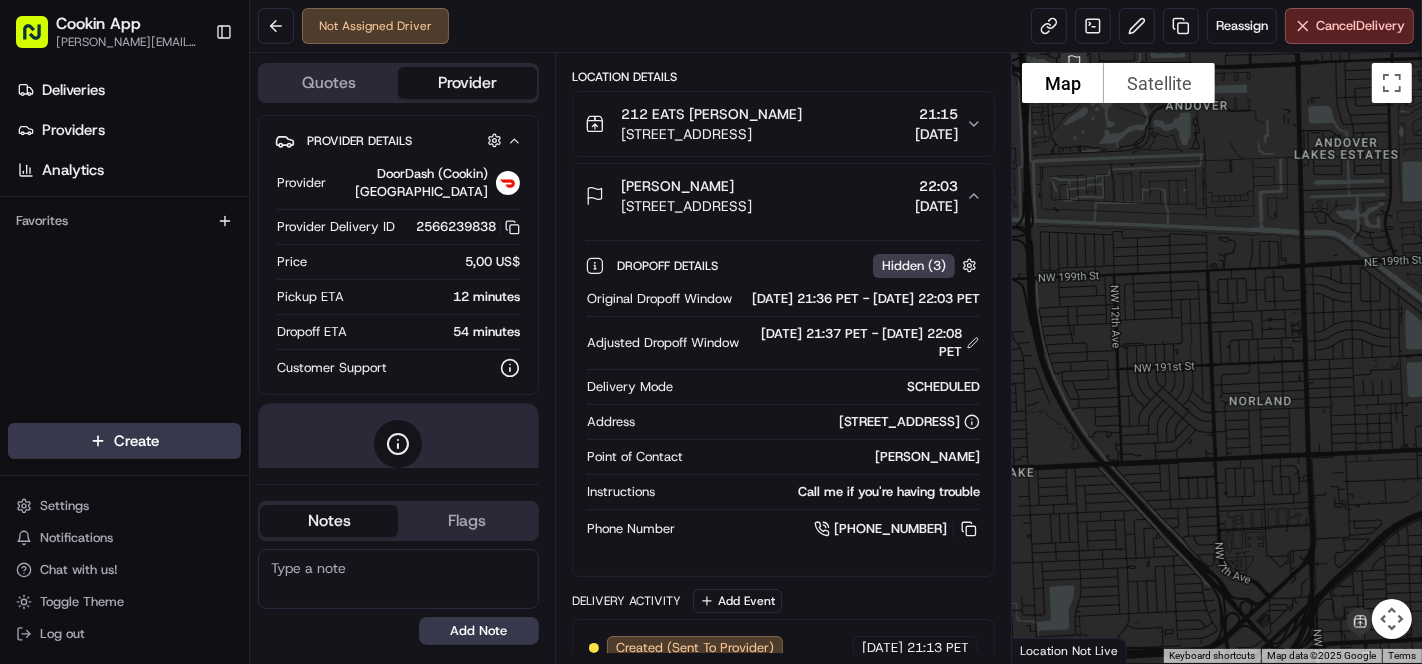 click on "[PERSON_NAME]" at bounding box center (686, 186) 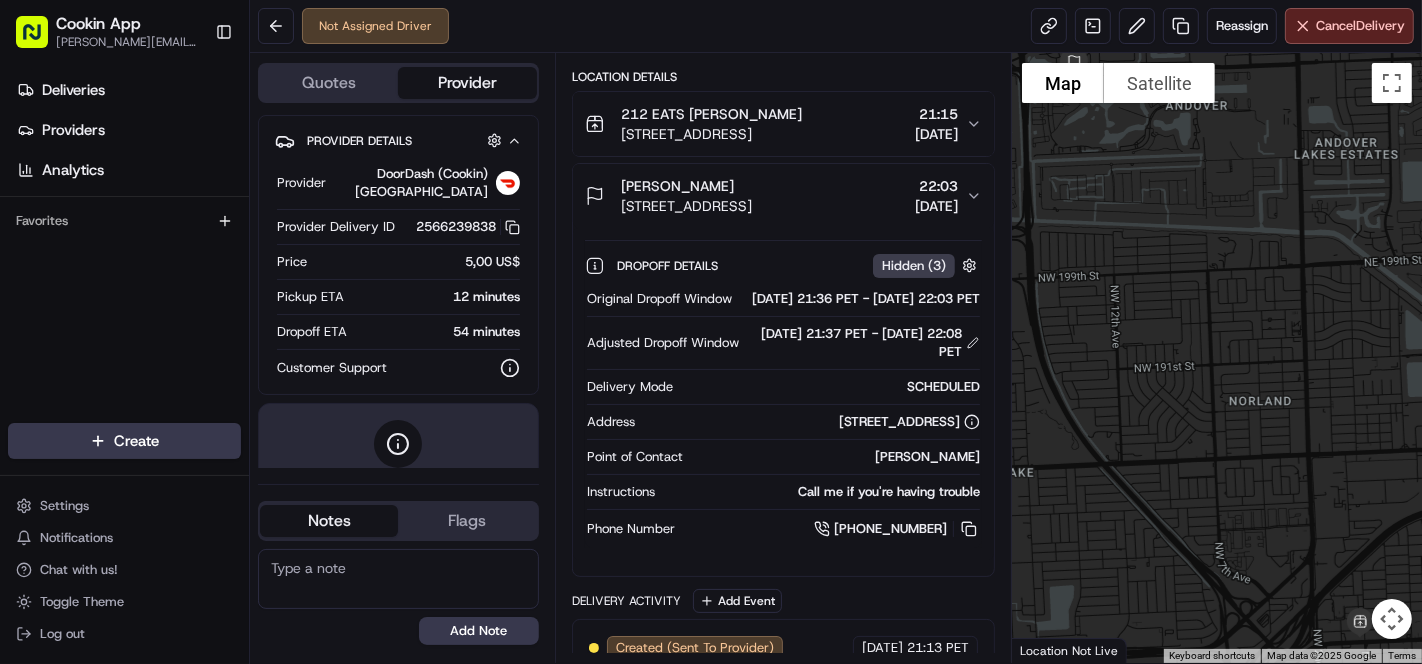 scroll, scrollTop: 0, scrollLeft: 0, axis: both 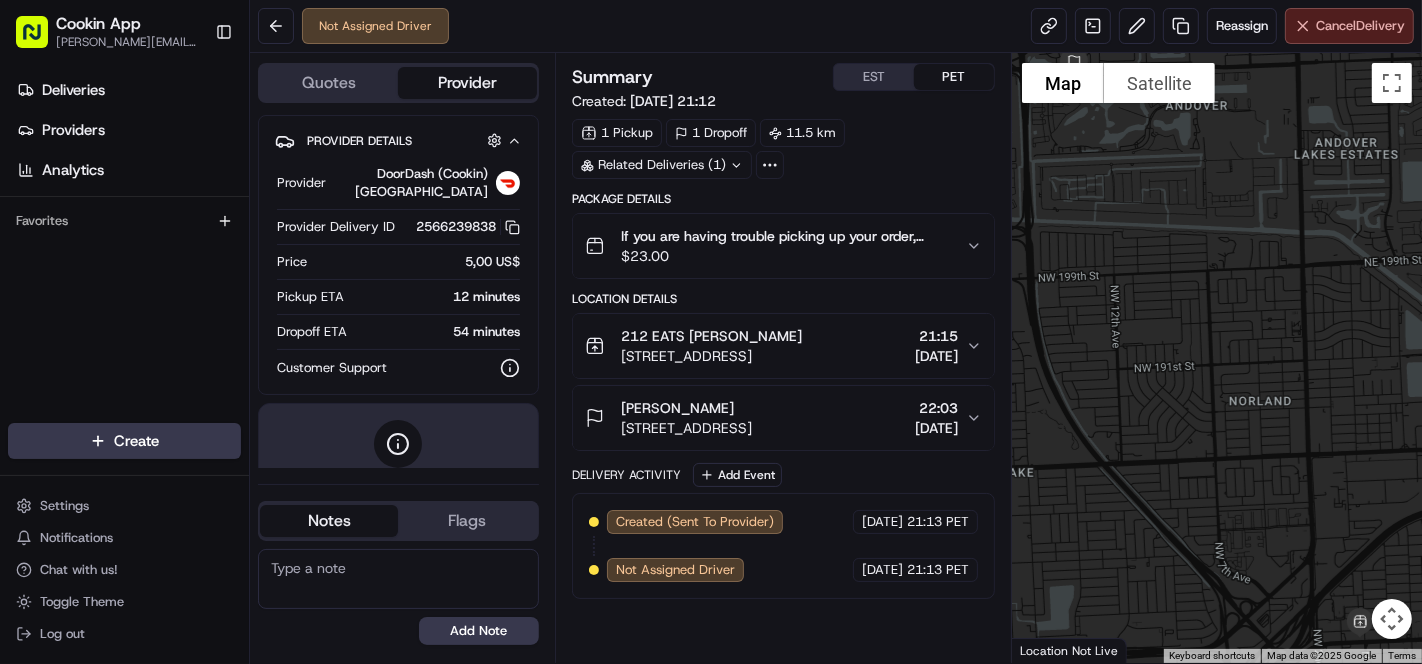 click on "Cancel  Delivery" at bounding box center [1360, 26] 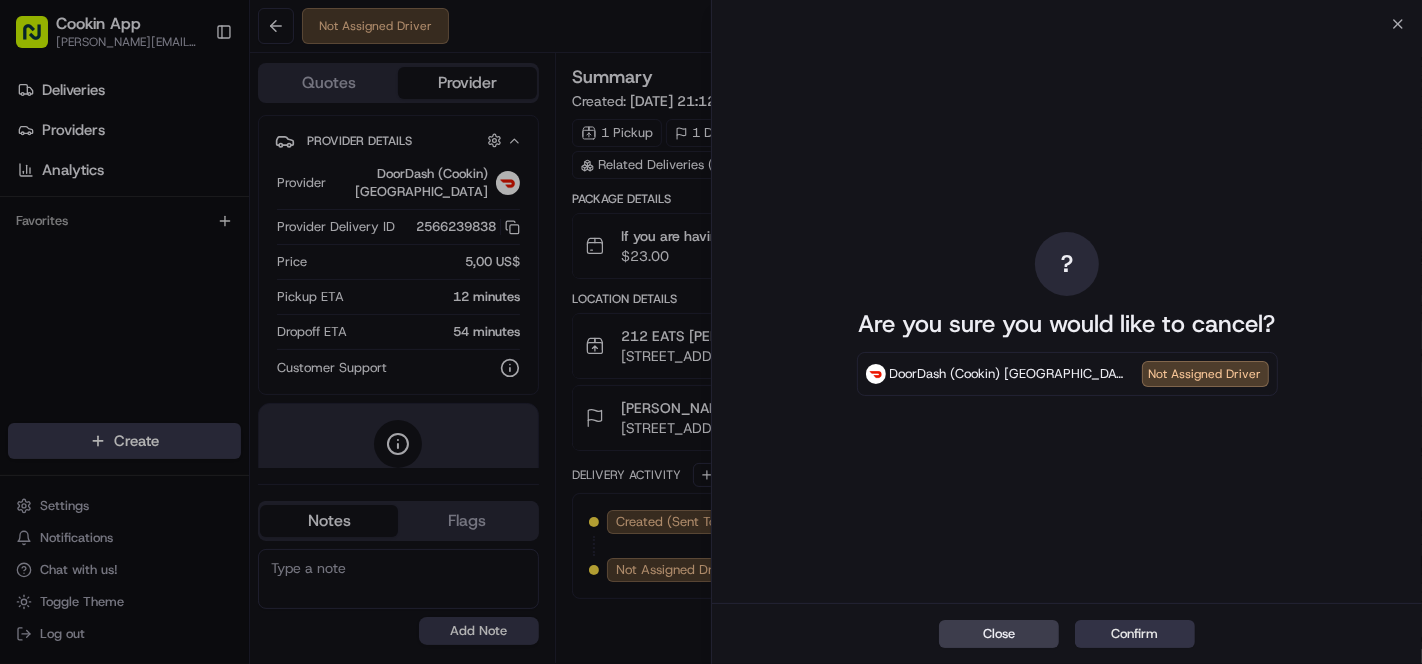 click on "Confirm" at bounding box center [1135, 634] 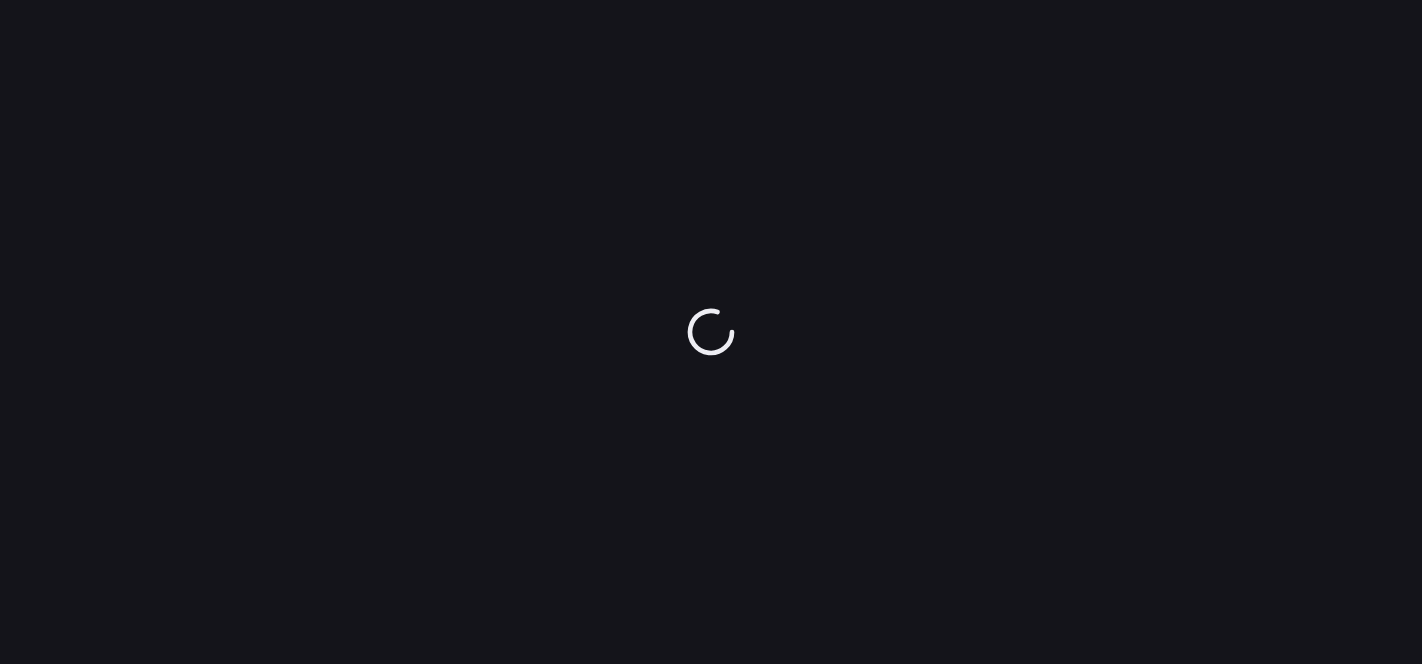 scroll, scrollTop: 0, scrollLeft: 0, axis: both 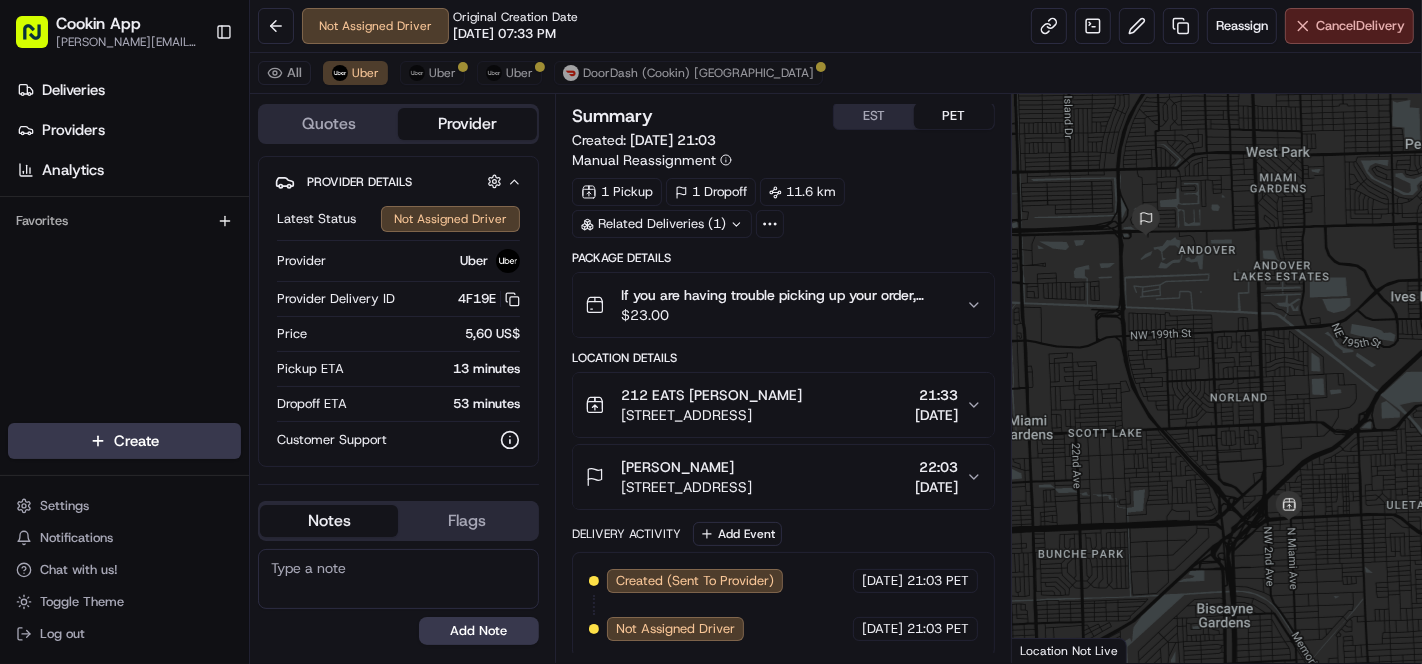 click on "Cancel  Delivery" at bounding box center (1349, 26) 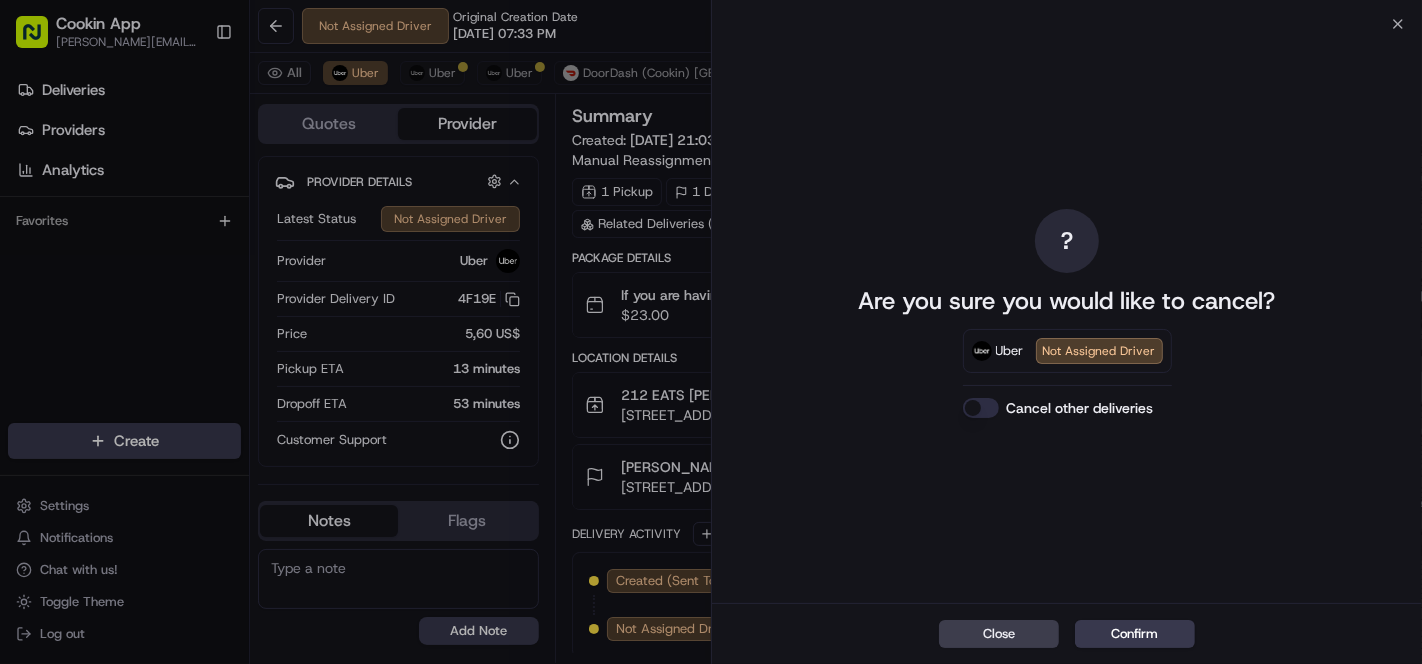 click on "? Are you sure you would like to cancel? Uber Not Assigned Driver Cancel other deliveries" at bounding box center [1067, 313] 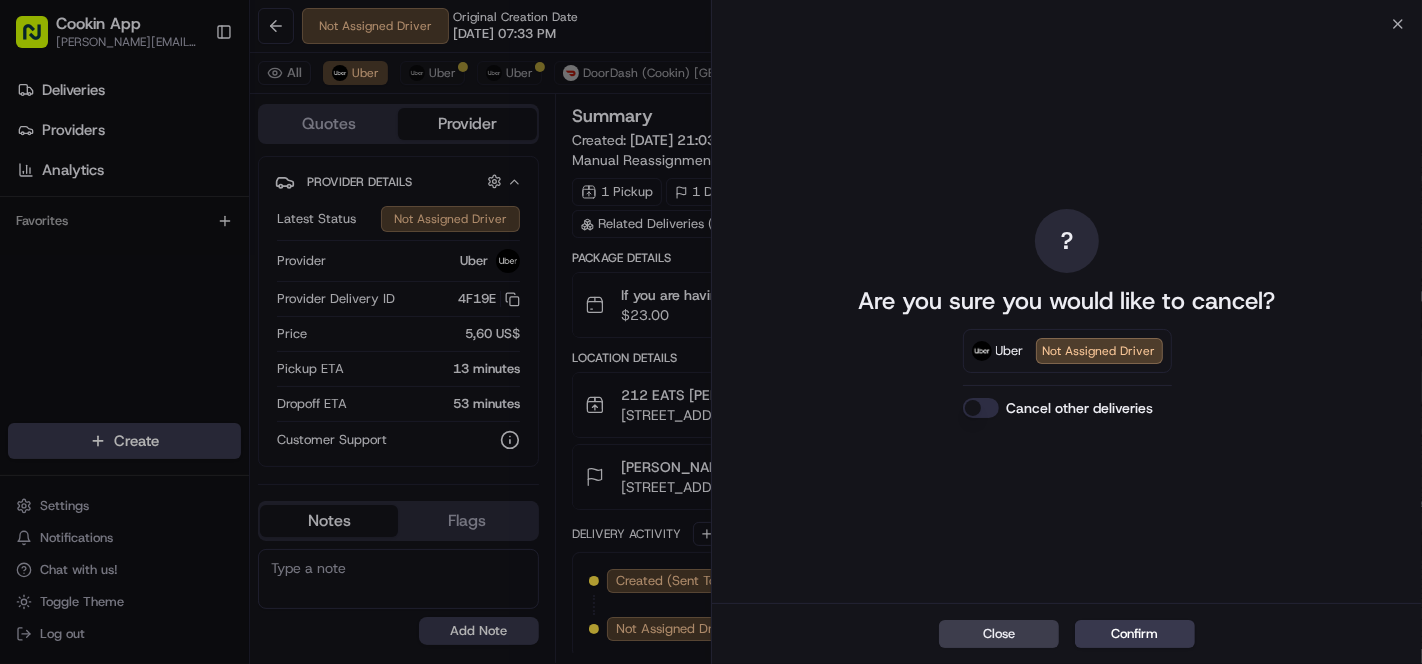 scroll, scrollTop: 0, scrollLeft: 0, axis: both 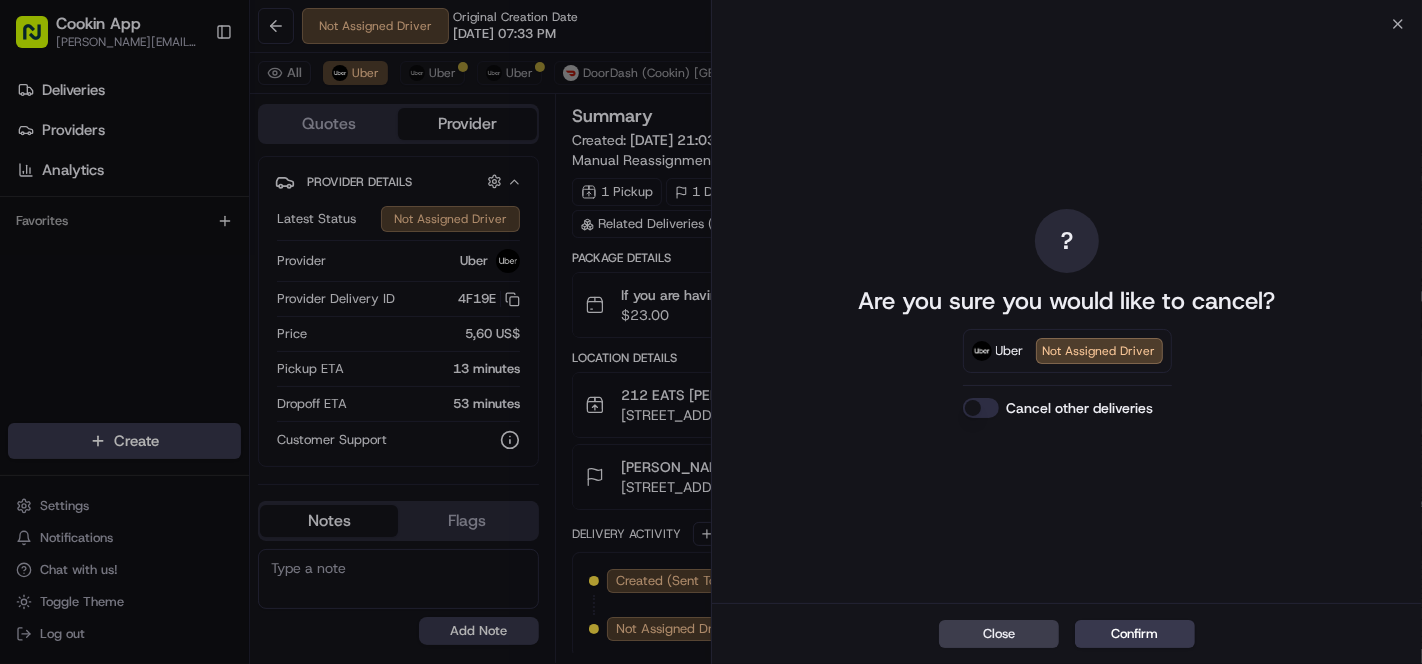 click on "Cancel other deliveries" at bounding box center [981, 408] 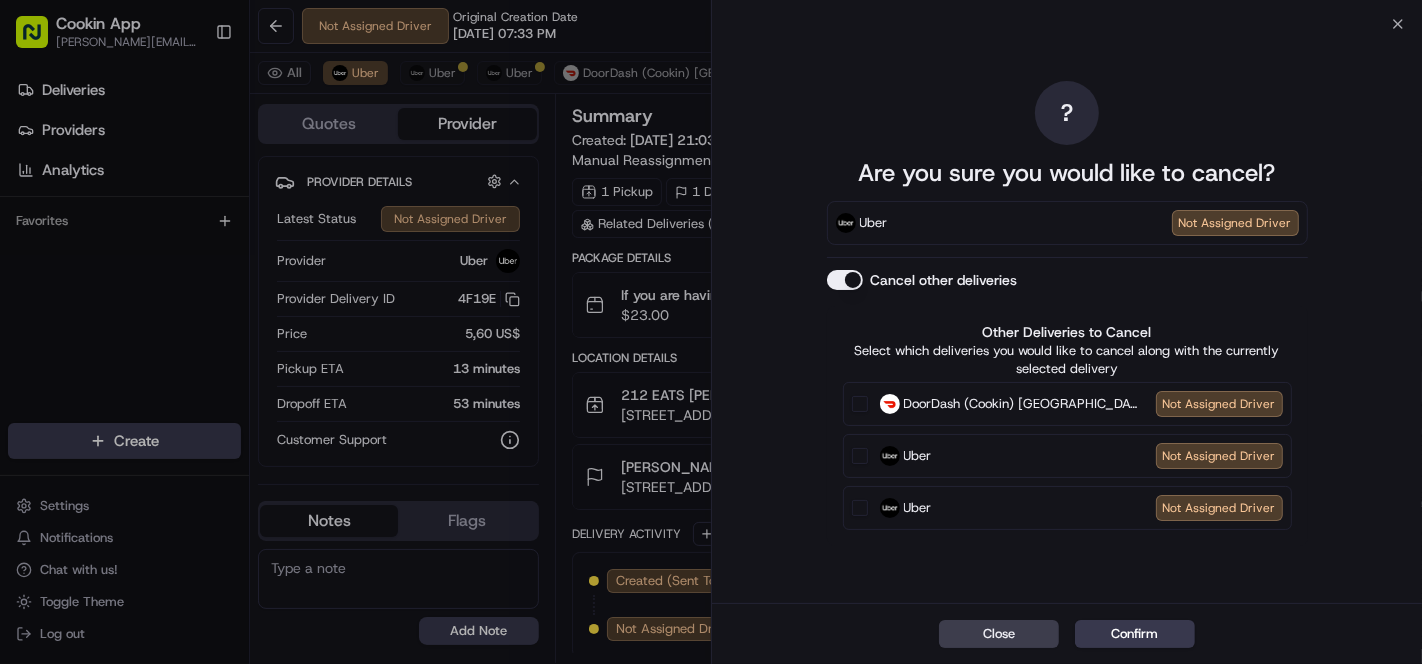 click on "DoorDash (Cookin) [GEOGRAPHIC_DATA] Not Assigned Driver" at bounding box center [860, 404] 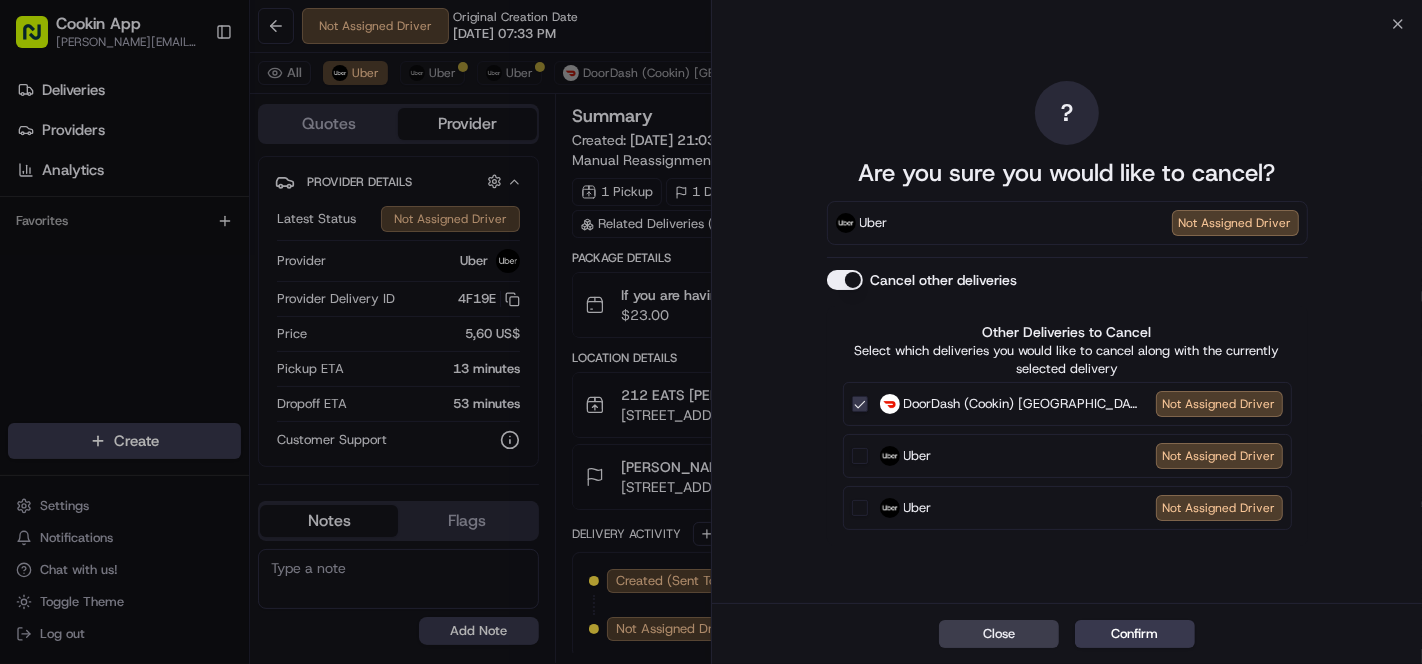click on "Uber Not Assigned Driver" at bounding box center [860, 456] 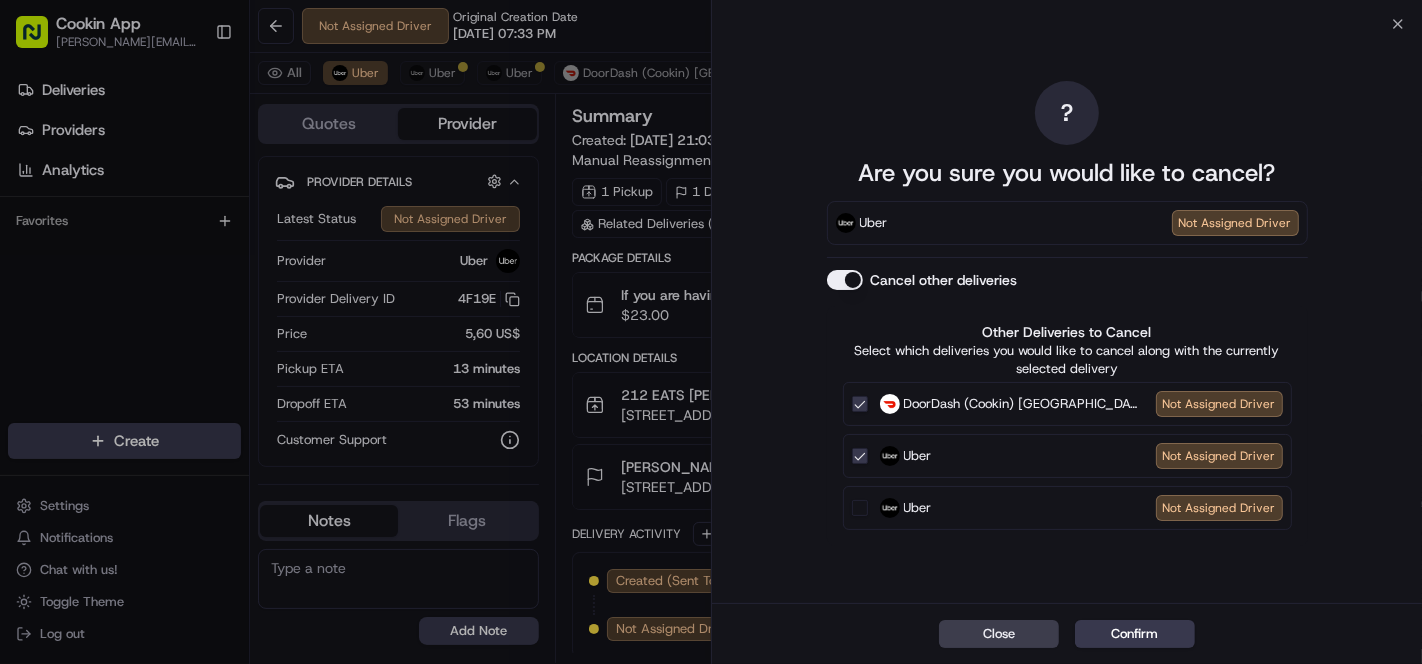 click on "Uber Not Assigned Driver" at bounding box center [860, 508] 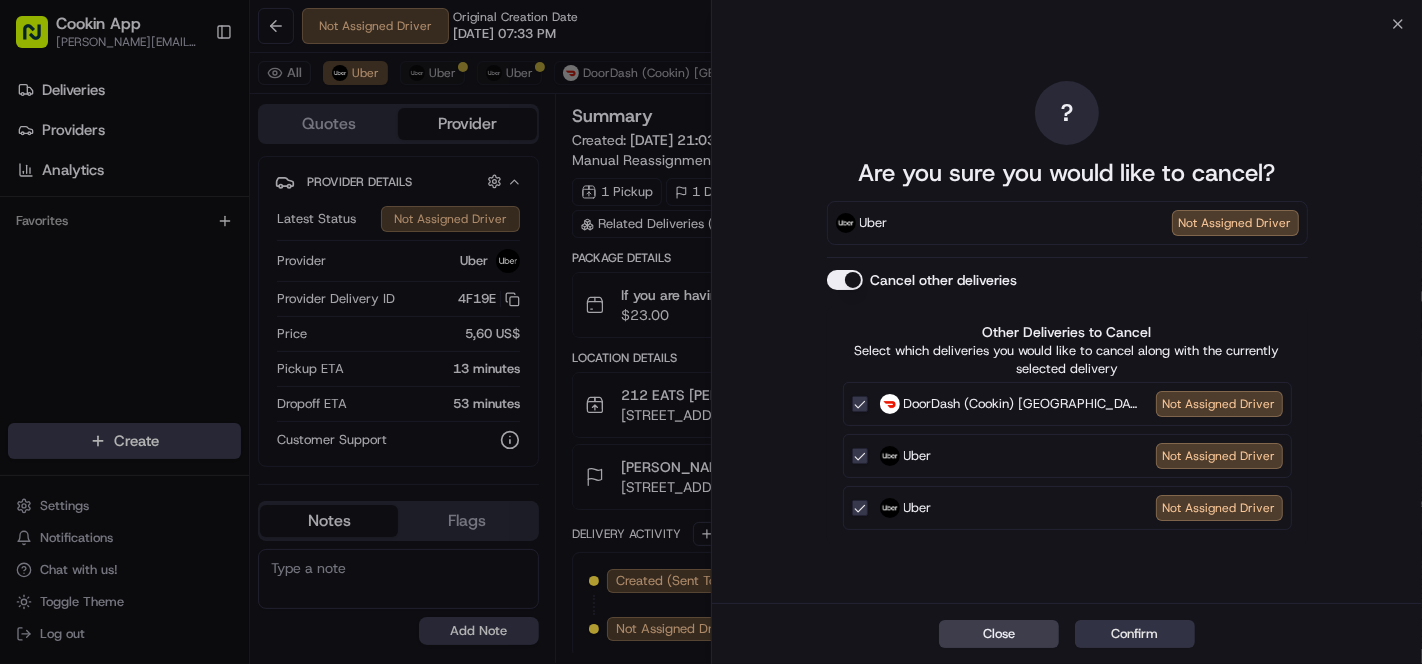 click on "Confirm" at bounding box center [1135, 634] 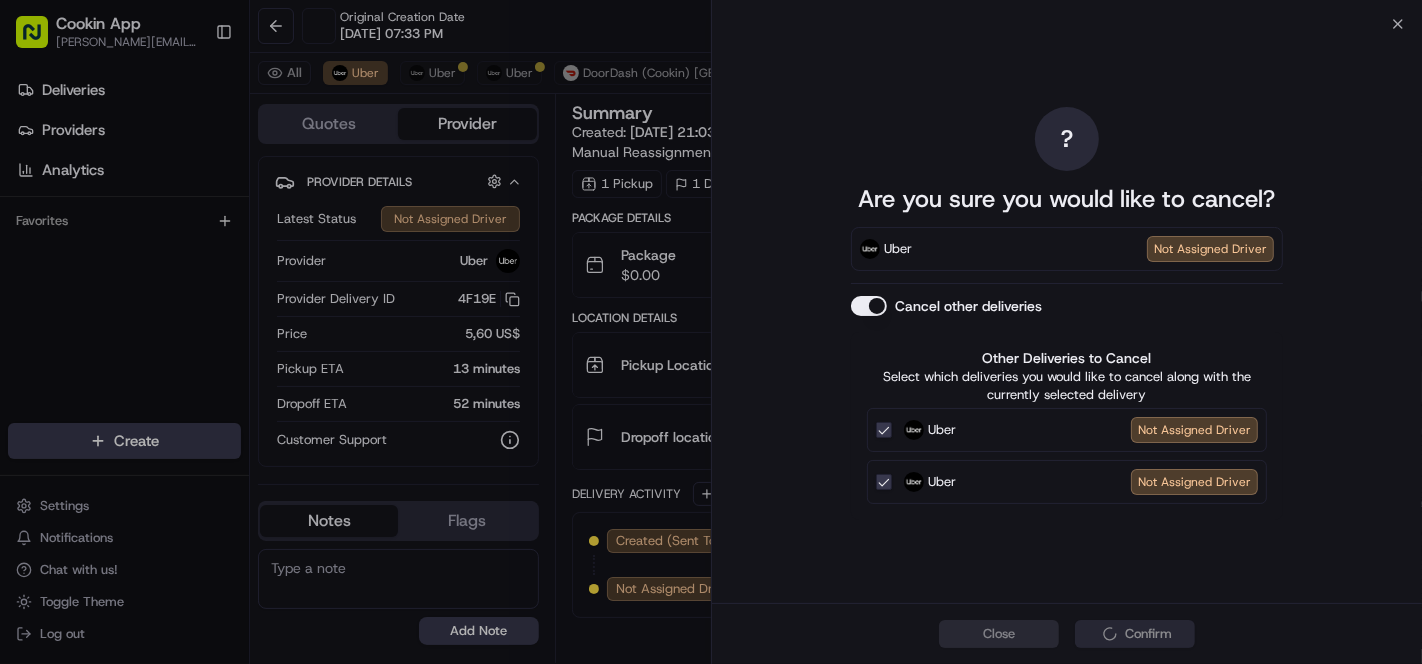 scroll, scrollTop: 0, scrollLeft: 0, axis: both 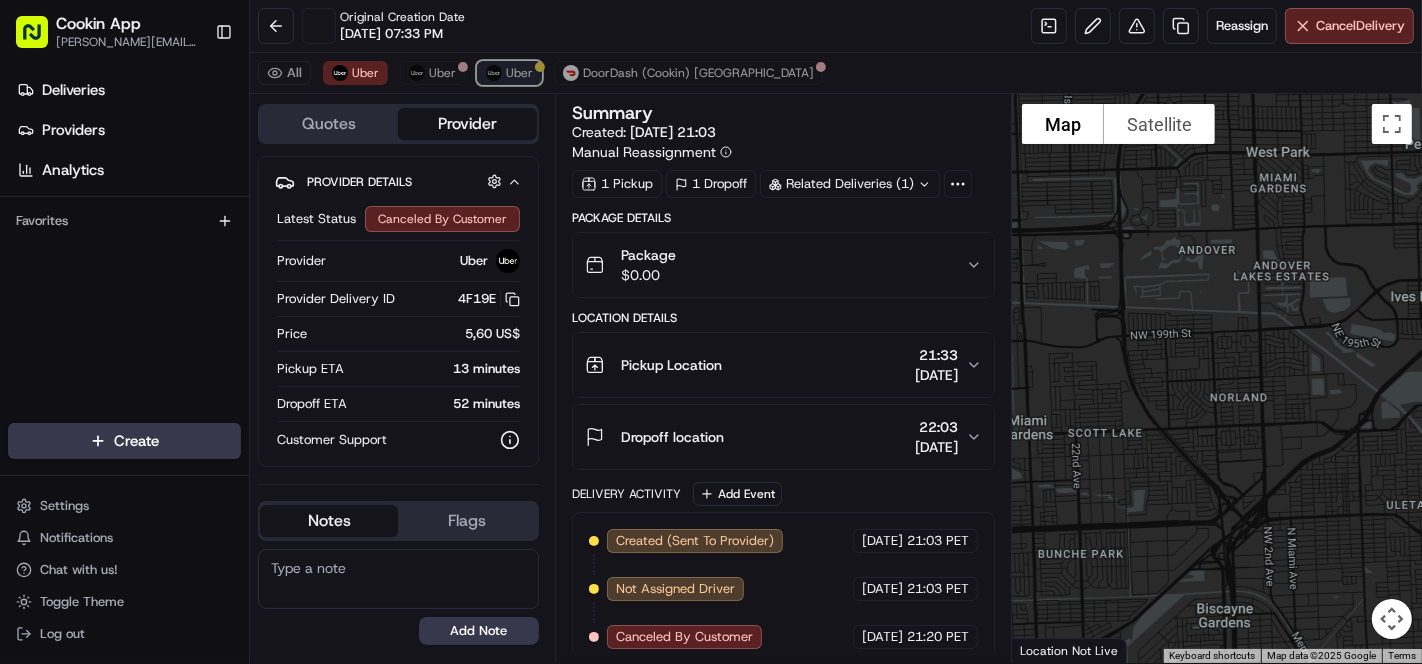 click on "Uber" at bounding box center [519, 73] 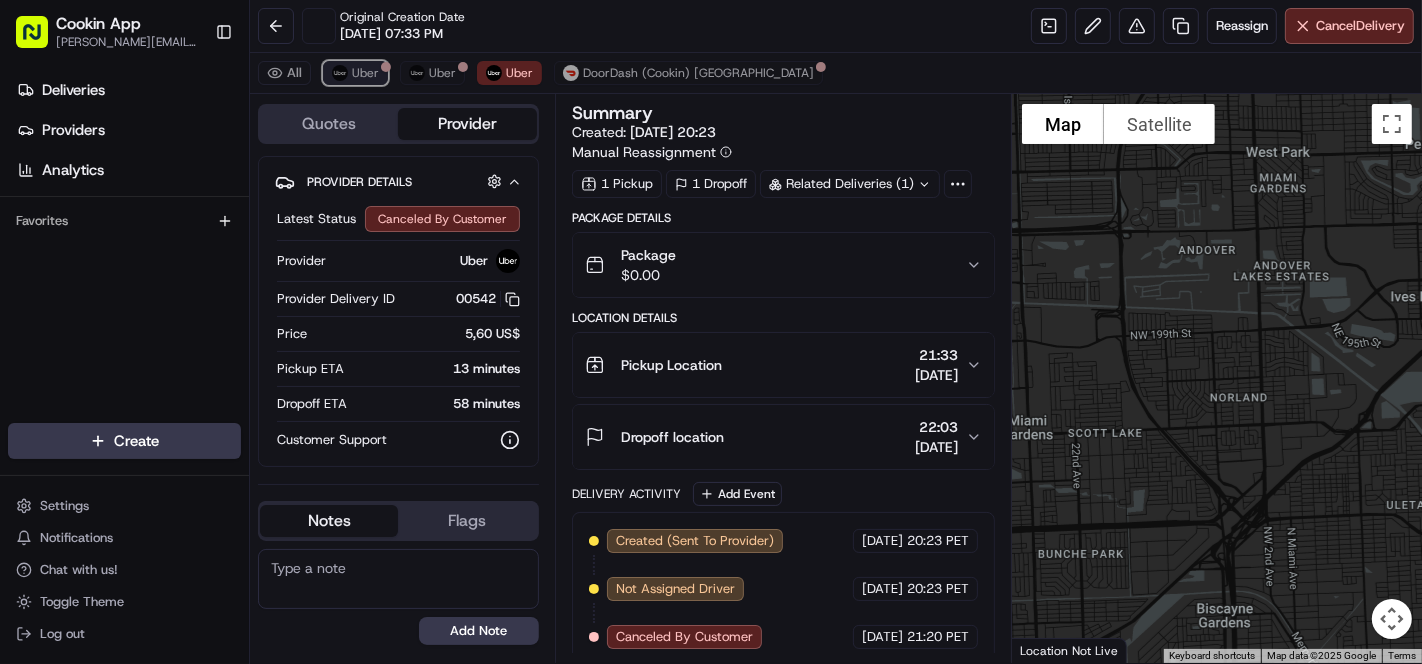 click on "Uber" at bounding box center (365, 73) 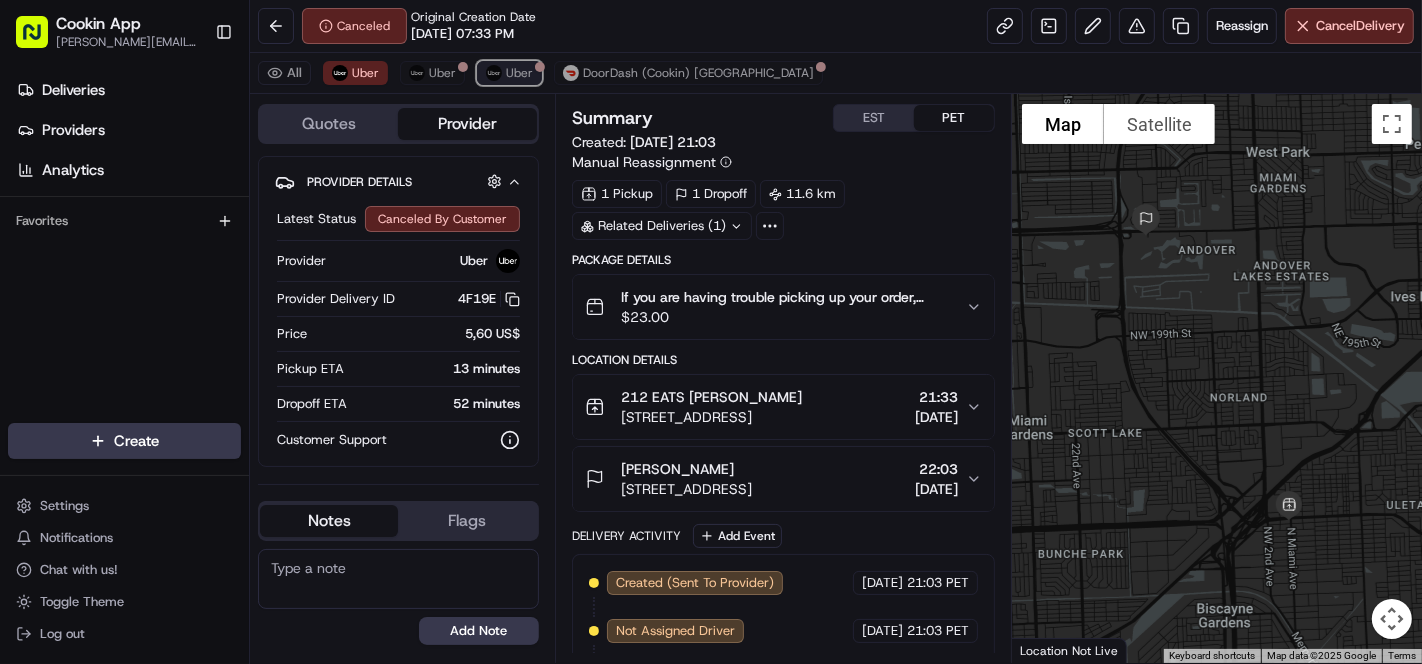 click on "Uber" at bounding box center [519, 73] 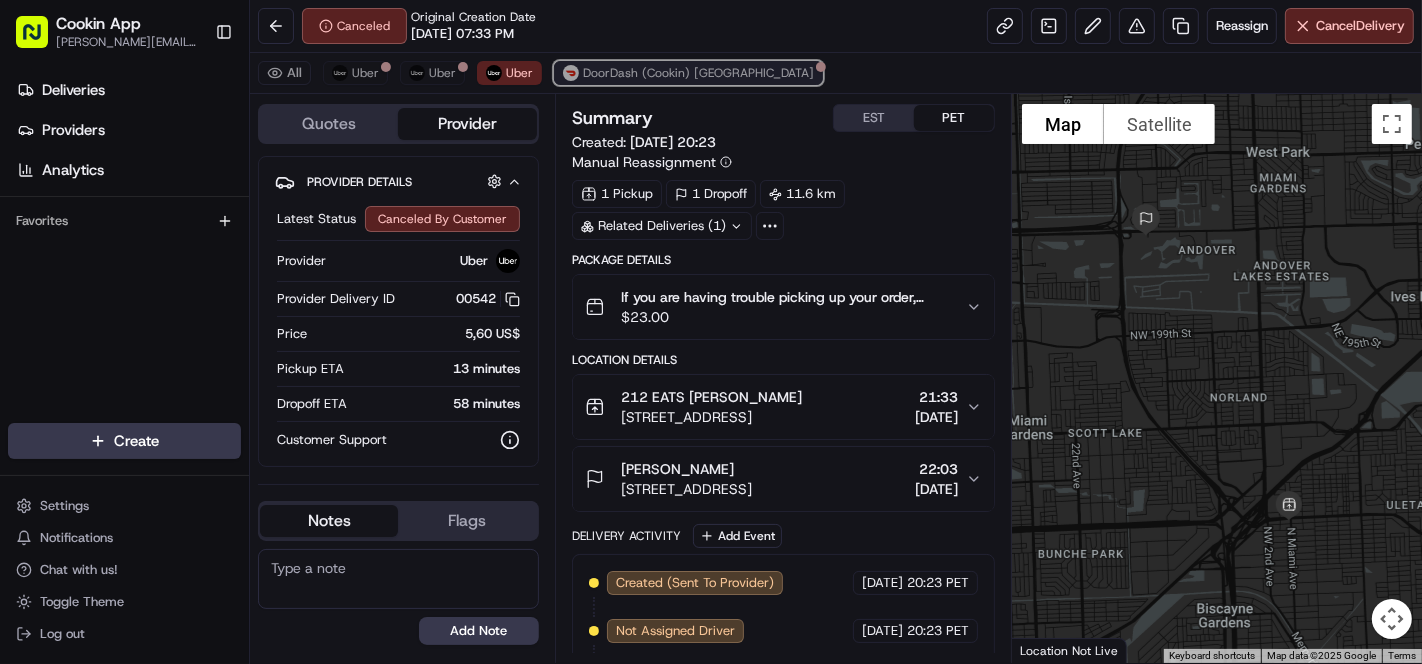 click on "DoorDash (Cookin) [GEOGRAPHIC_DATA]" at bounding box center [698, 73] 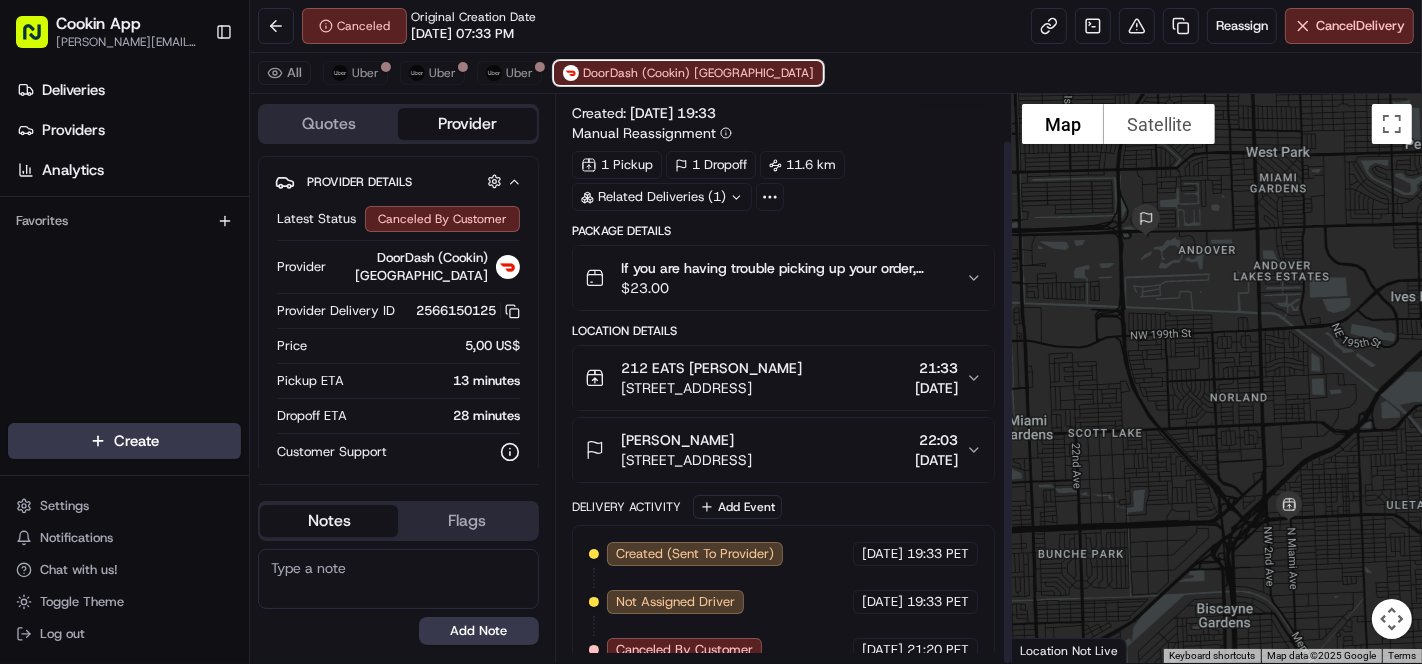 scroll, scrollTop: 49, scrollLeft: 0, axis: vertical 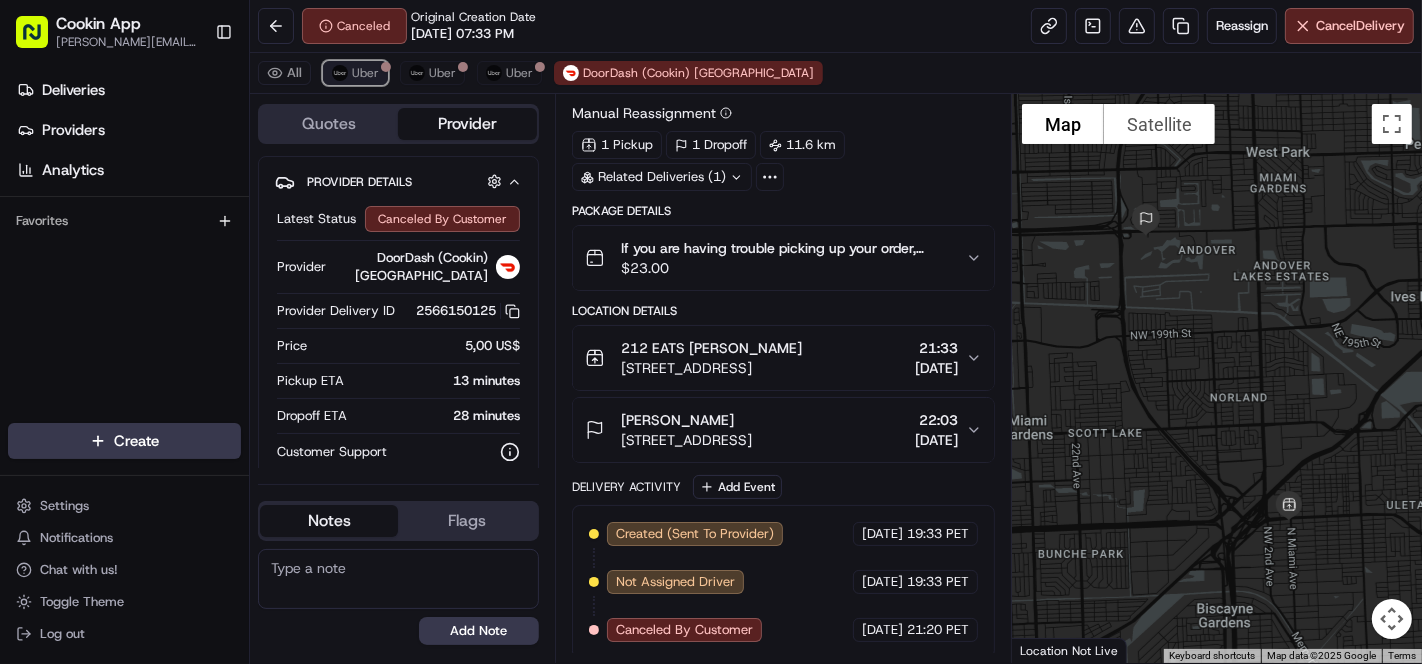 click on "Uber" at bounding box center (365, 73) 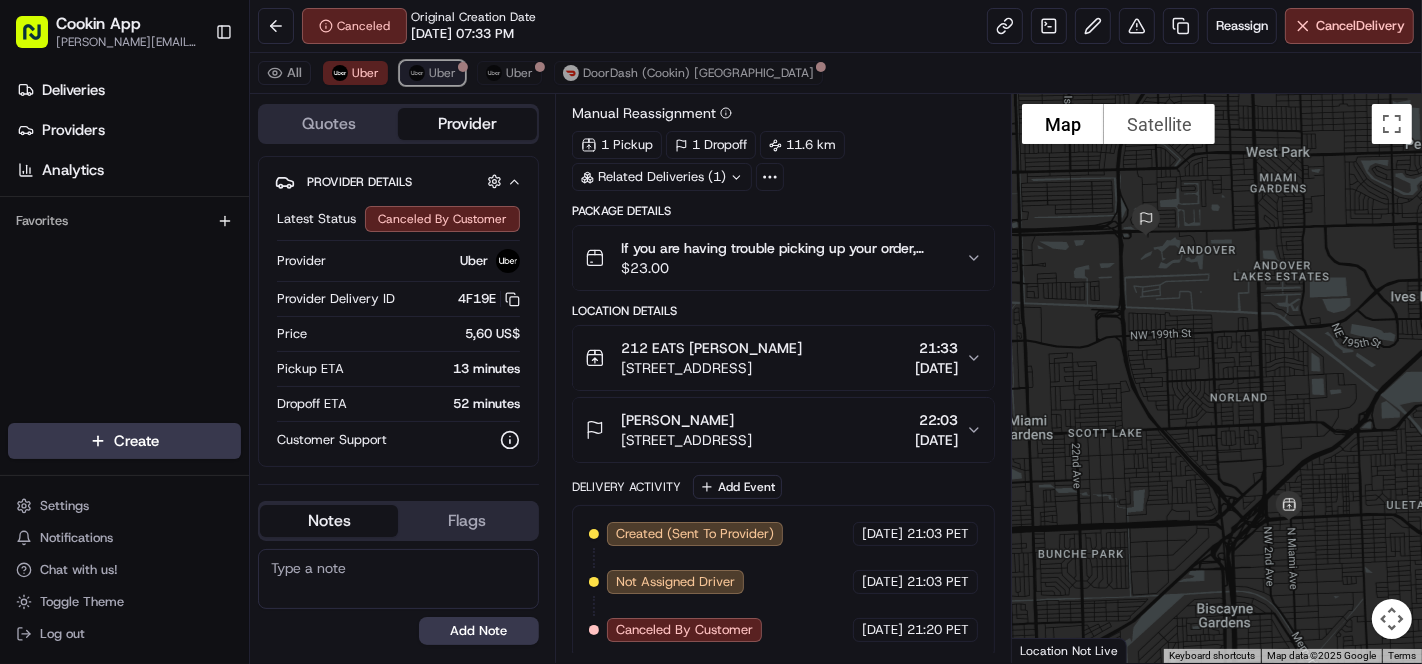 click on "Uber" at bounding box center [442, 73] 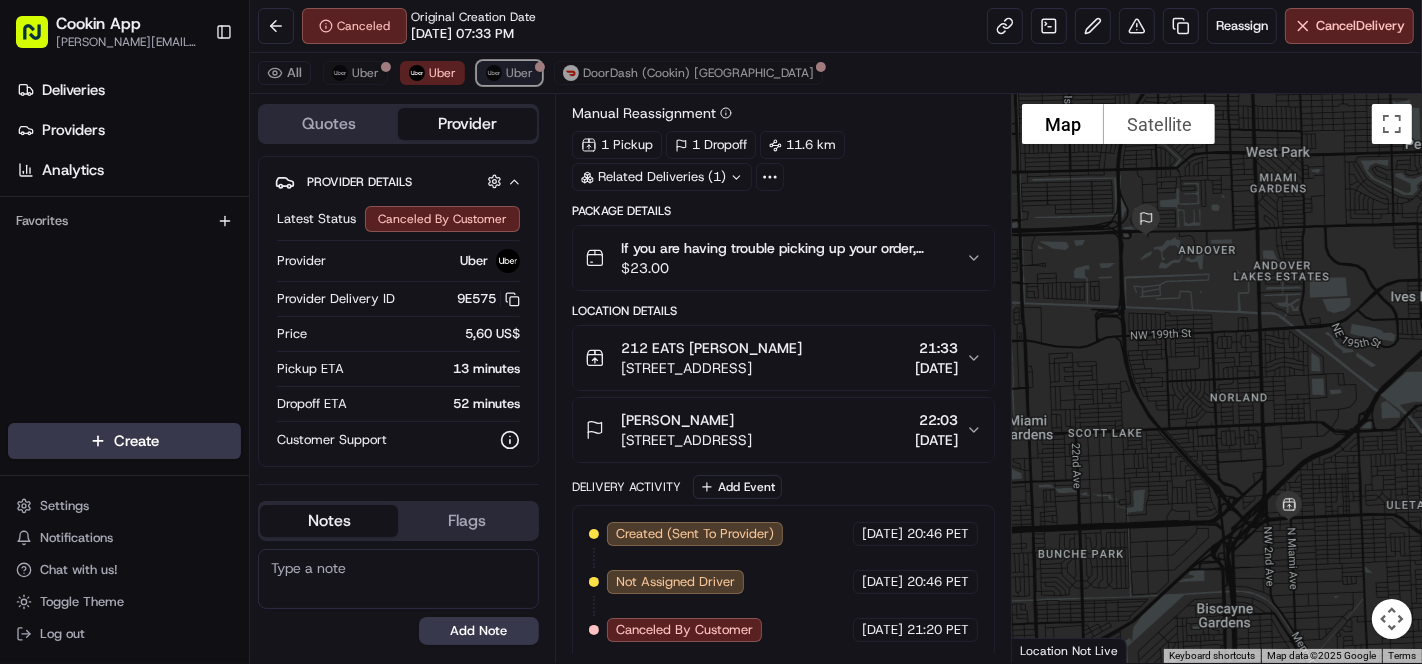 click on "Uber" at bounding box center (519, 73) 